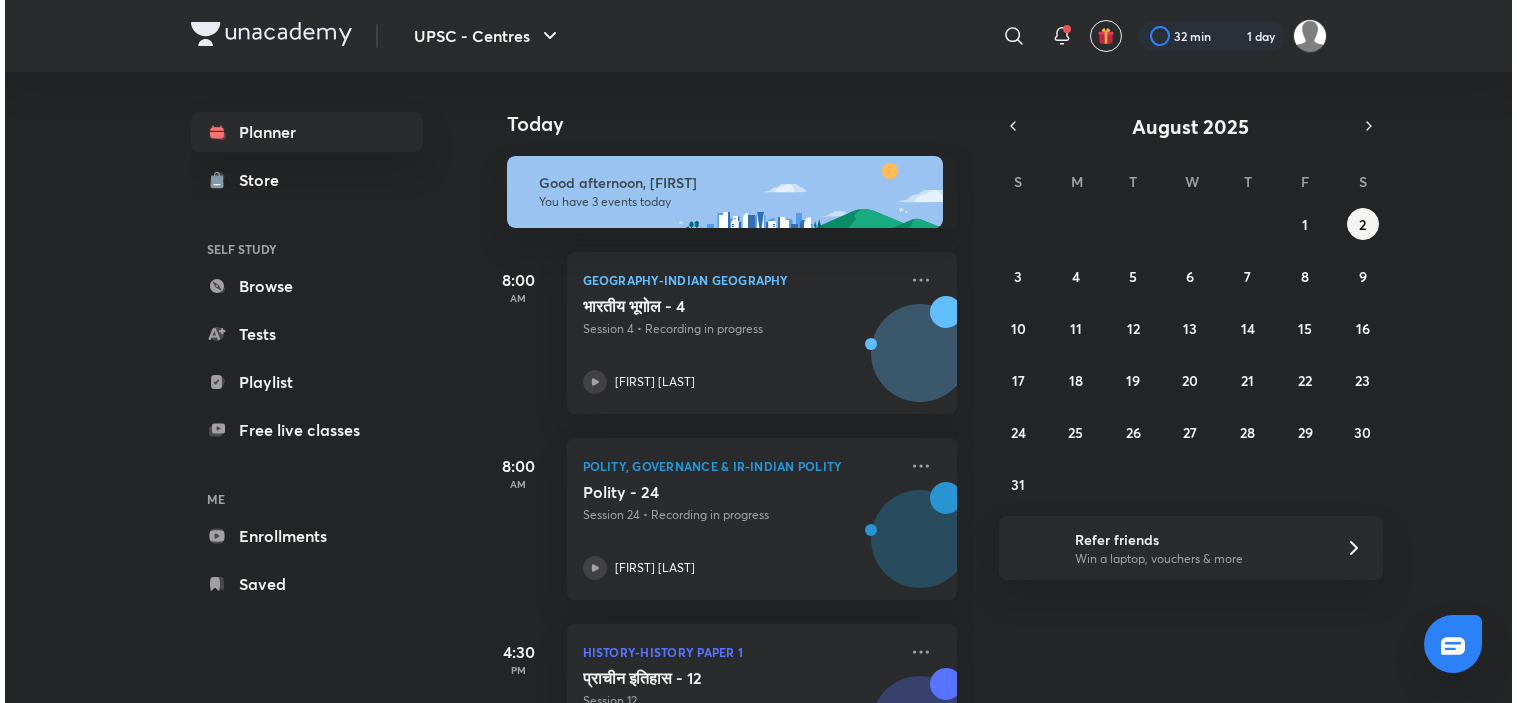 scroll, scrollTop: 0, scrollLeft: 0, axis: both 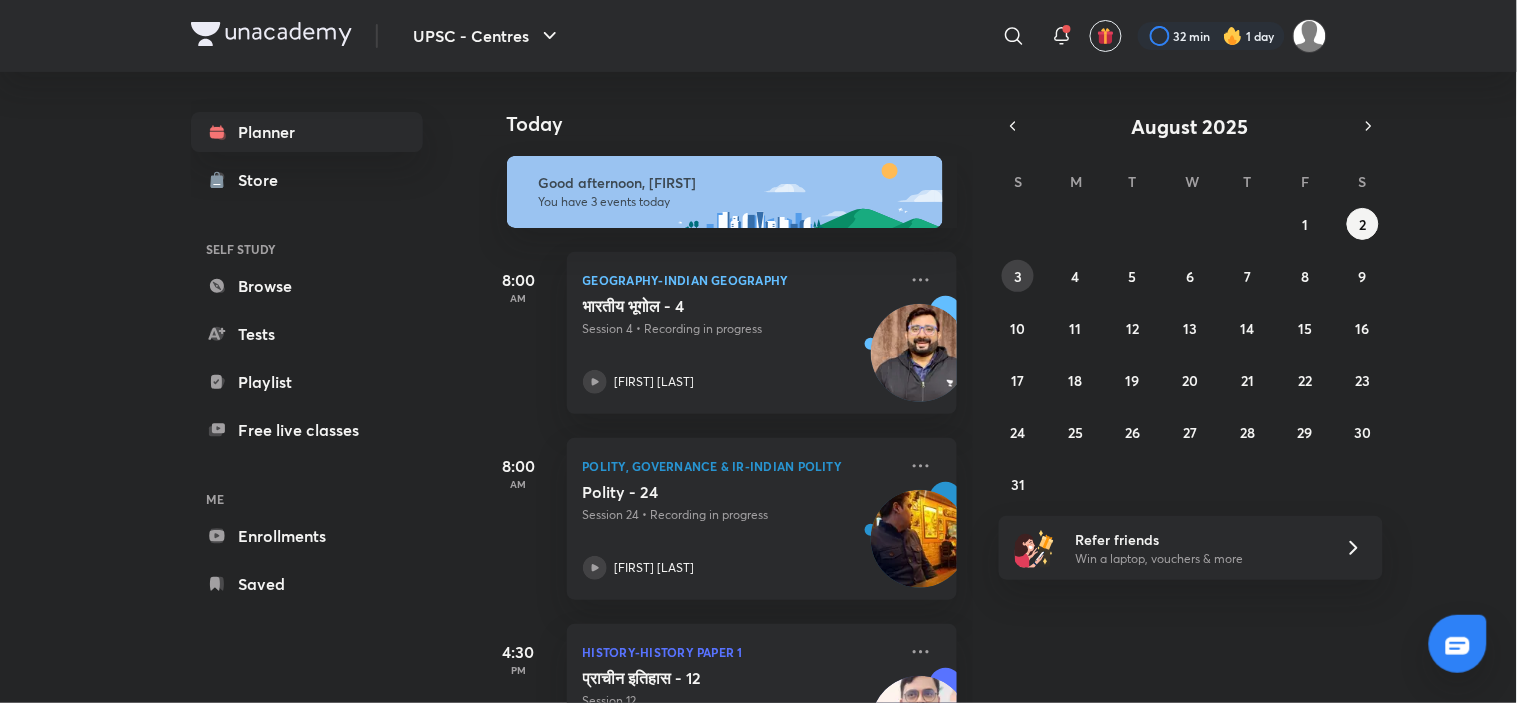 click on "3" at bounding box center [1018, 276] 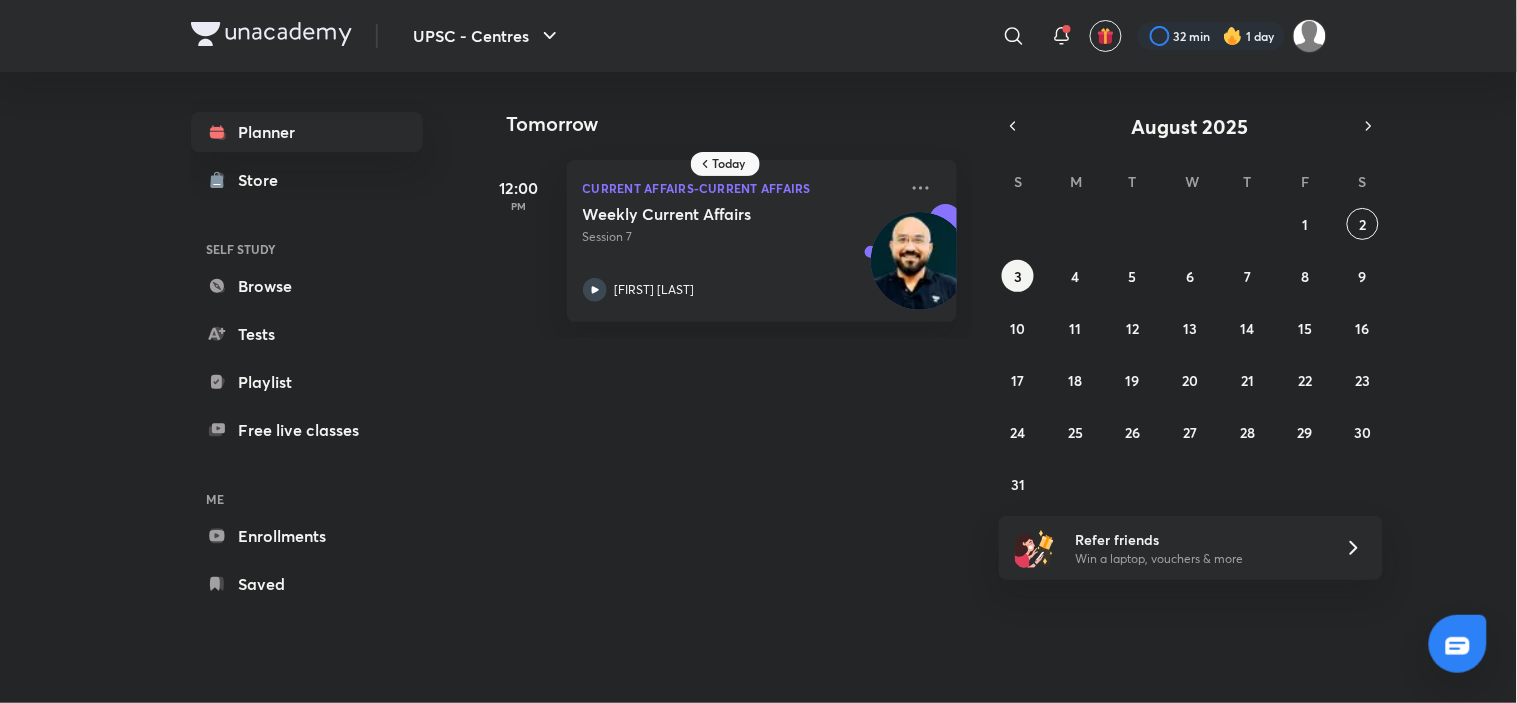 type 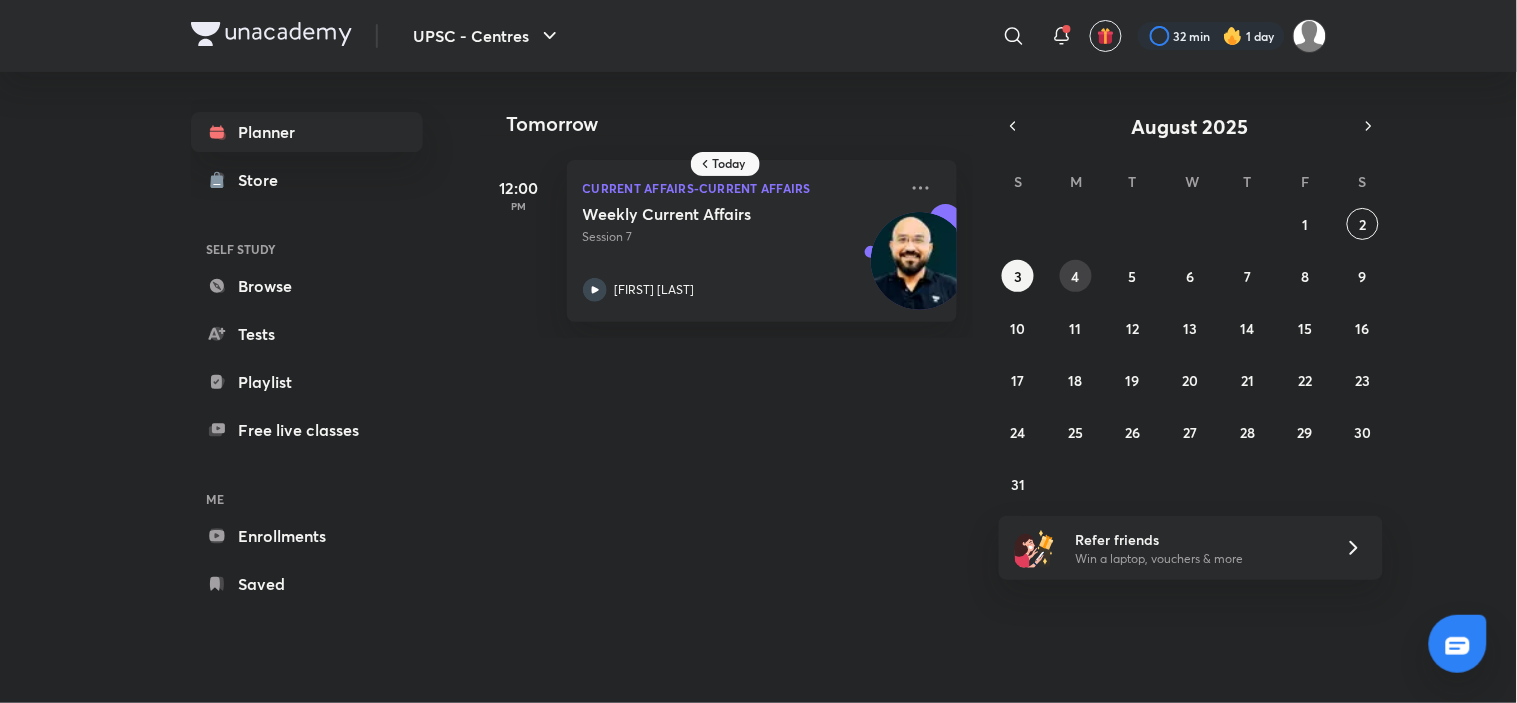 click on "4" at bounding box center (1076, 276) 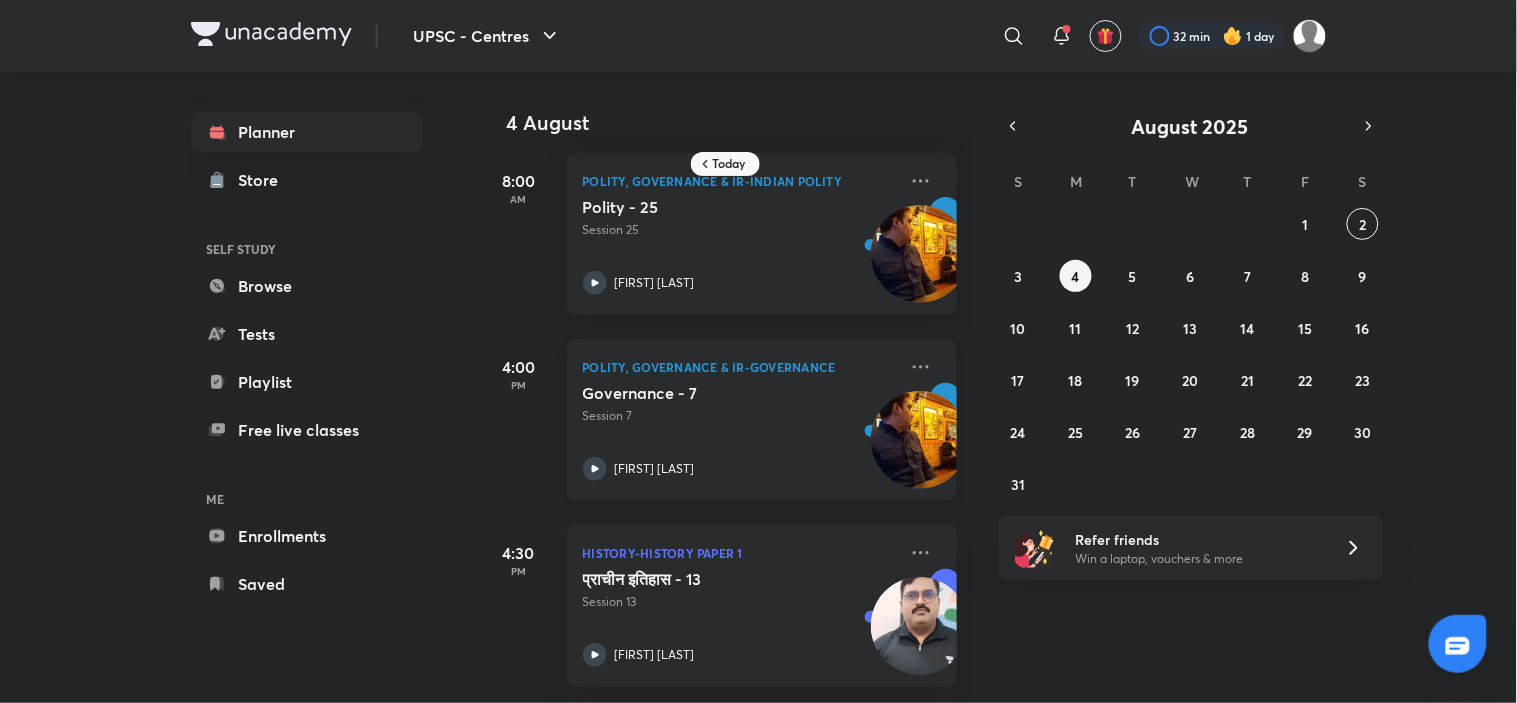 scroll, scrollTop: 0, scrollLeft: 0, axis: both 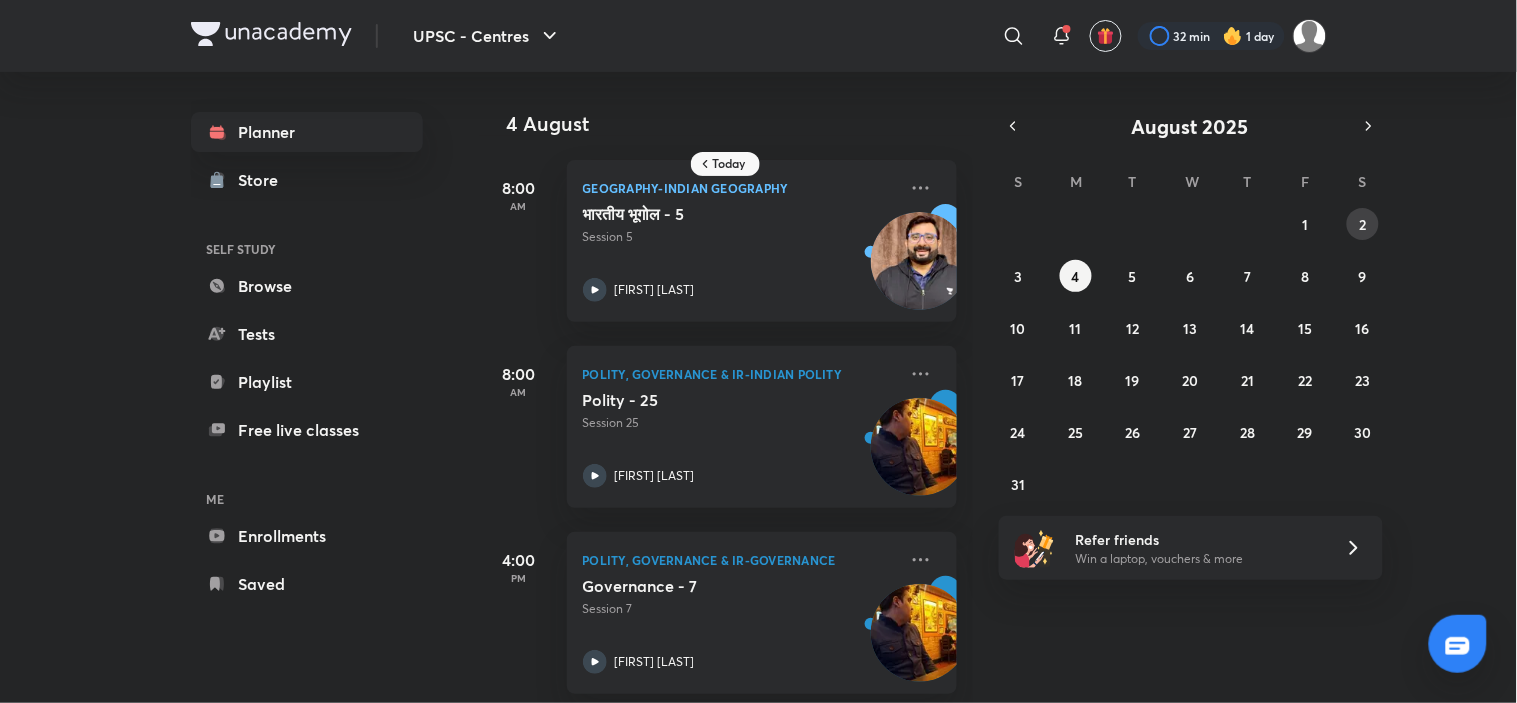 click on "2" at bounding box center (1362, 224) 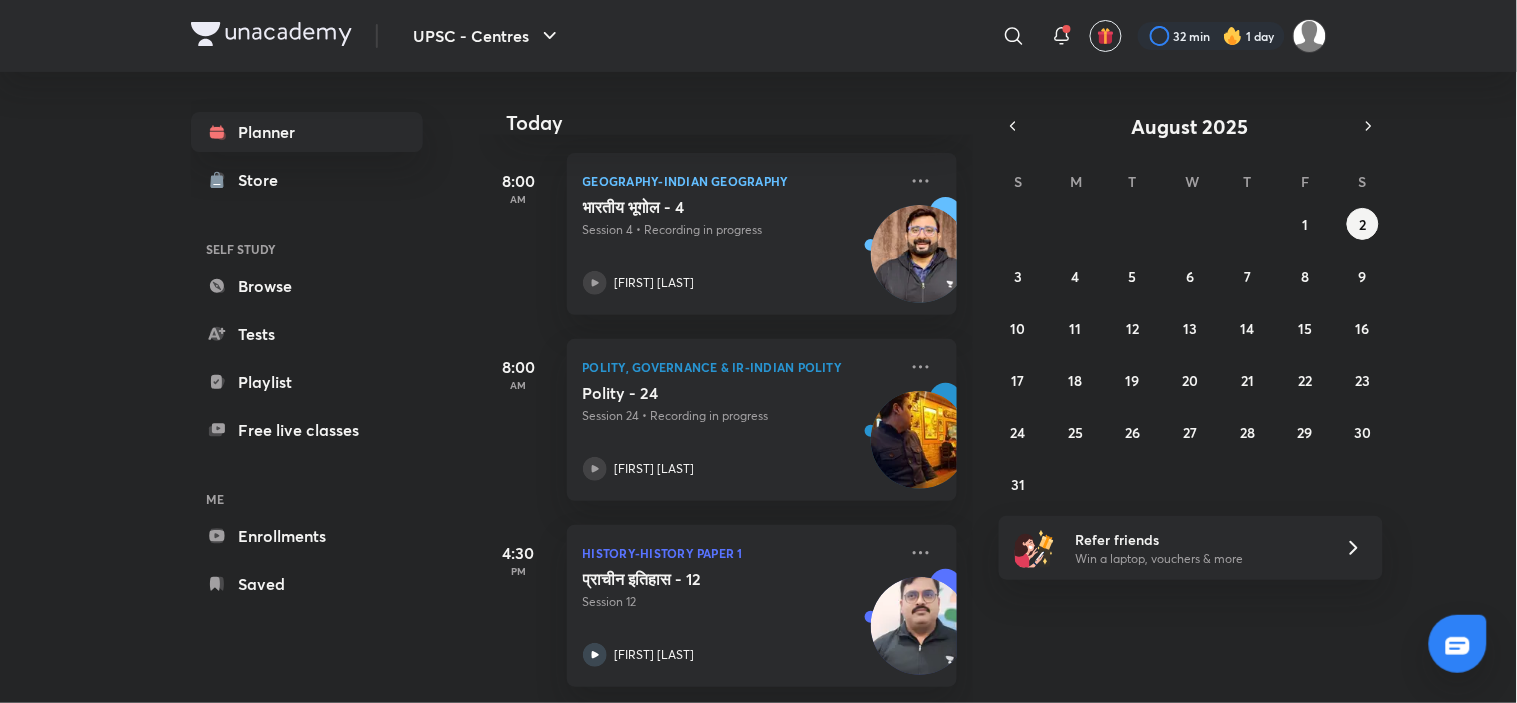 scroll, scrollTop: 115, scrollLeft: 0, axis: vertical 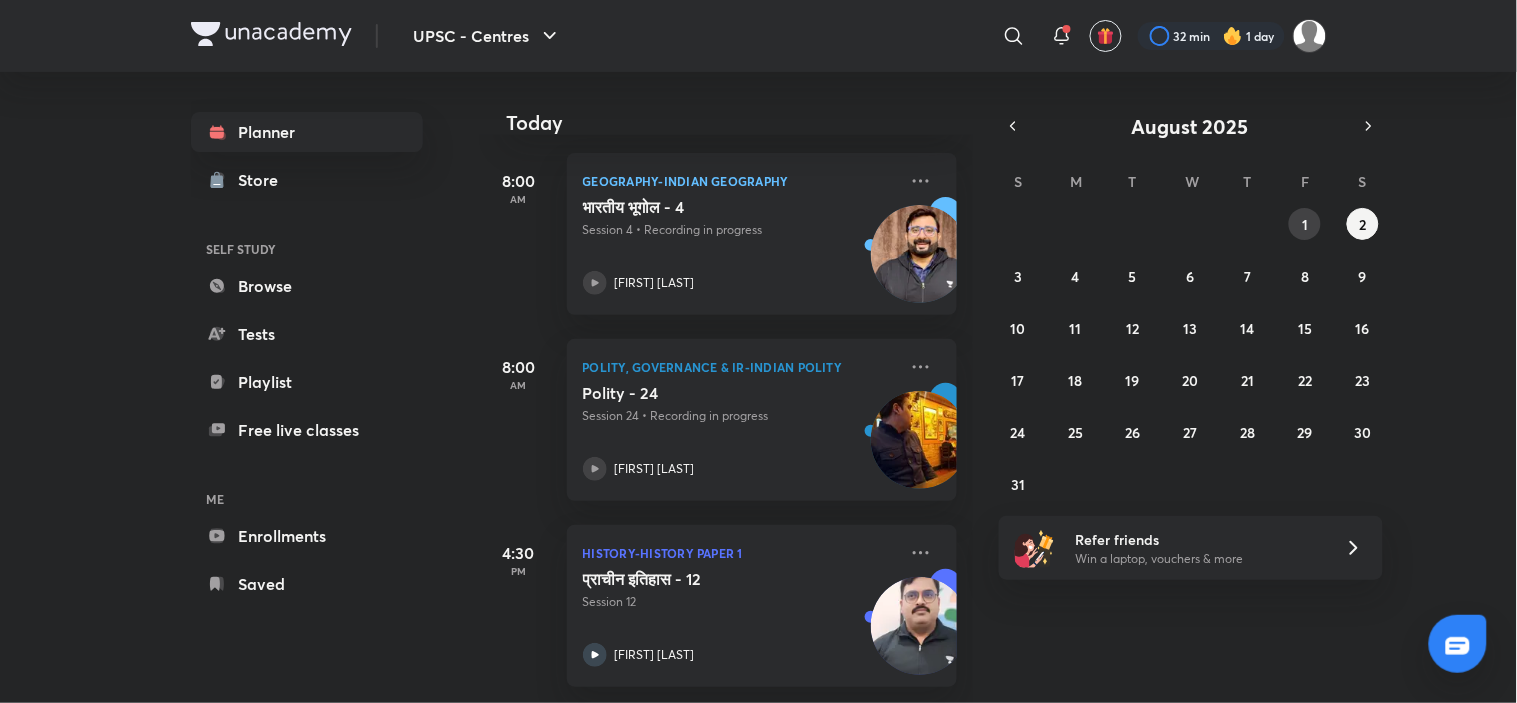 click on "1" at bounding box center (1305, 224) 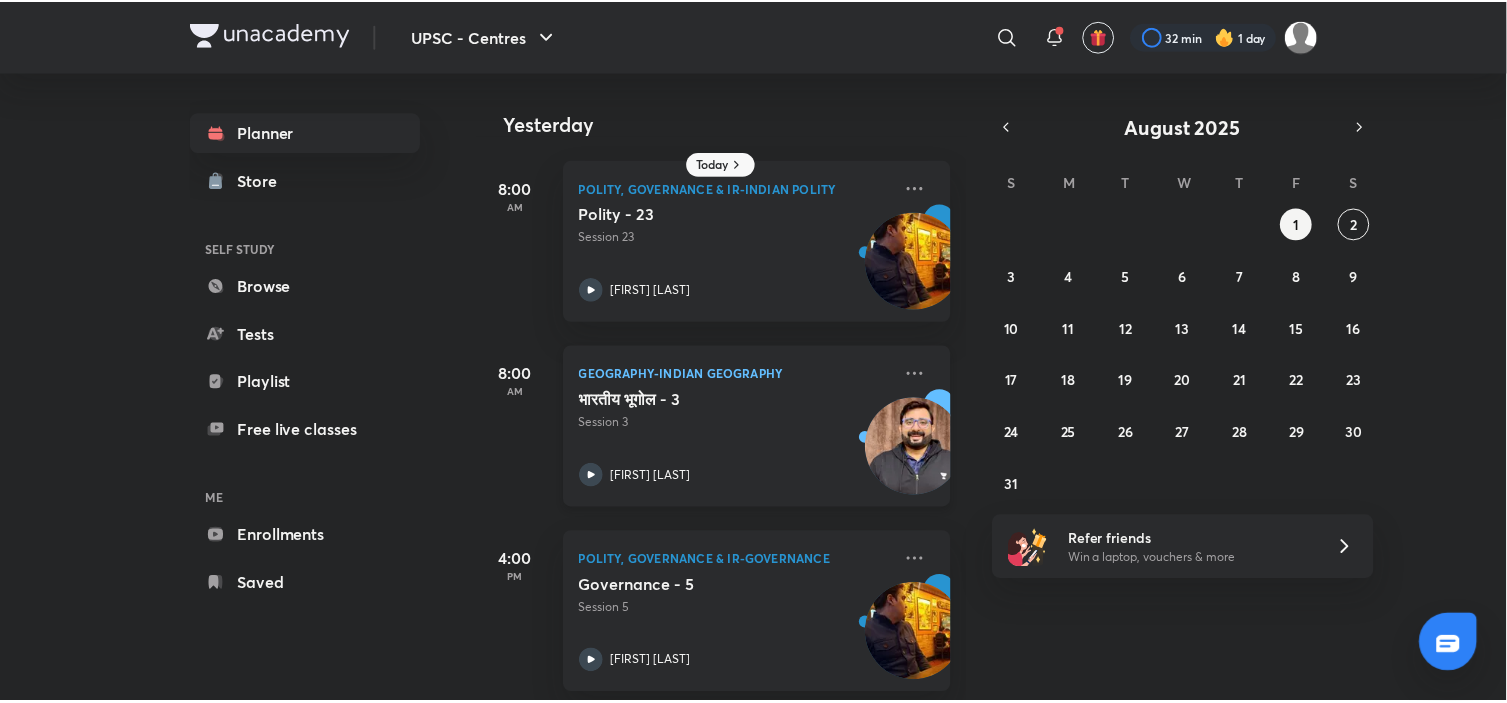 scroll, scrollTop: 208, scrollLeft: 0, axis: vertical 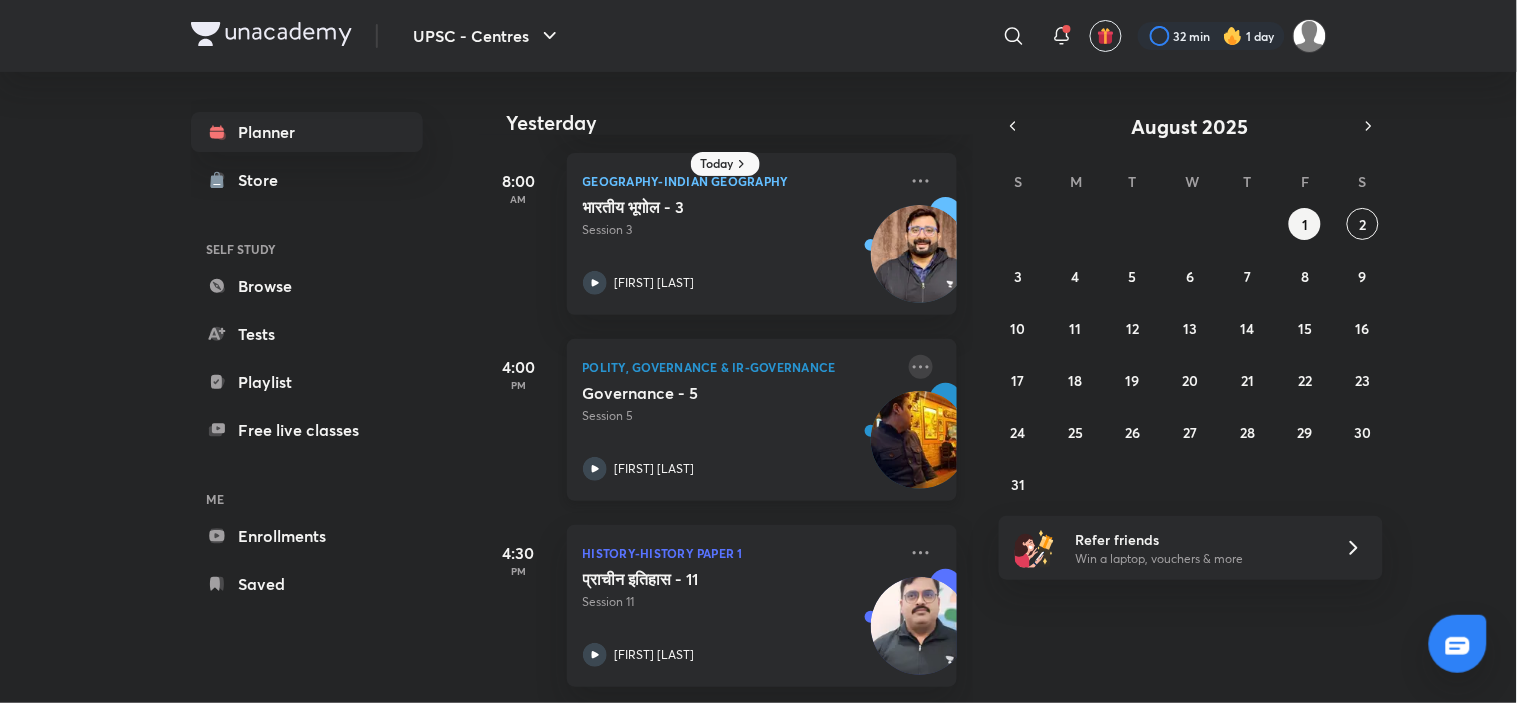 click 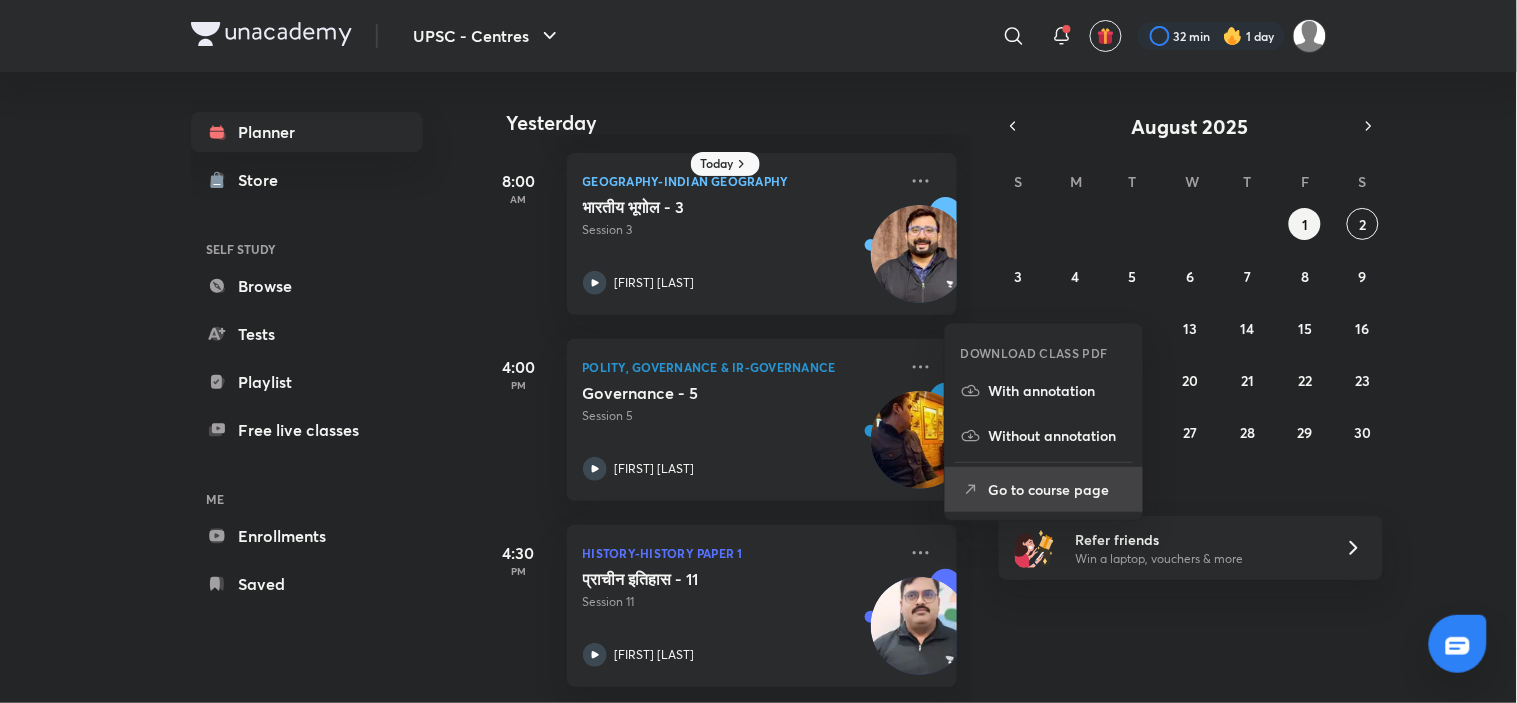 click on "Go to course page" at bounding box center [1044, 489] 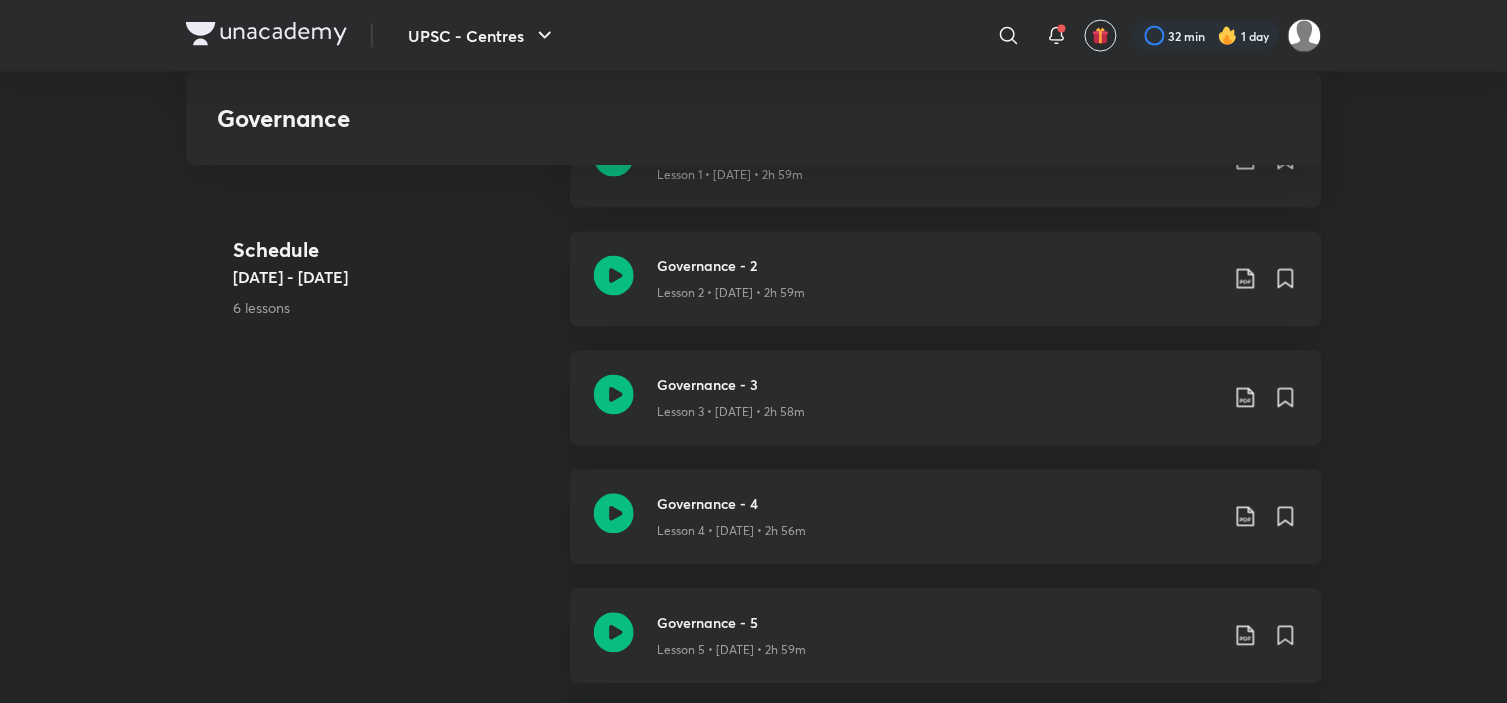 scroll, scrollTop: 1206, scrollLeft: 0, axis: vertical 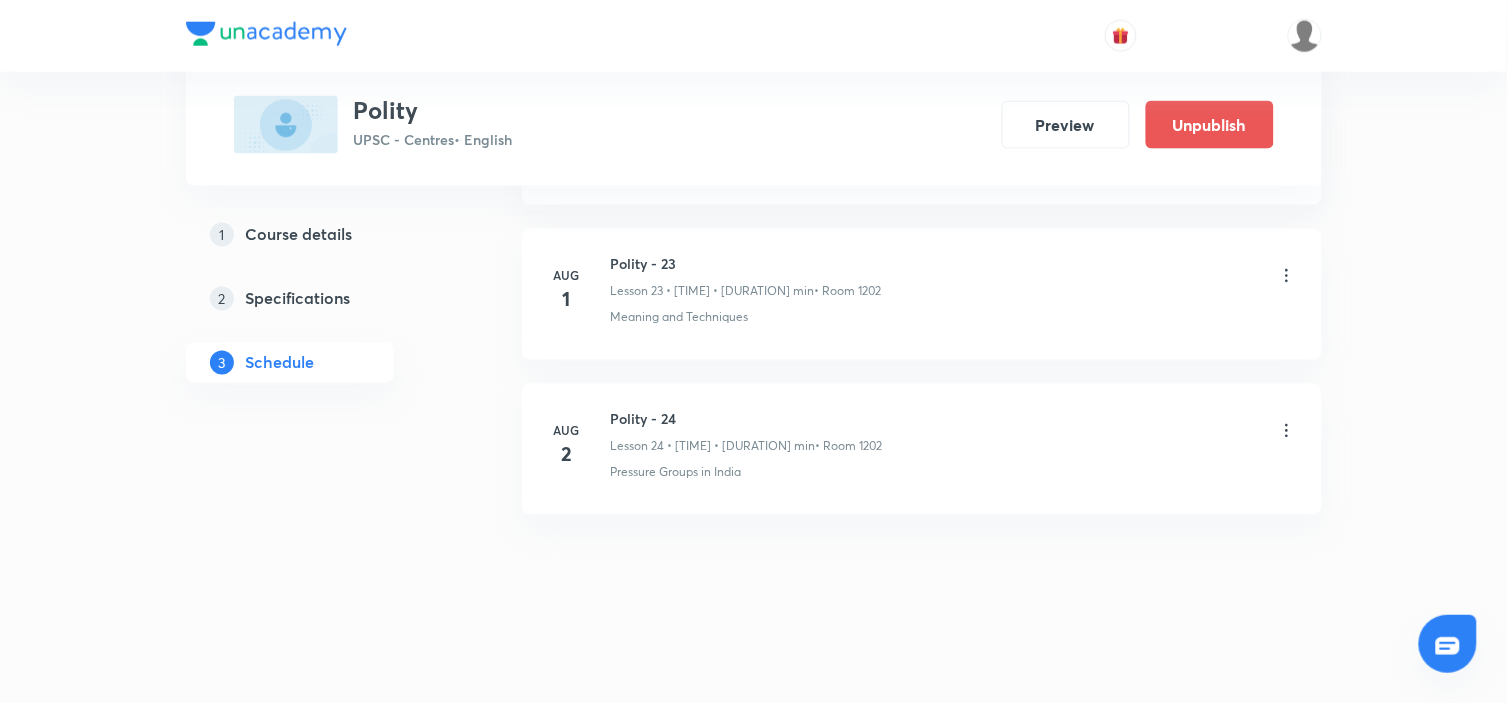 click on "Polity - 24" at bounding box center (747, 419) 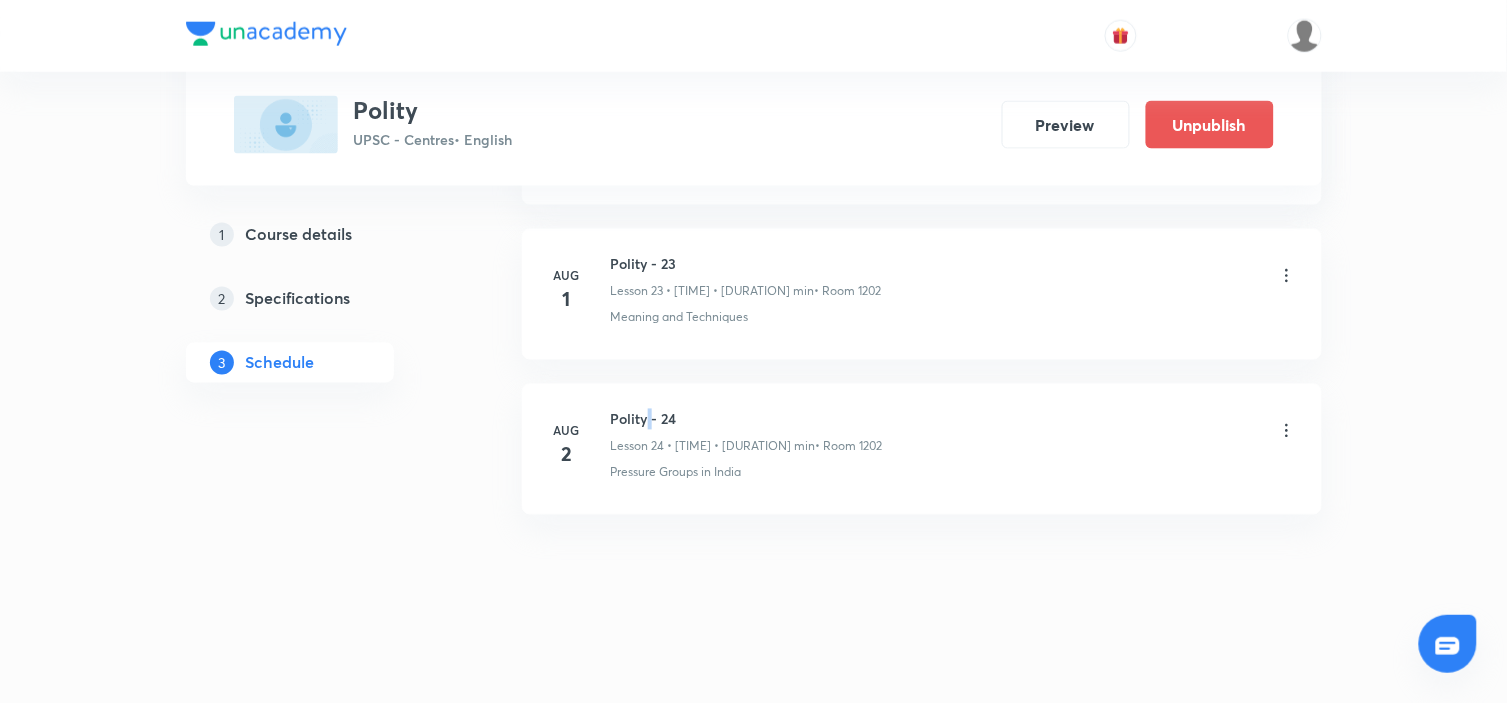 click on "Polity - 24" at bounding box center [747, 419] 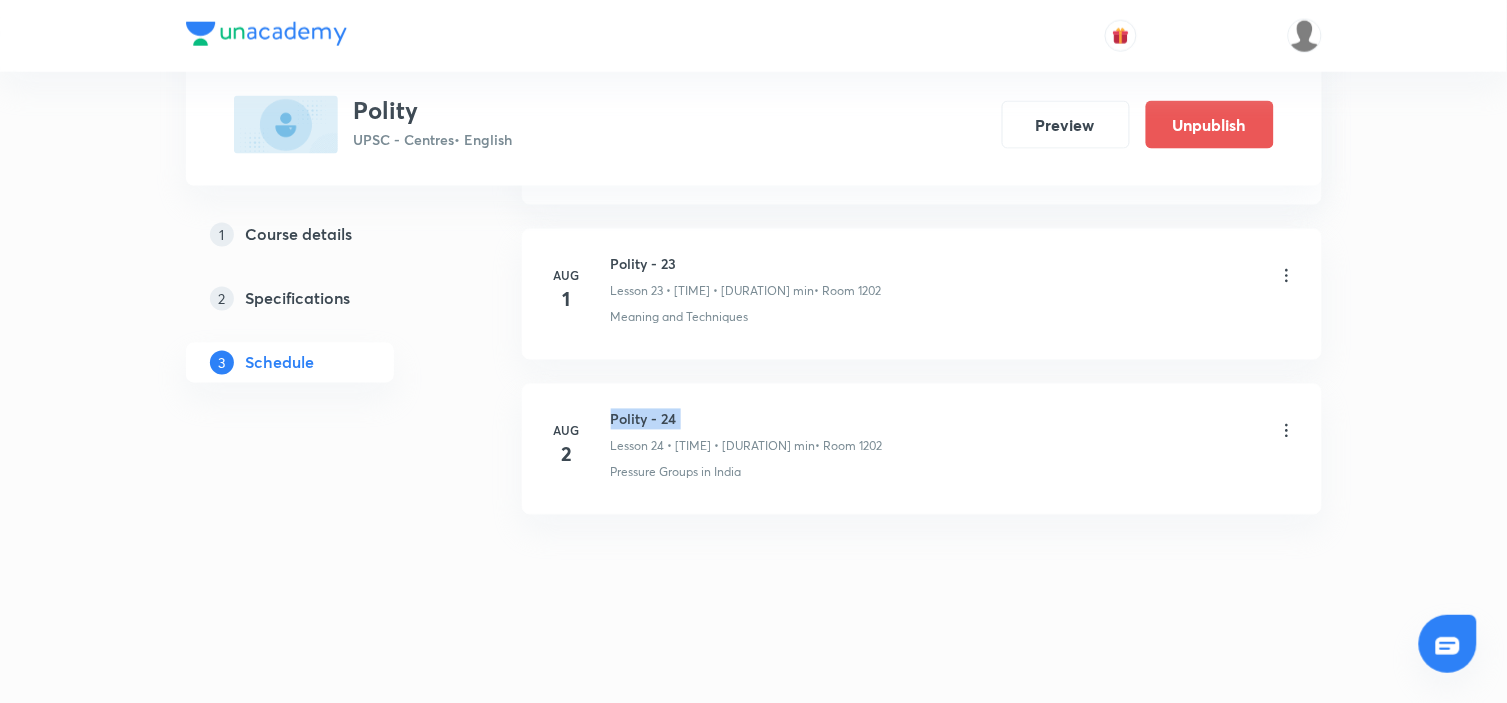 click on "Polity - 24" at bounding box center (747, 419) 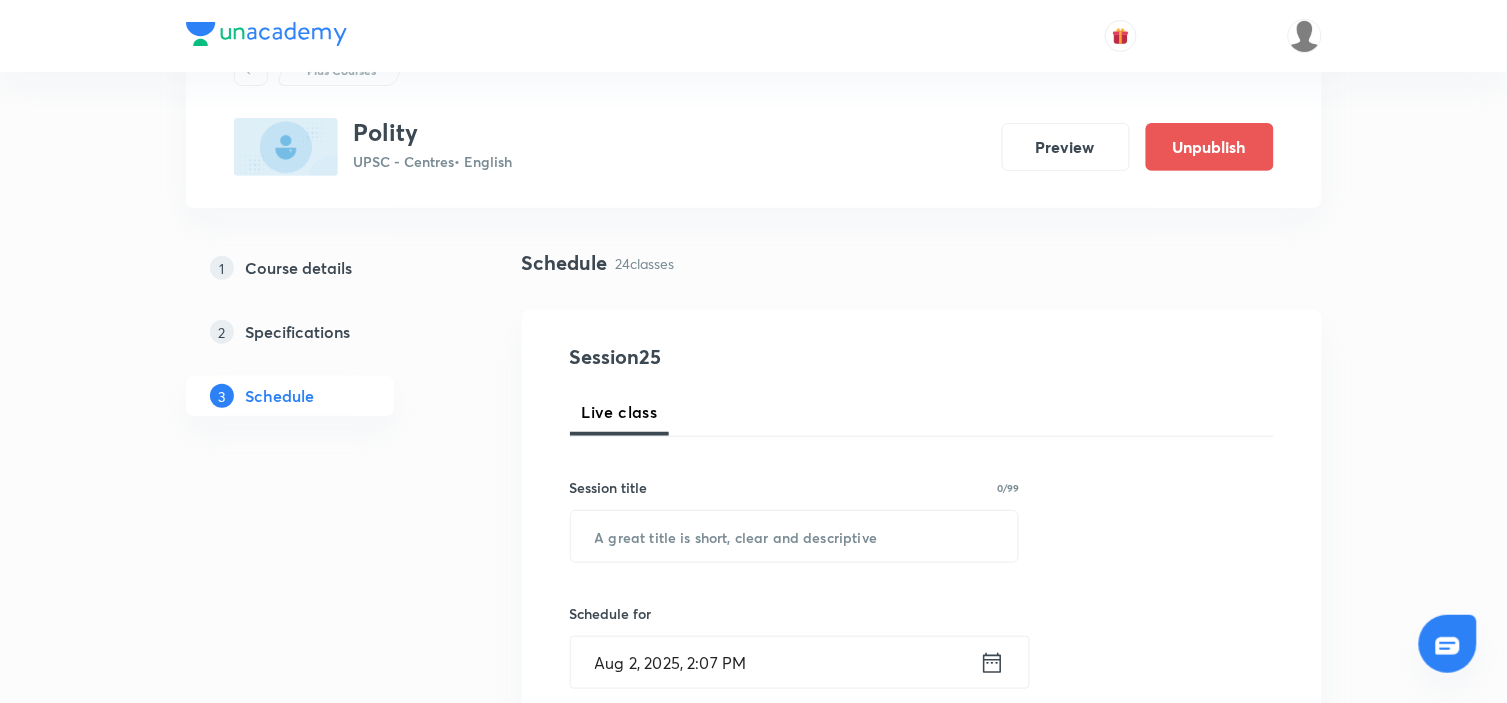 scroll, scrollTop: 222, scrollLeft: 0, axis: vertical 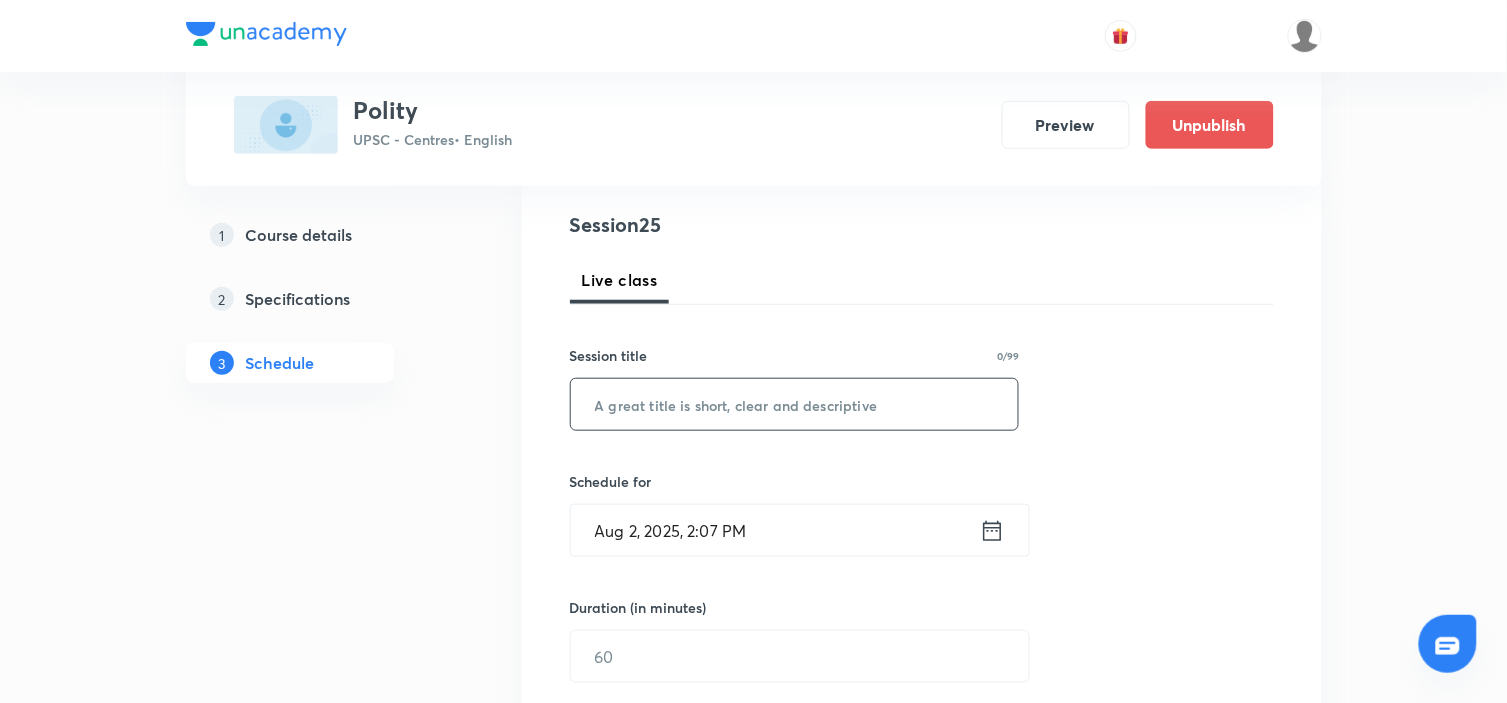 click at bounding box center [795, 404] 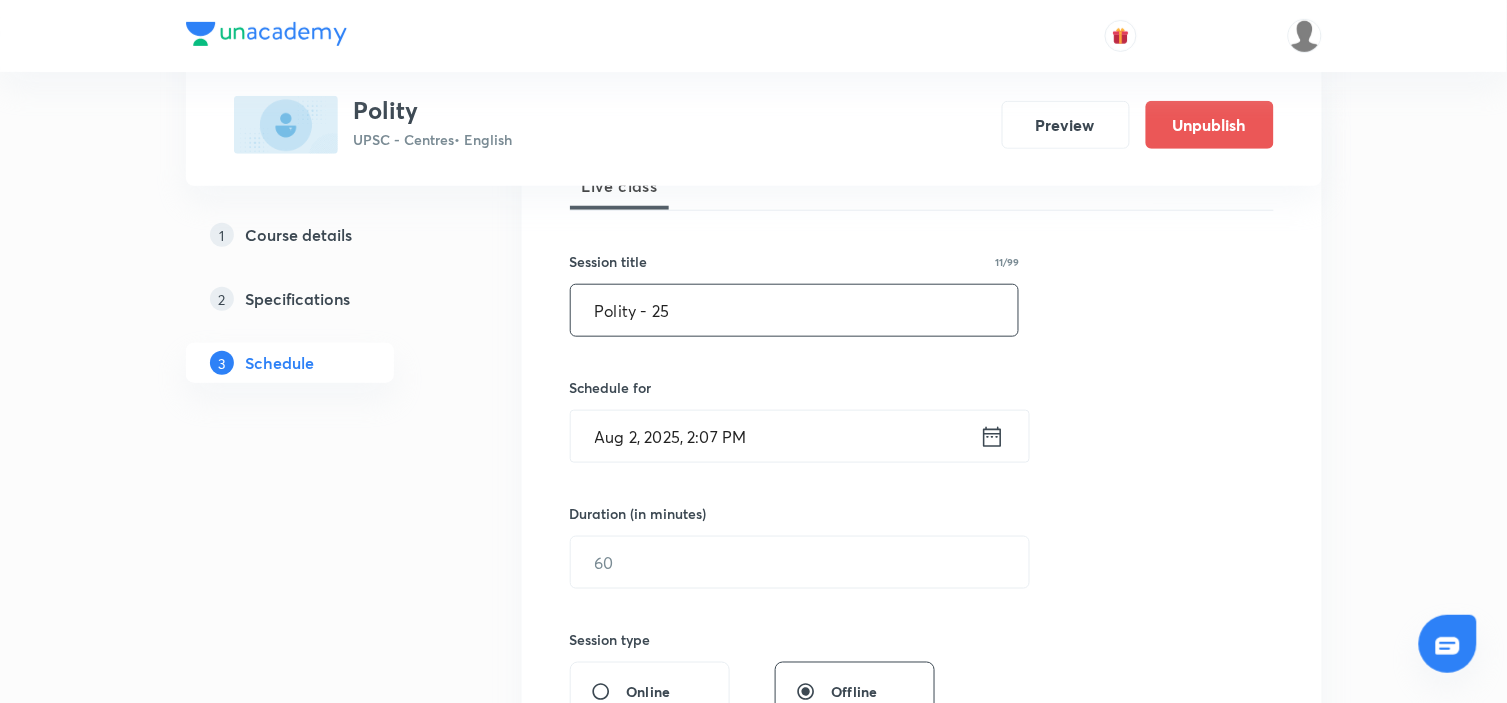 scroll, scrollTop: 444, scrollLeft: 0, axis: vertical 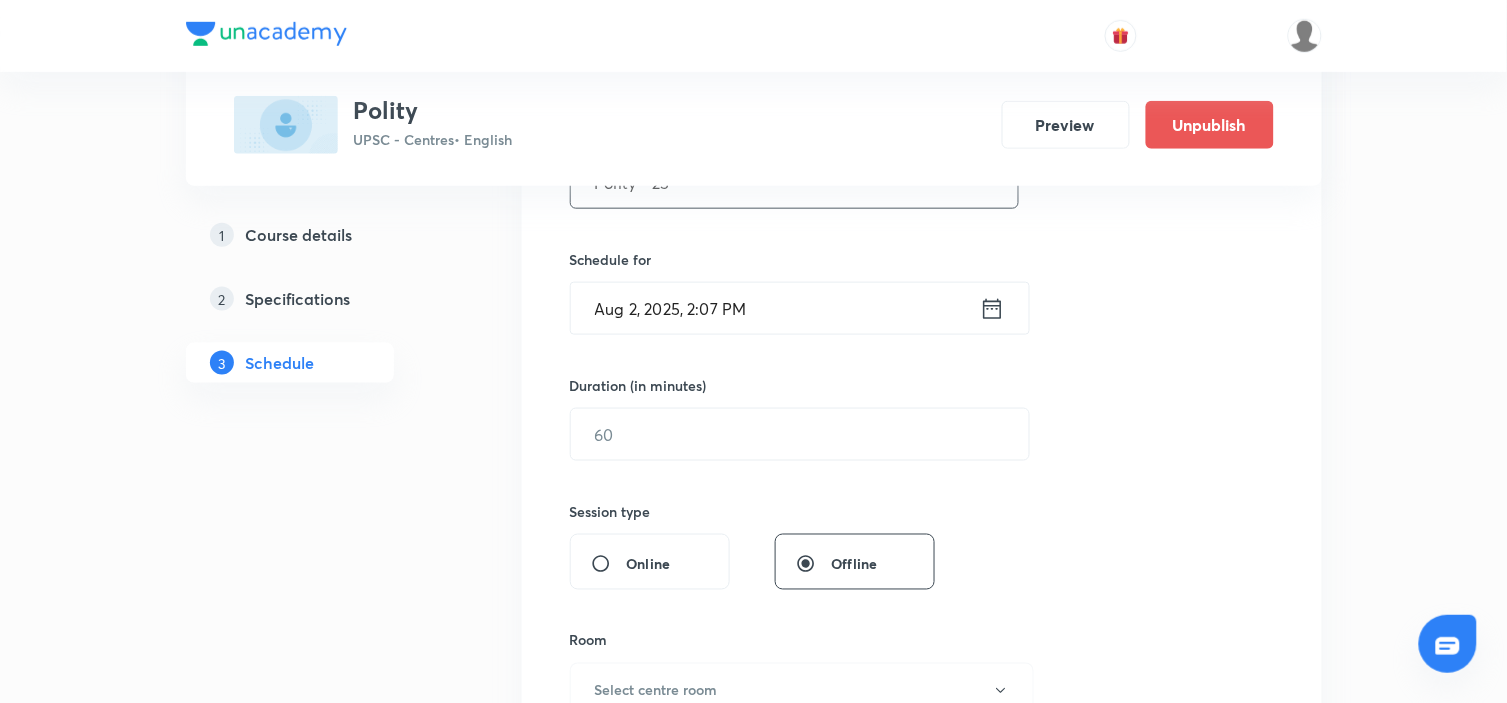 type on "Polity - 25" 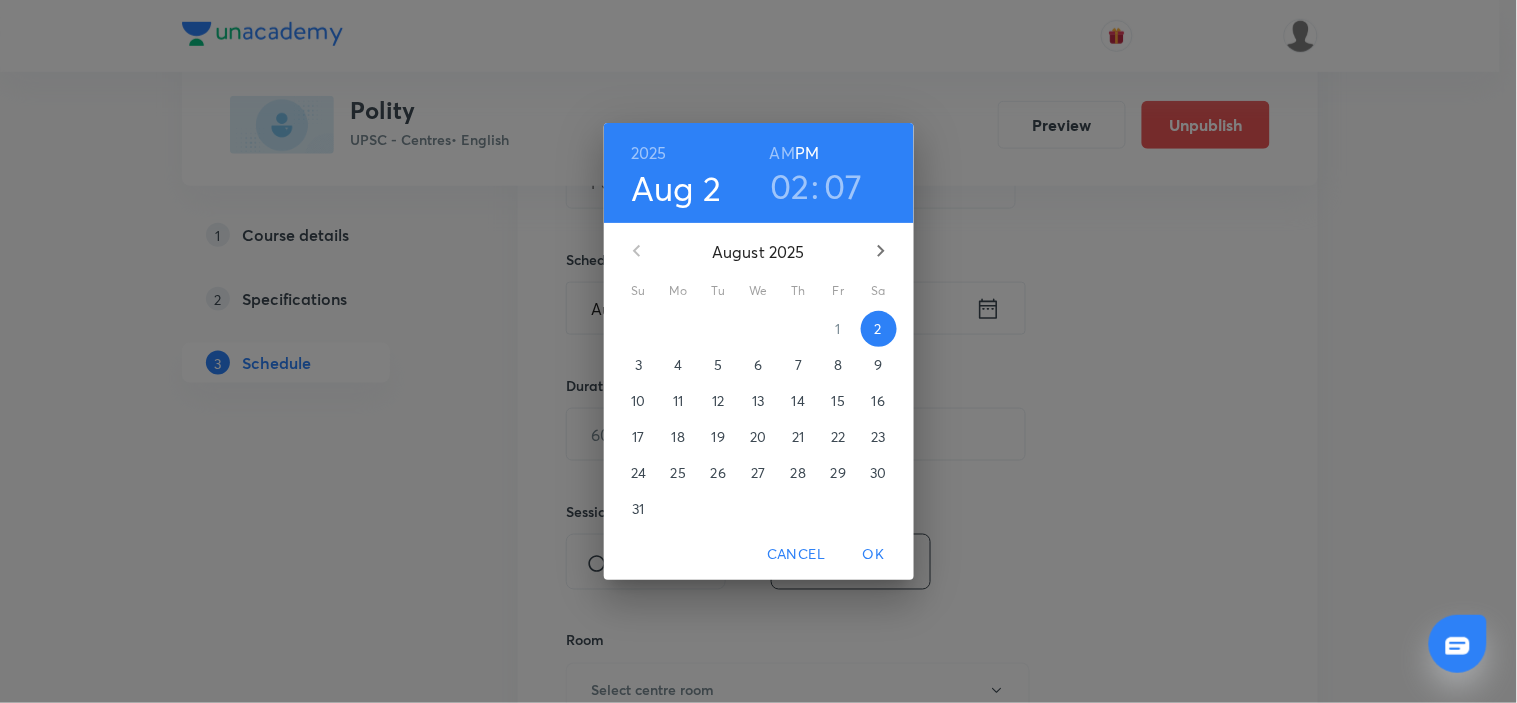 click on "4" at bounding box center [678, 365] 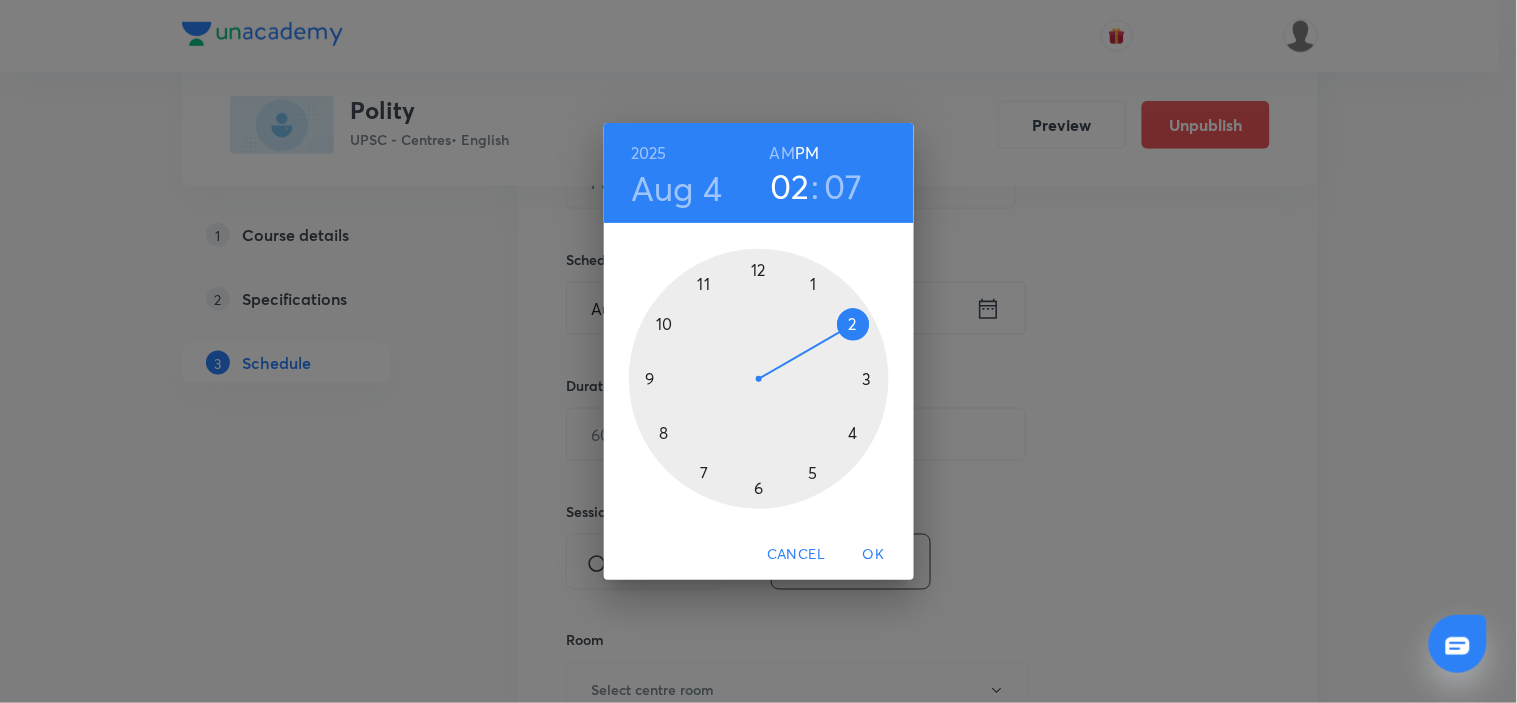 click on "AM" at bounding box center [782, 153] 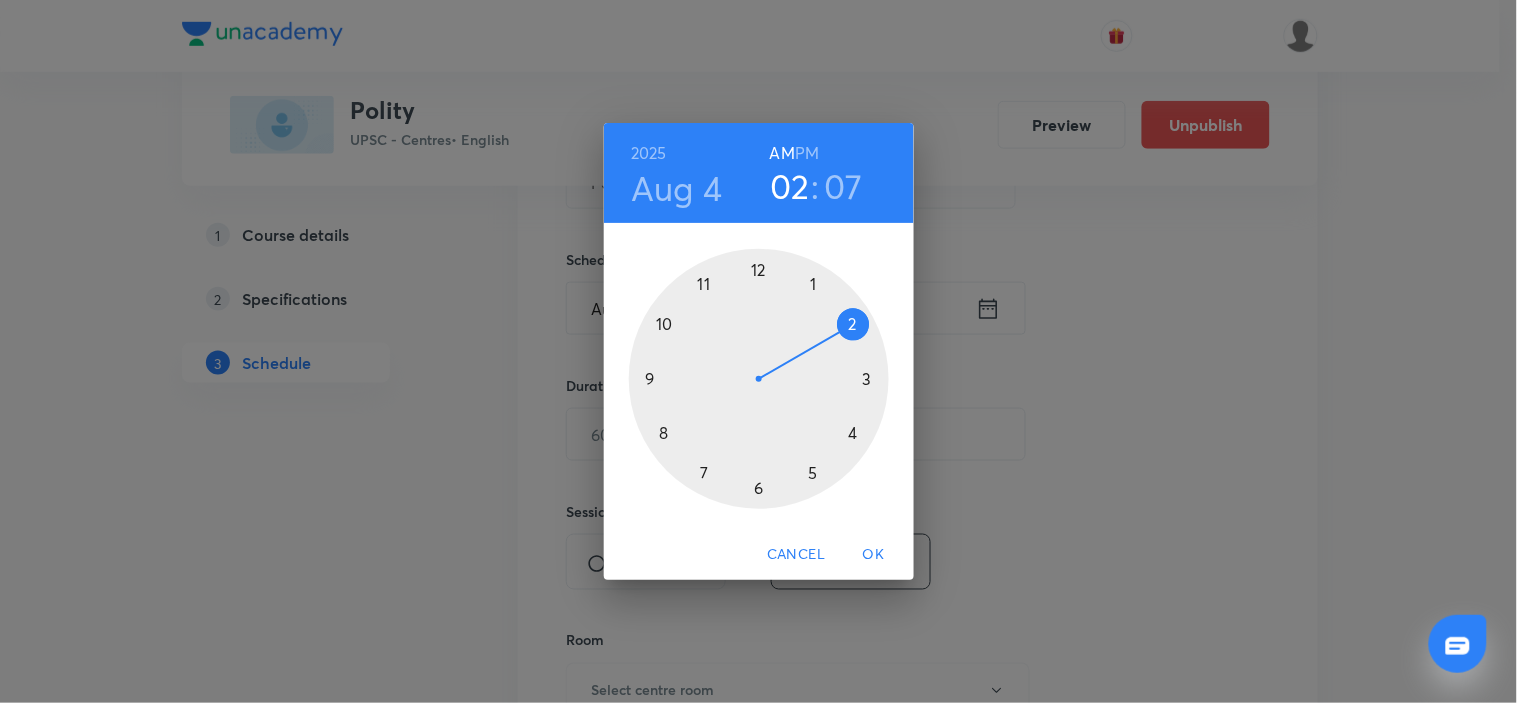 click at bounding box center (759, 379) 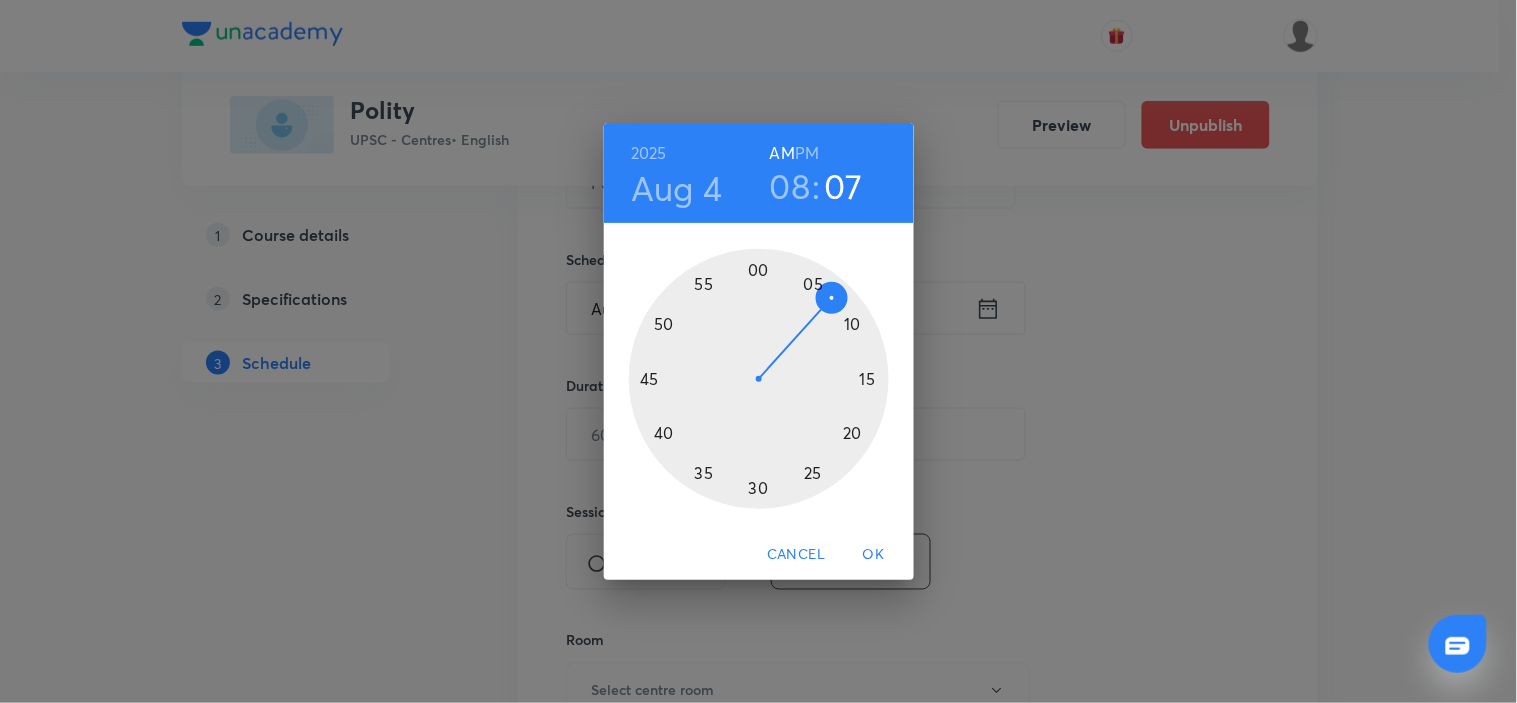 click at bounding box center (759, 379) 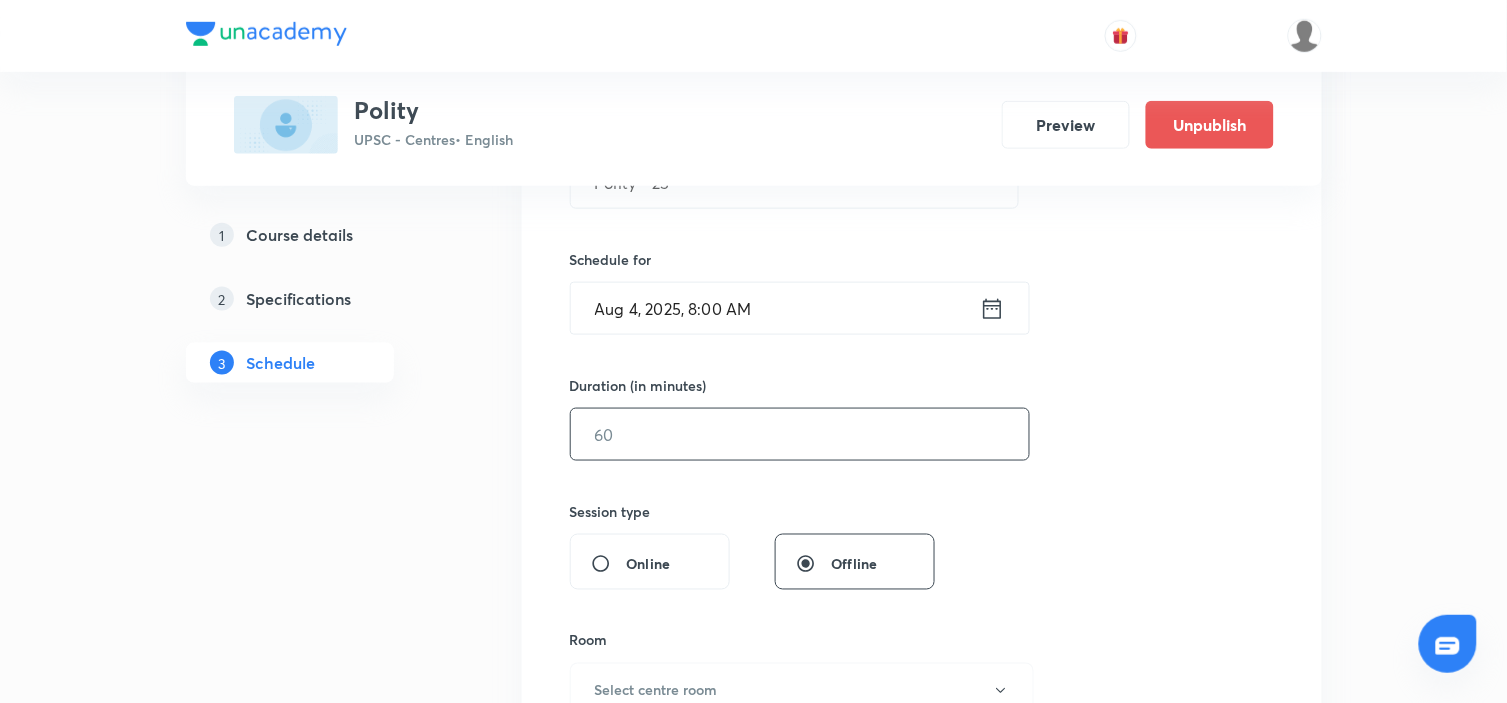 scroll, scrollTop: 555, scrollLeft: 0, axis: vertical 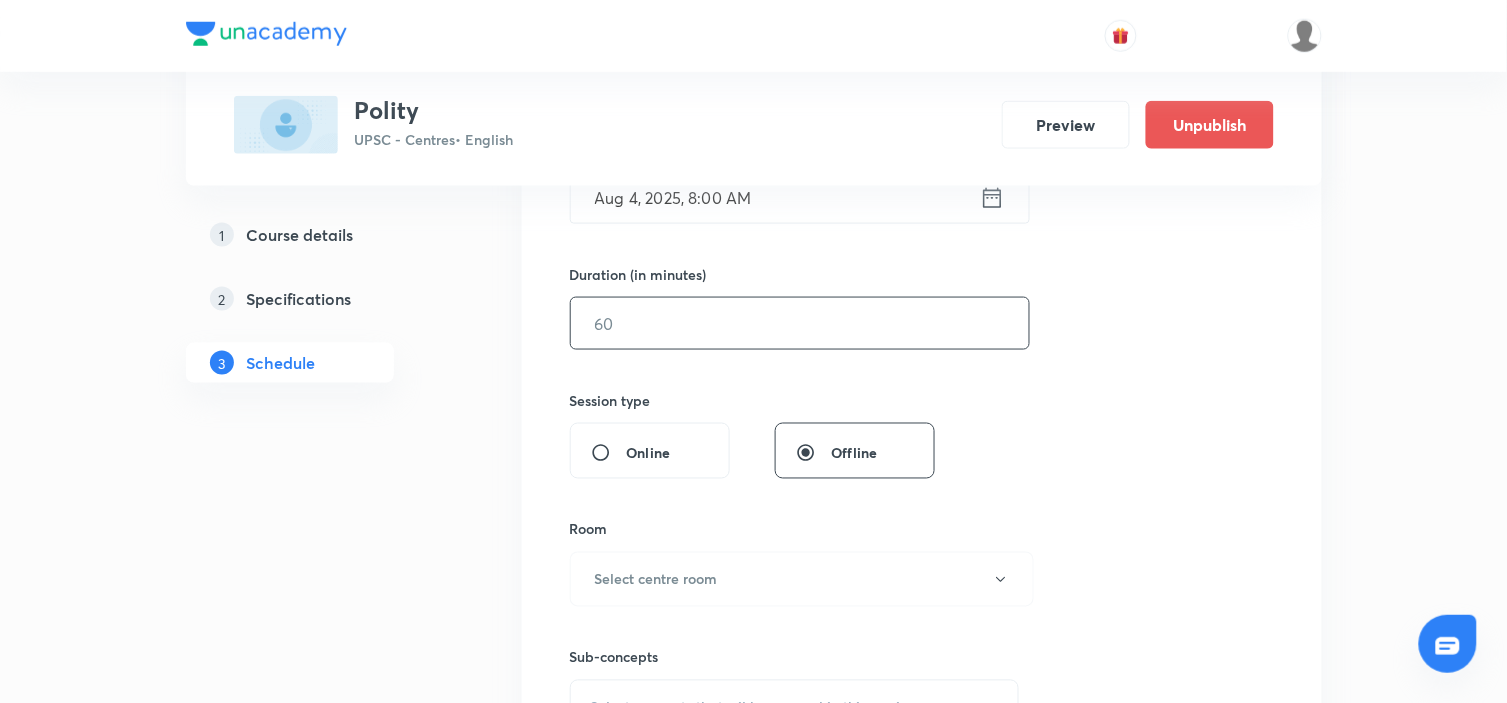 click at bounding box center (800, 323) 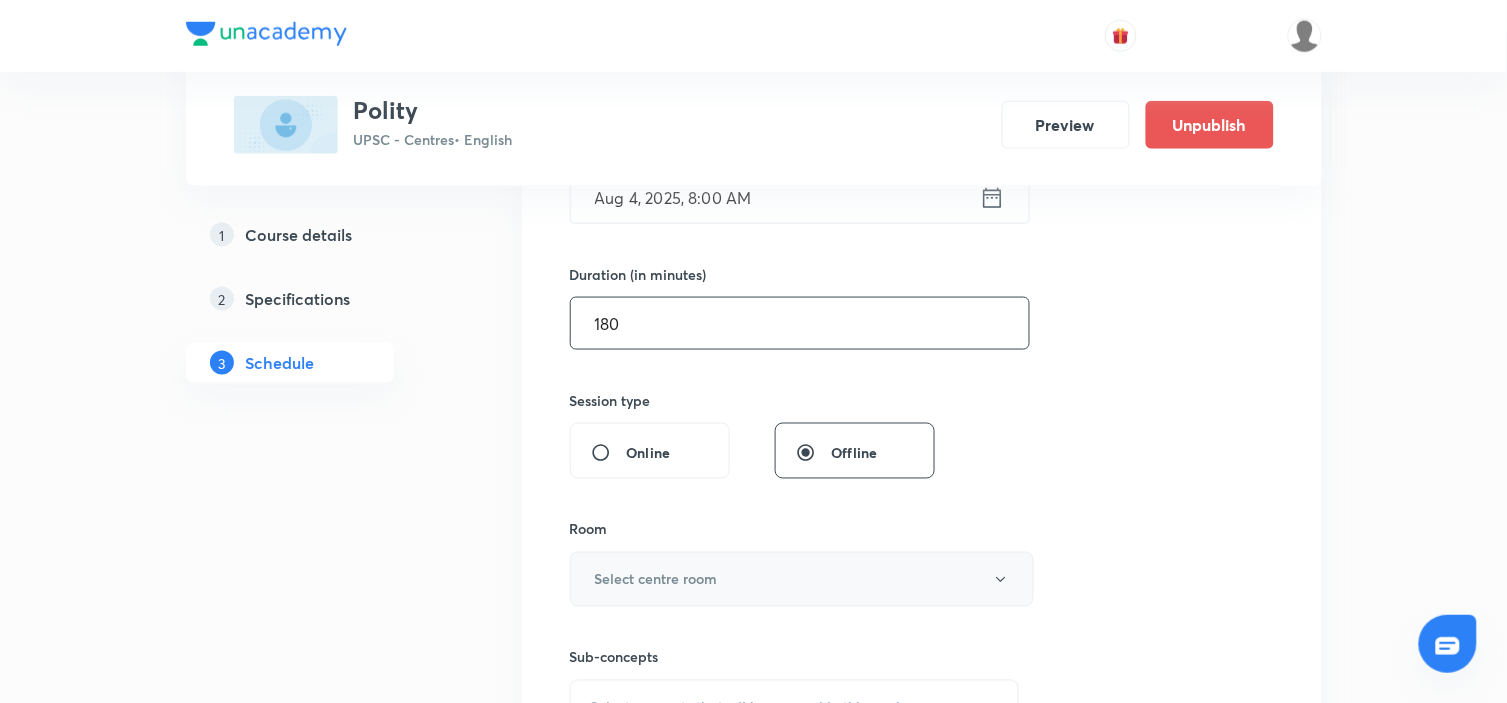 type on "180" 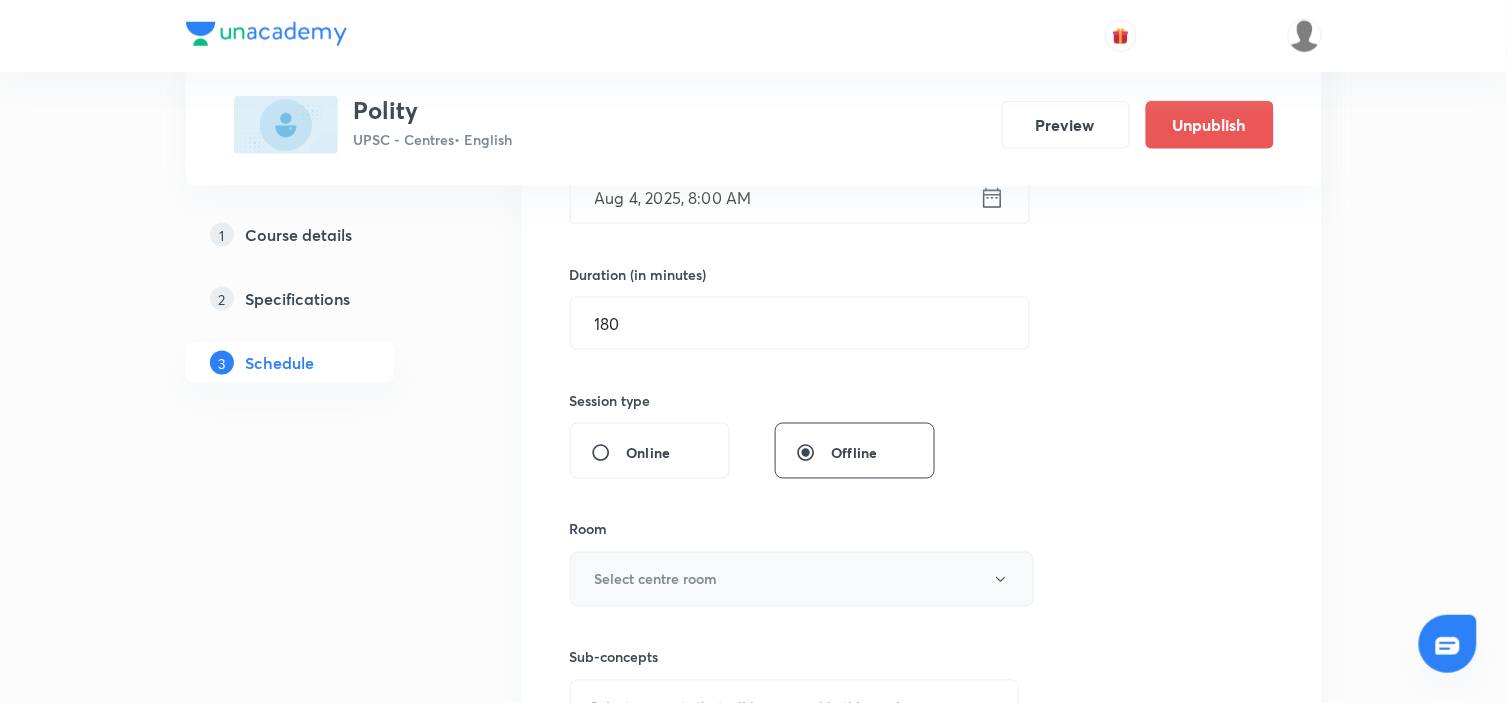 click on "Select centre room" at bounding box center [802, 579] 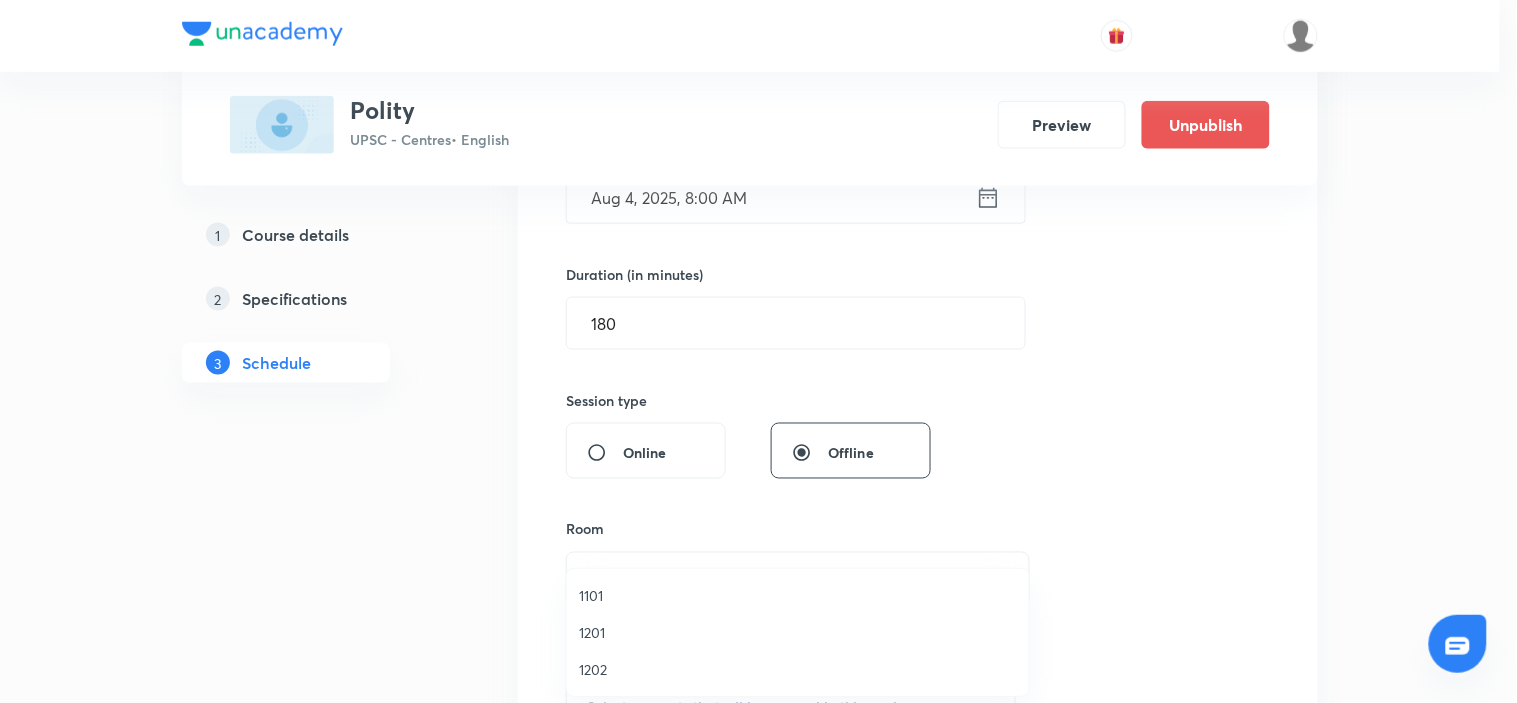 click on "1202" at bounding box center [798, 669] 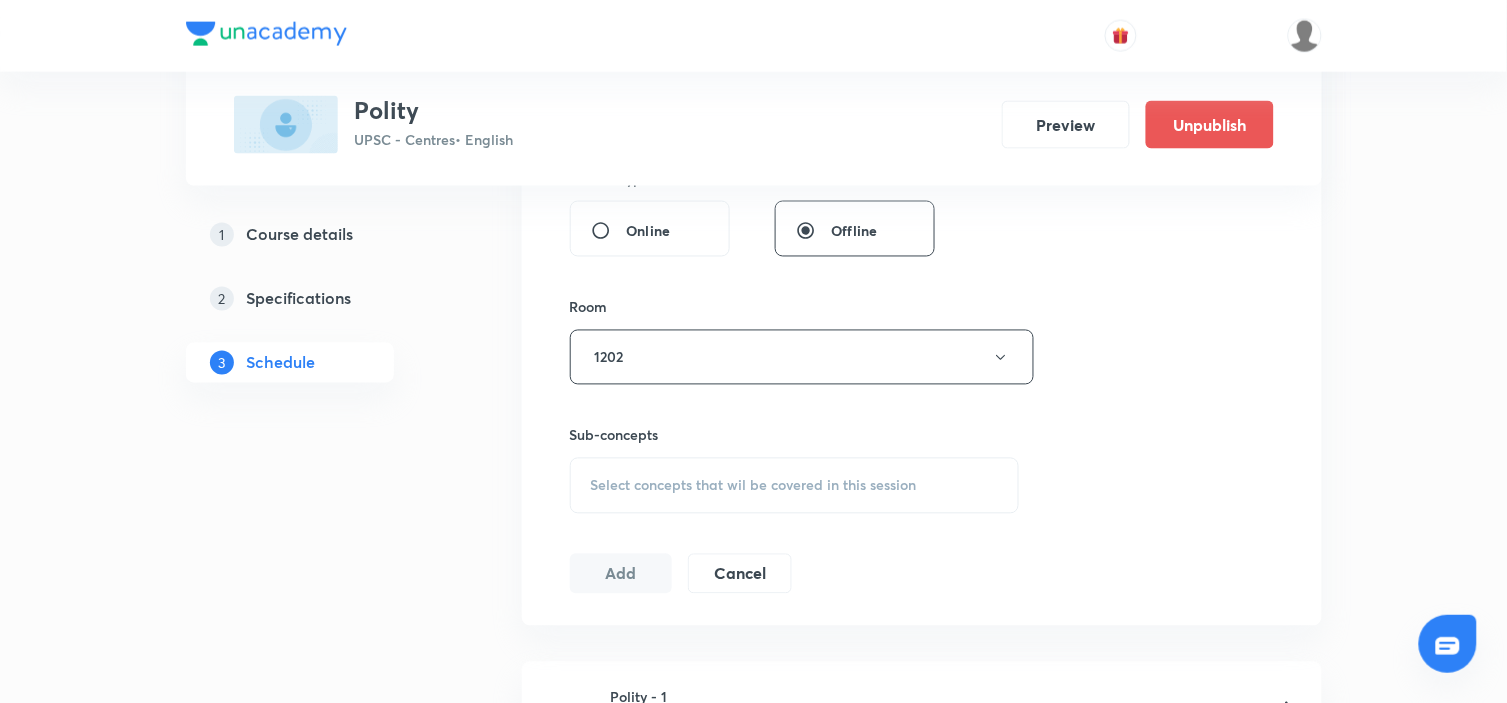 scroll, scrollTop: 888, scrollLeft: 0, axis: vertical 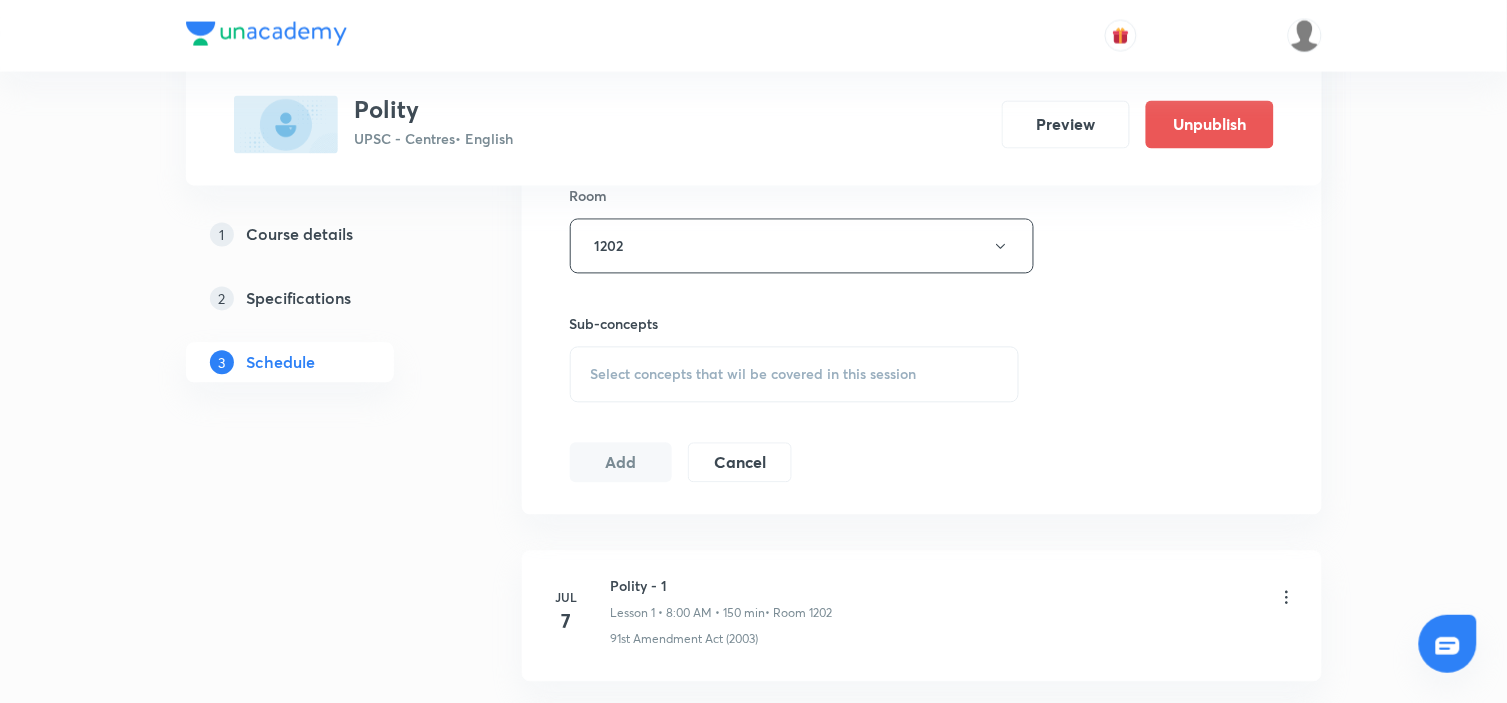 click on "Select concepts that wil be covered in this session" at bounding box center [795, 375] 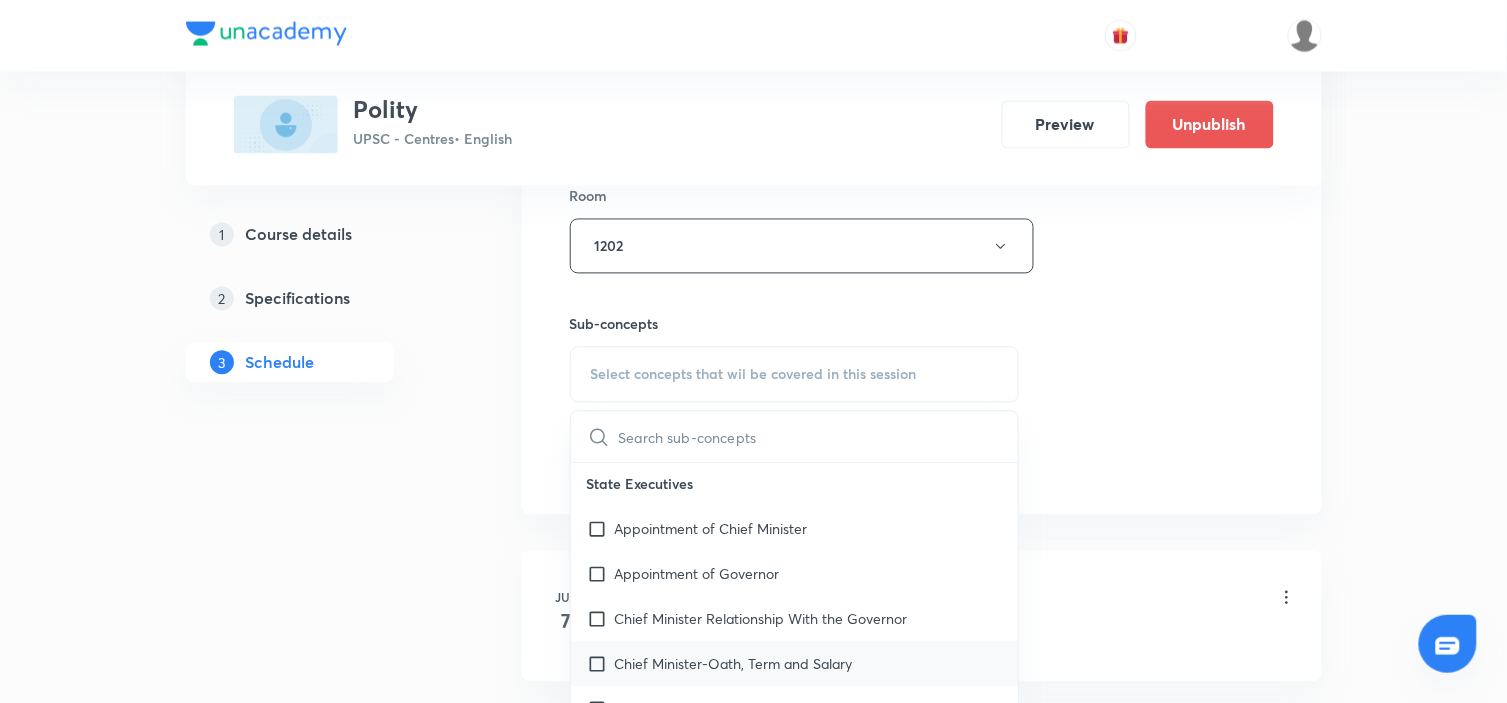 scroll, scrollTop: 1555, scrollLeft: 0, axis: vertical 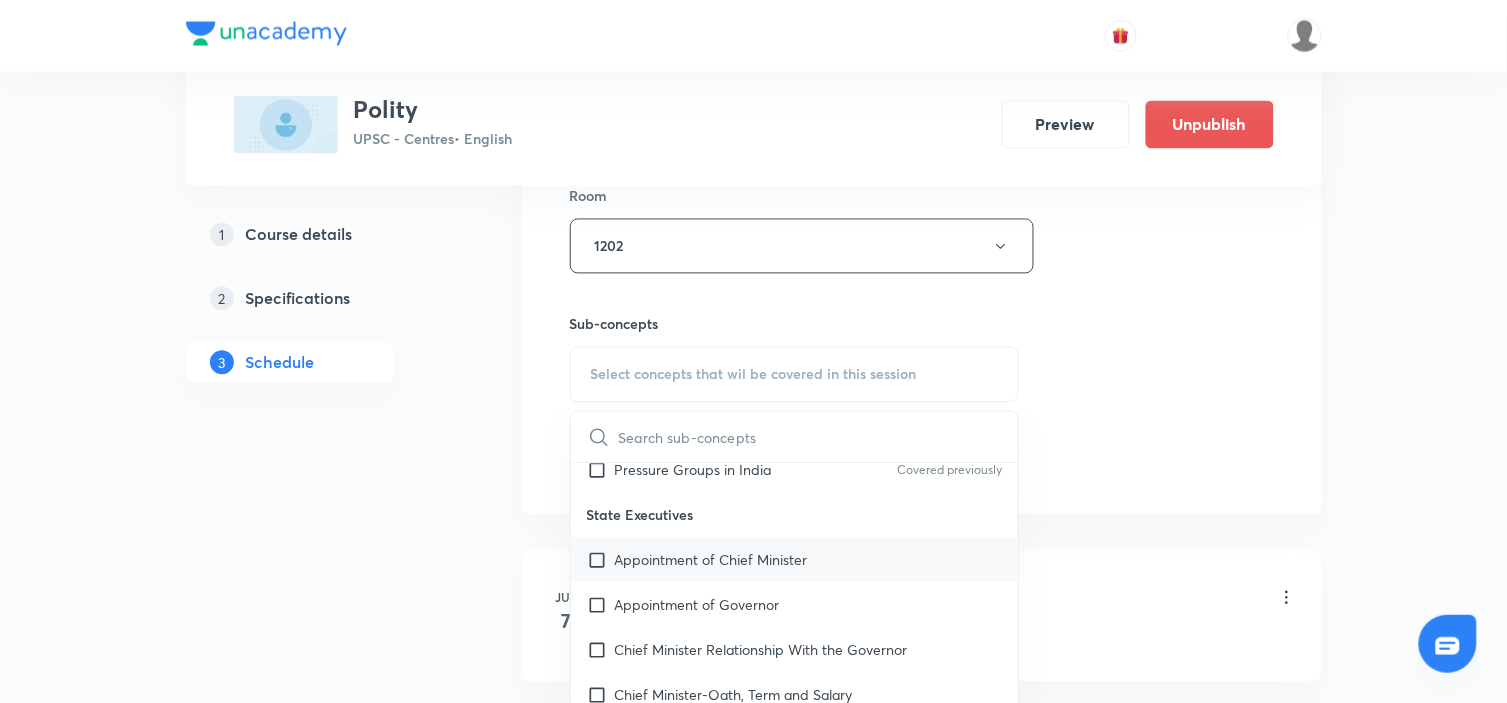 click on "Appointment of Chief Minister" at bounding box center (795, 560) 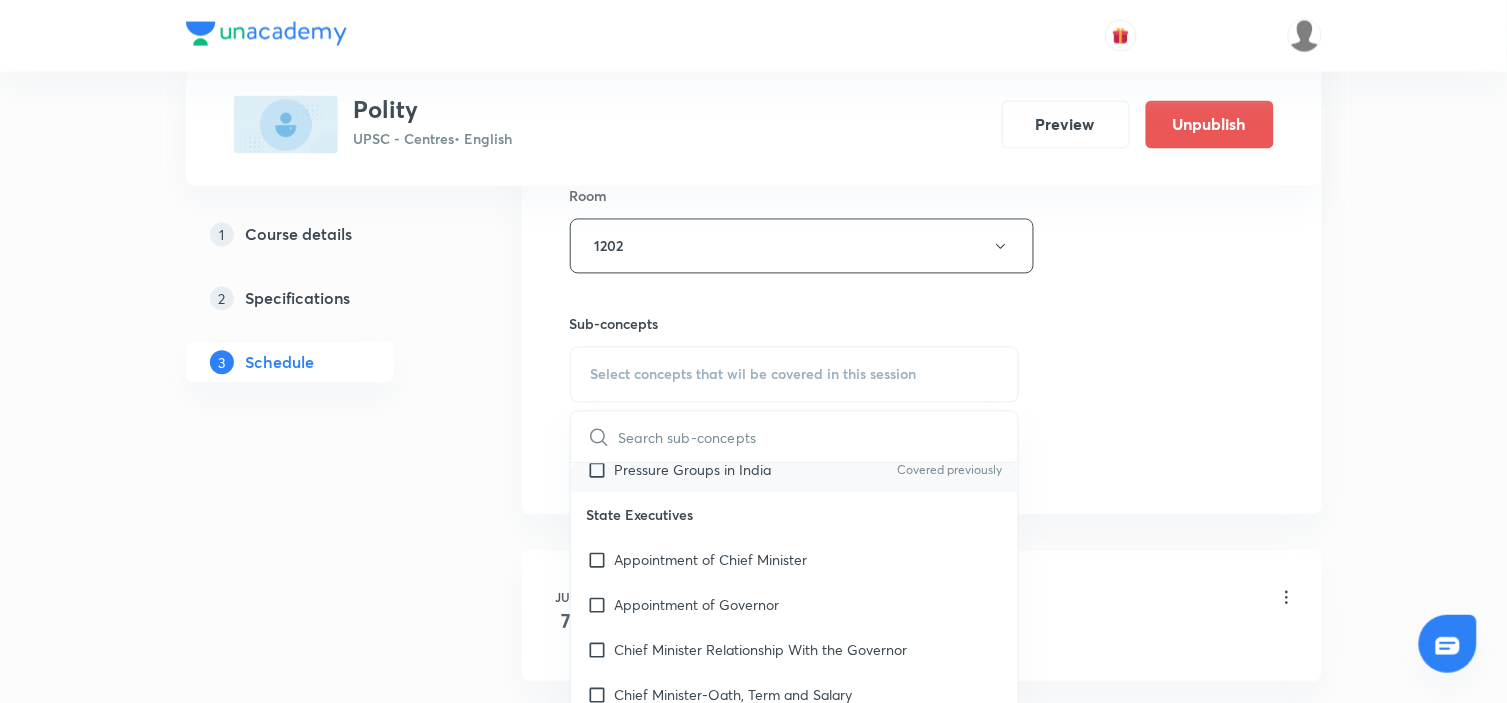 checkbox on "true" 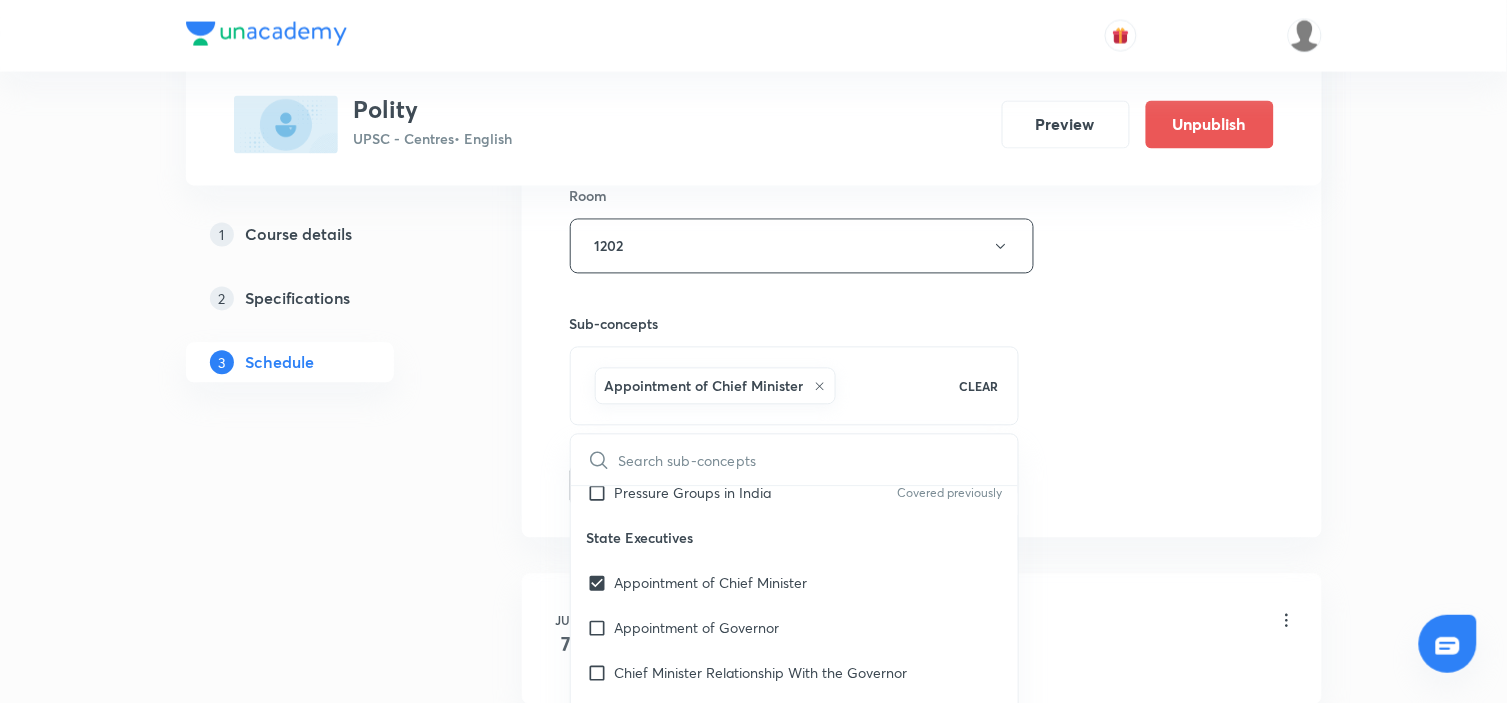 drag, startPoint x: 1184, startPoint y: 418, endPoint x: 1127, endPoint y: 426, distance: 57.558666 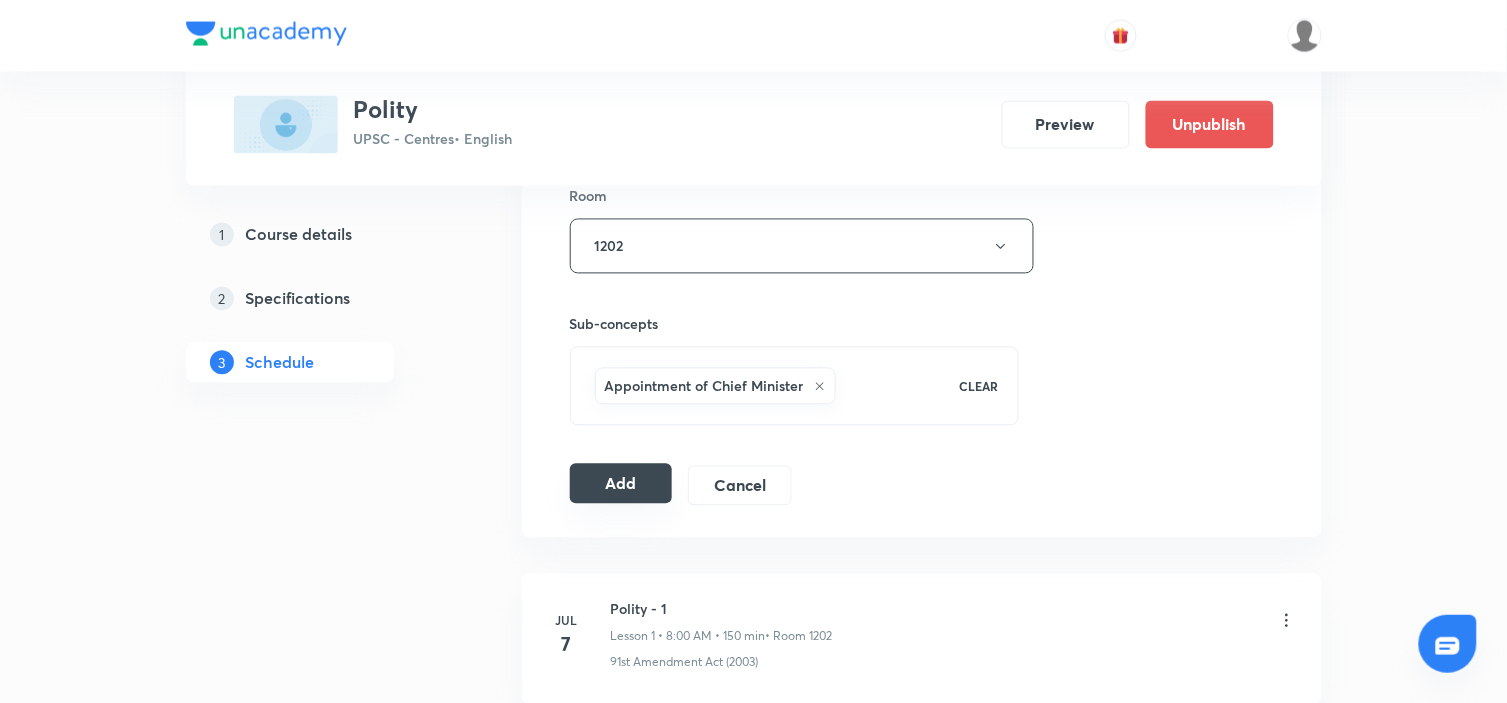 click on "Add" at bounding box center (621, 484) 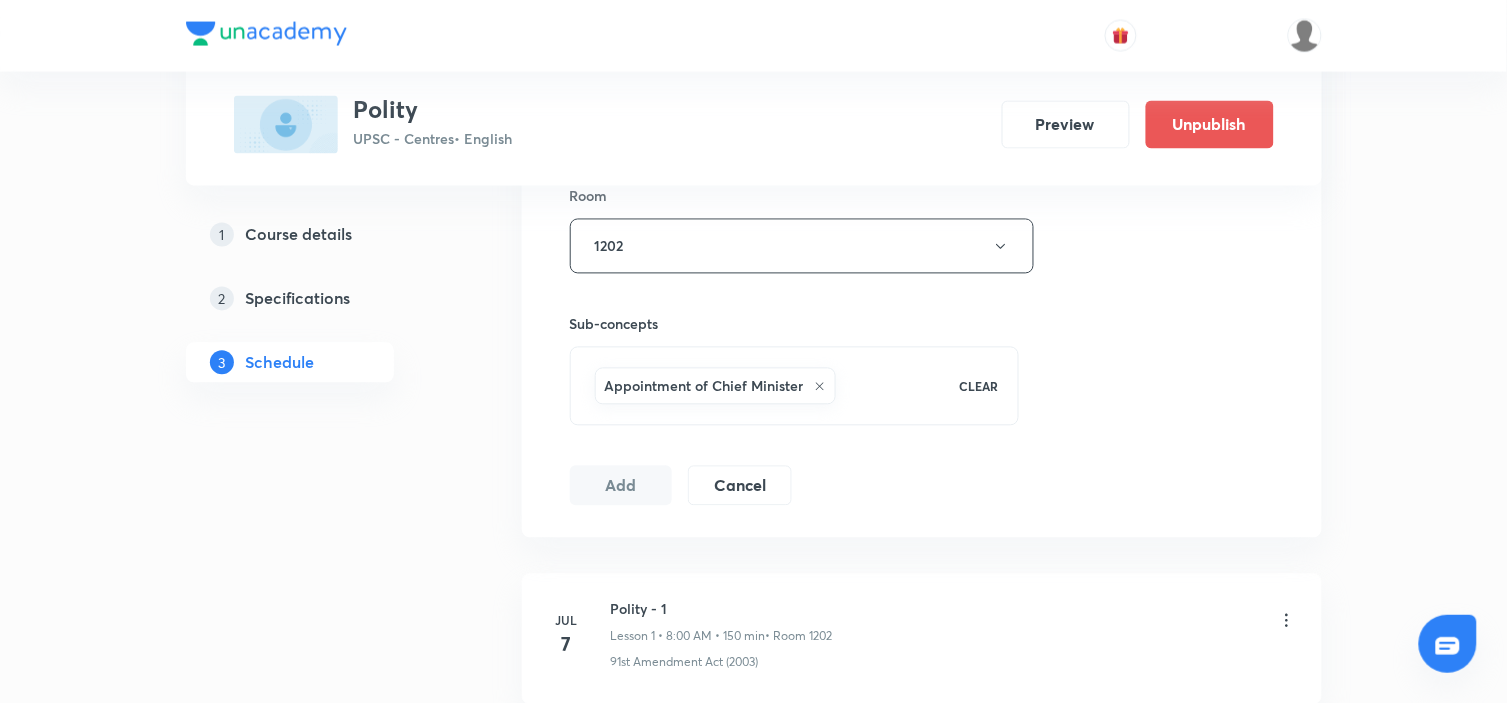 type 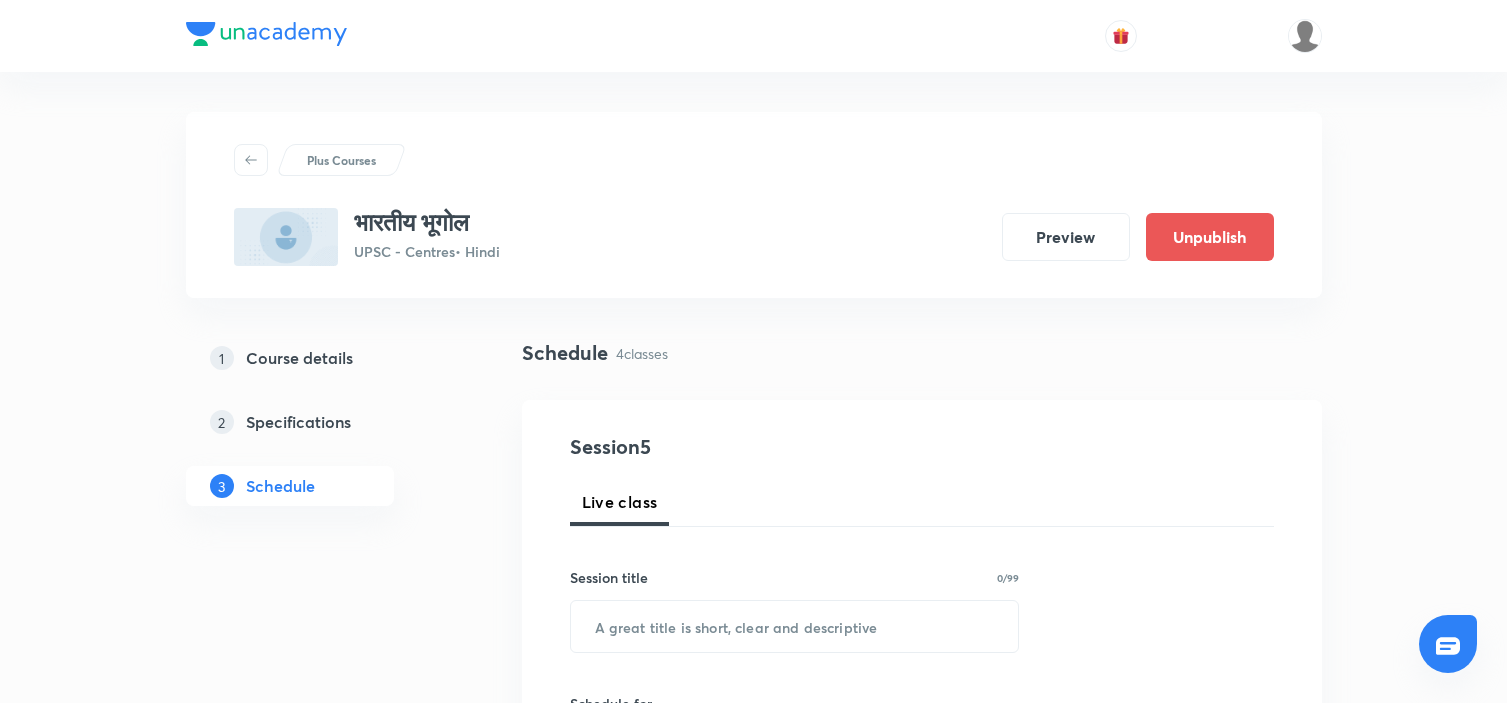 scroll, scrollTop: 0, scrollLeft: 0, axis: both 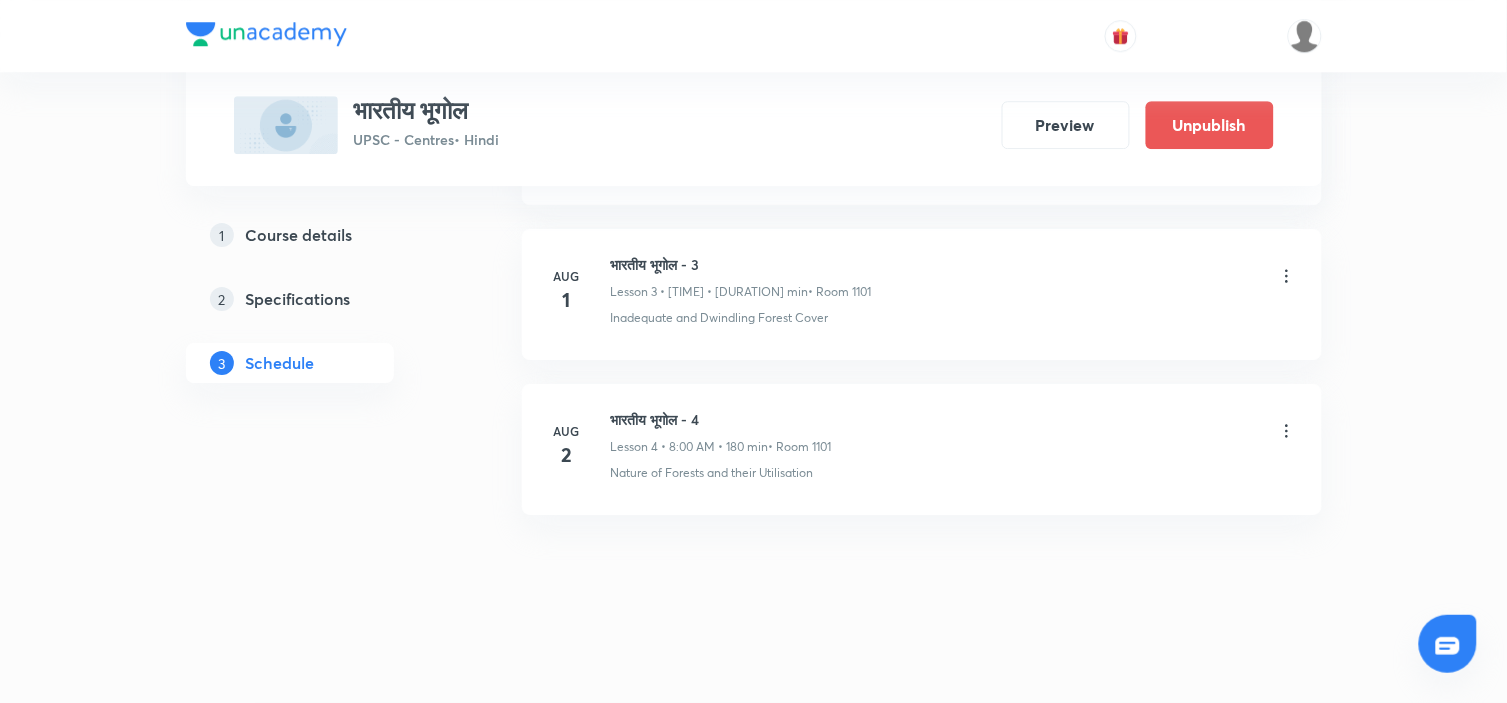click on "भारतीय भूगोल - 4" at bounding box center (721, 419) 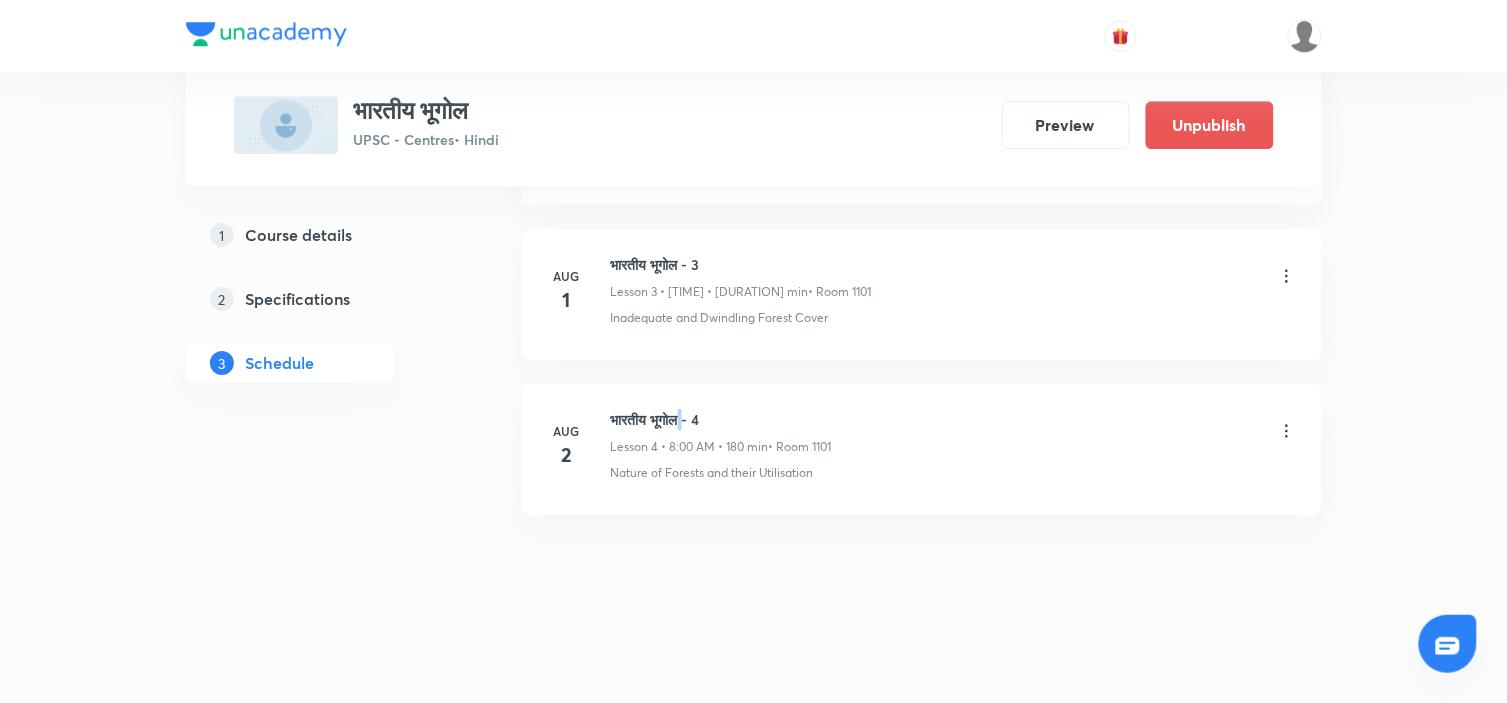 click on "भारतीय भूगोल - 4" at bounding box center (721, 419) 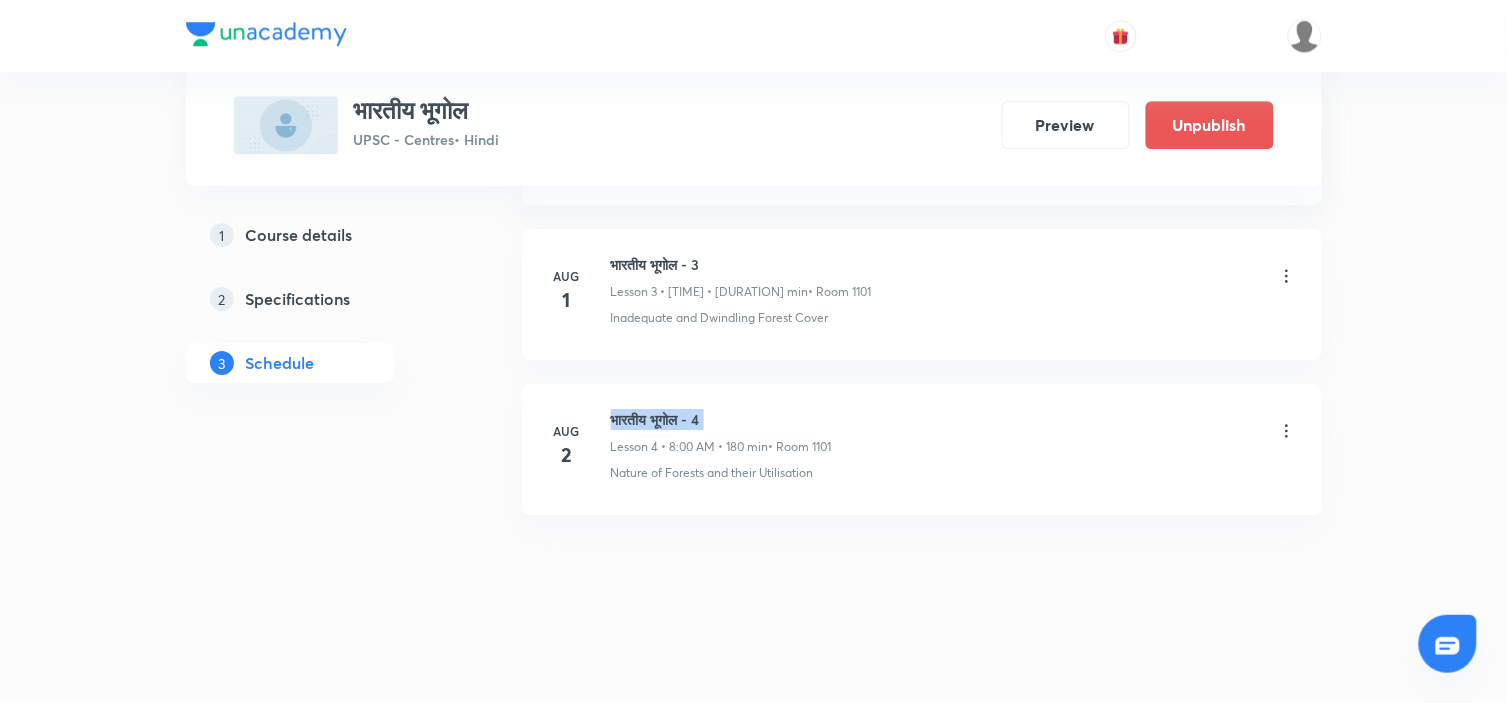 click on "भारतीय भूगोल - 4" at bounding box center (721, 419) 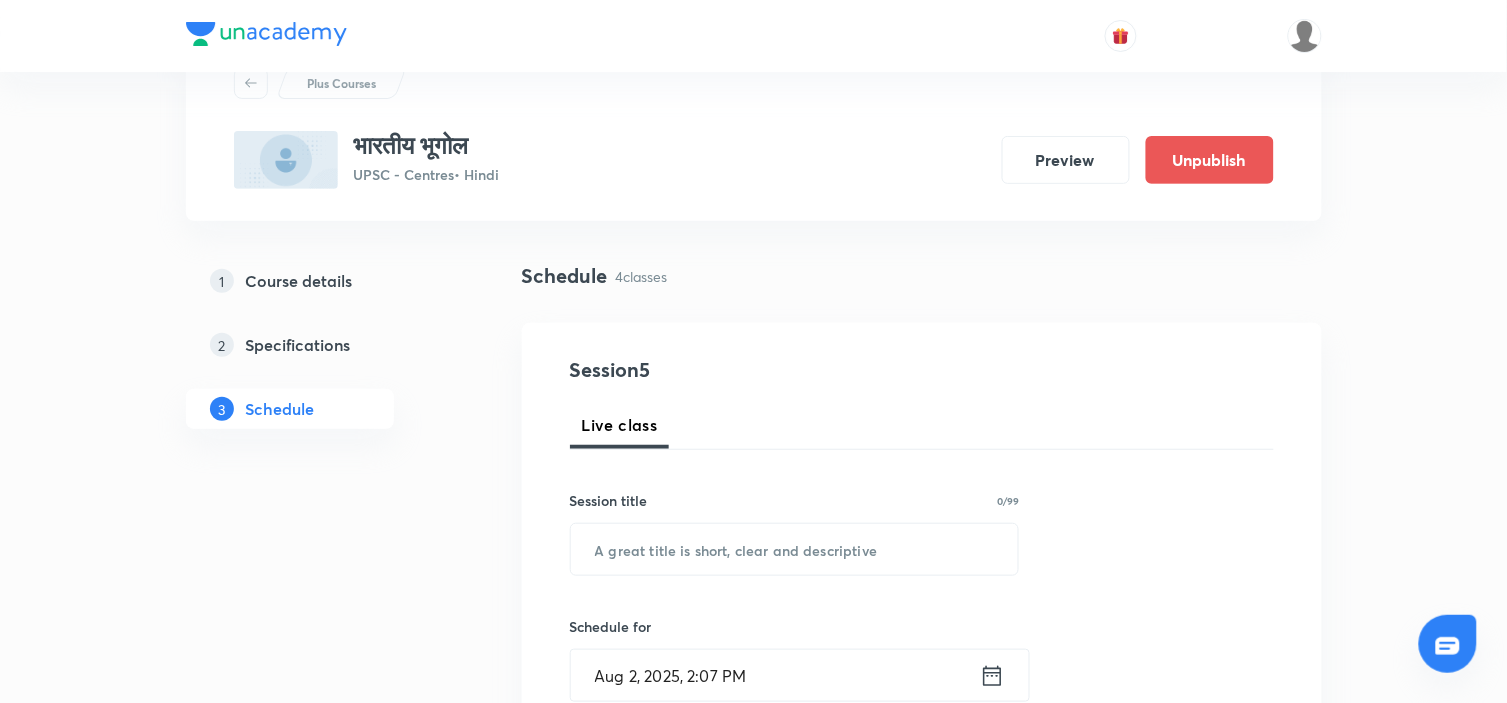 scroll, scrollTop: 111, scrollLeft: 0, axis: vertical 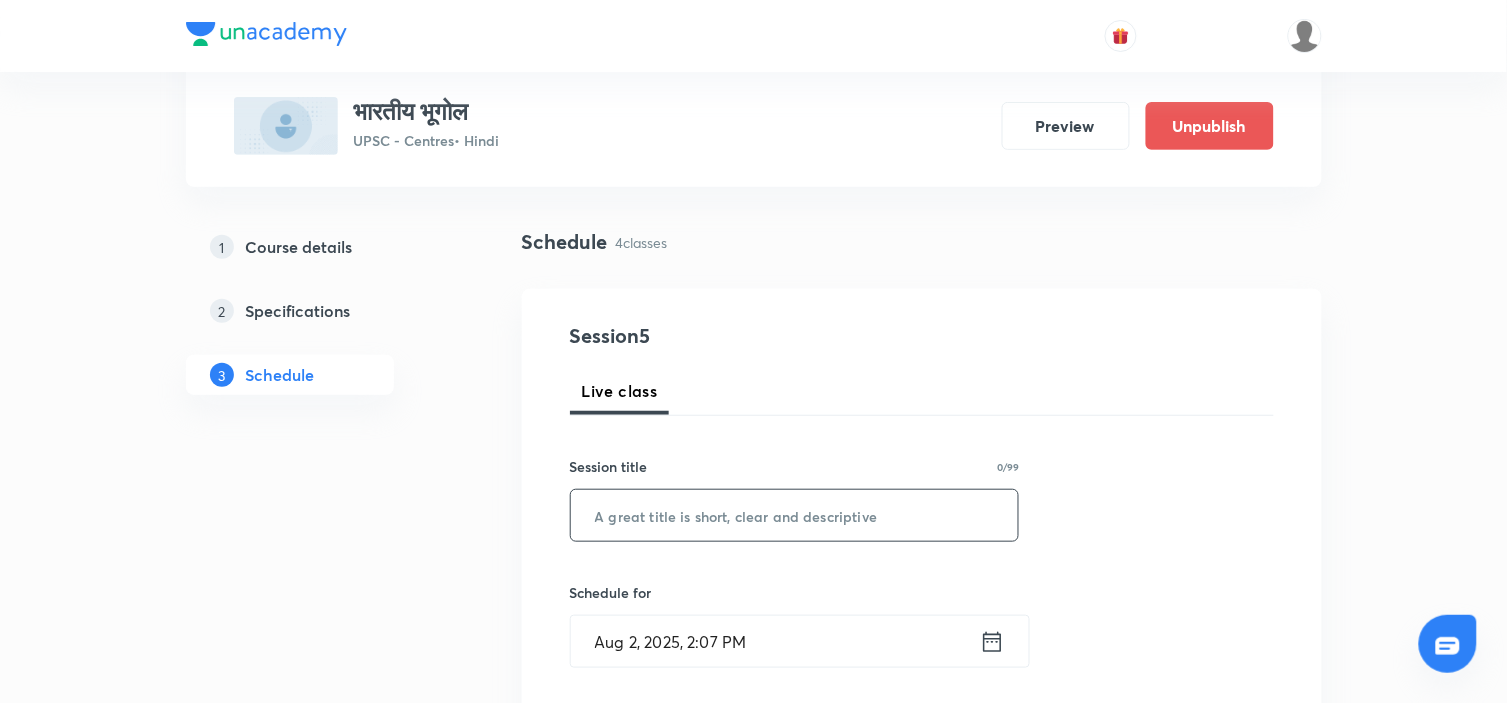 click at bounding box center [795, 515] 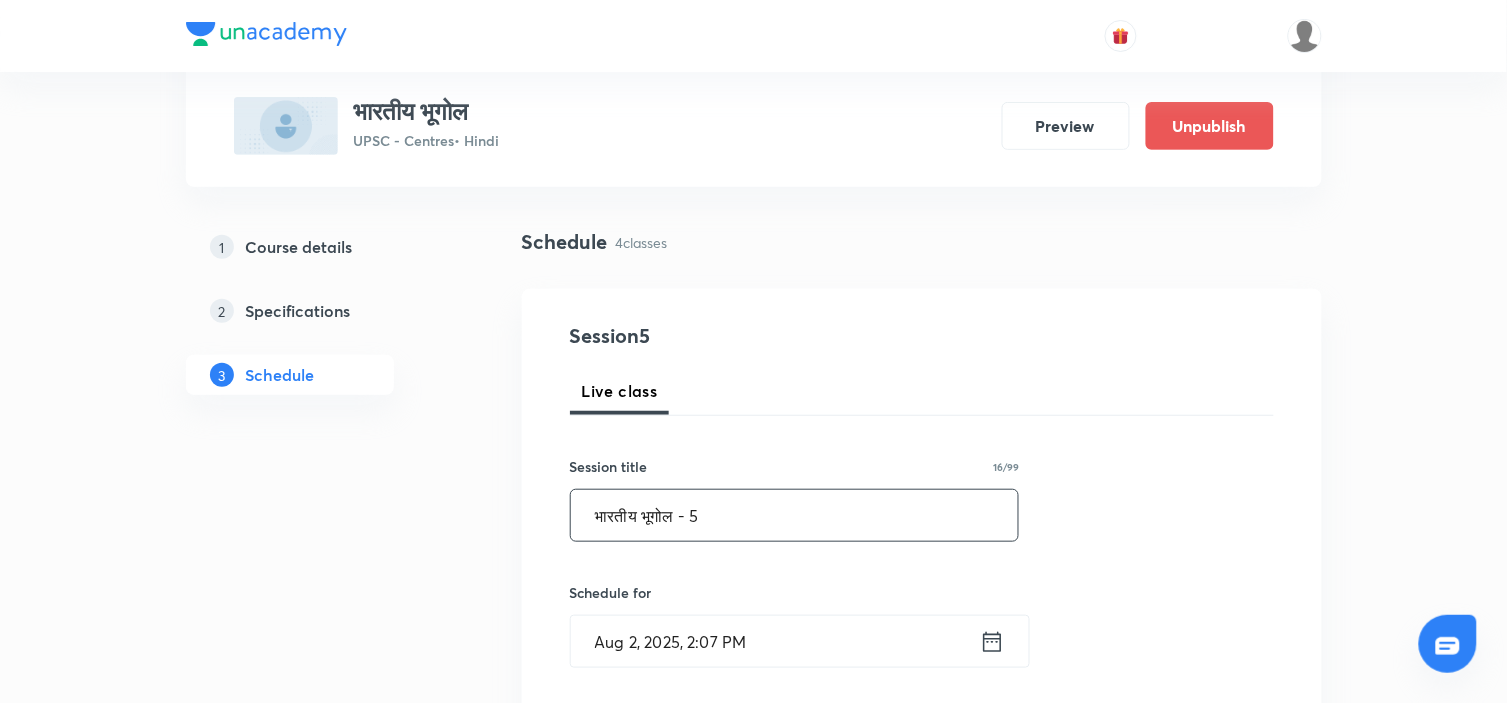 type on "भारतीय भूगोल - 5" 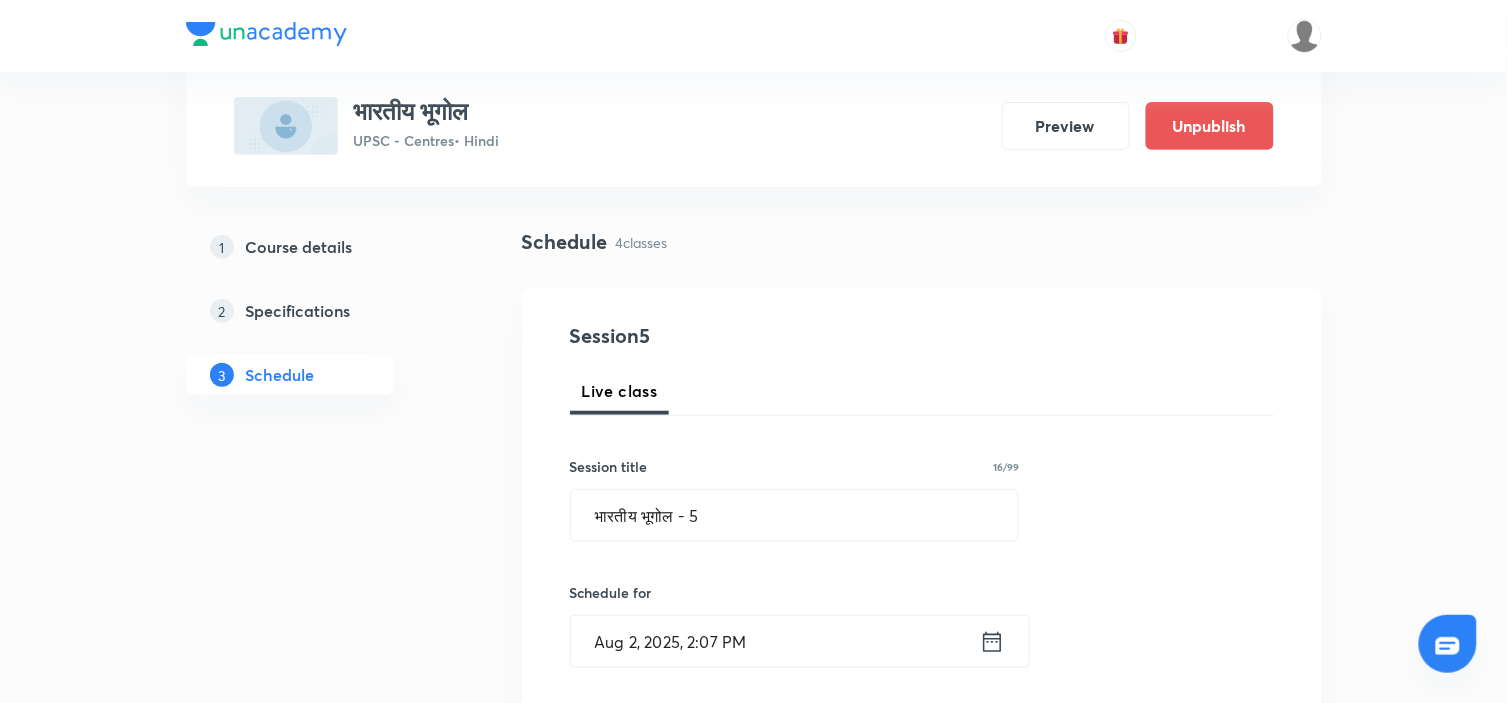 click on "Live class" at bounding box center [922, 391] 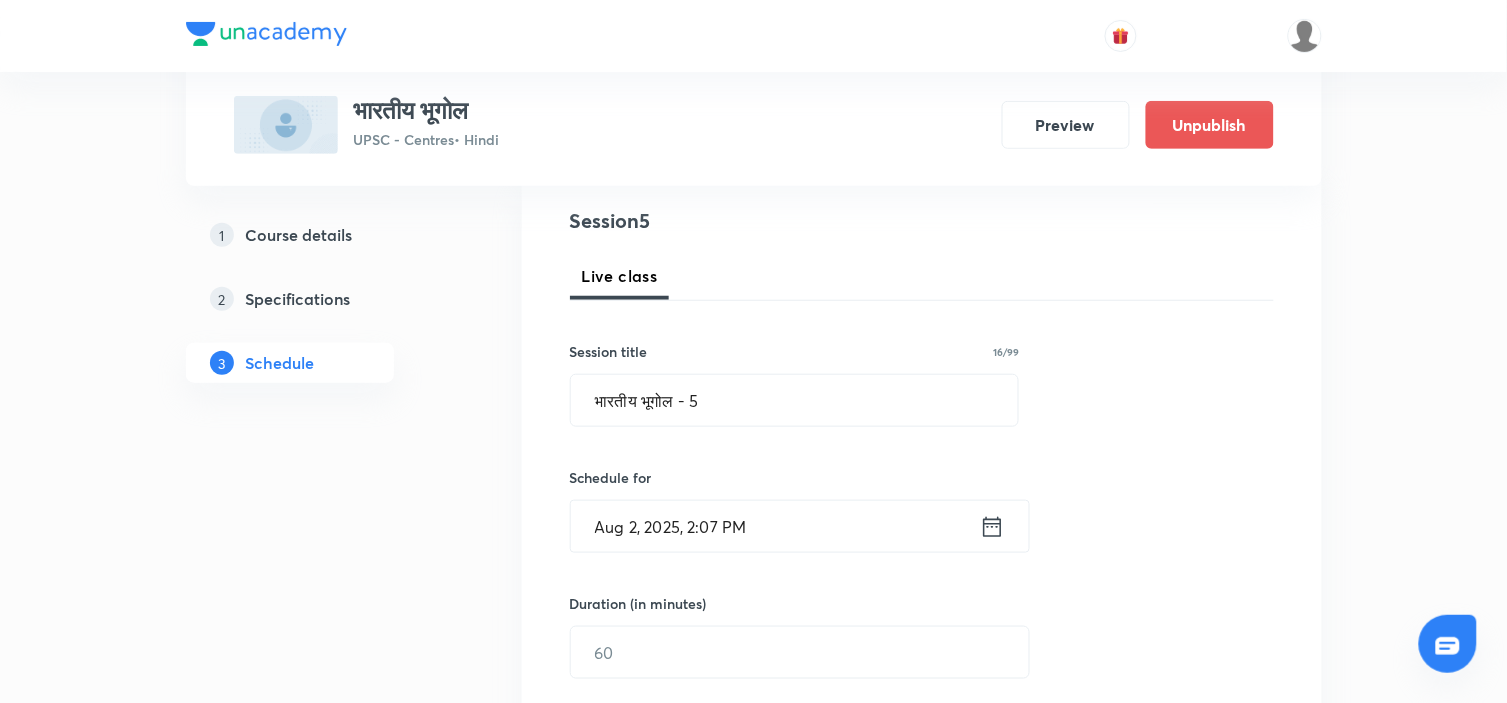 scroll, scrollTop: 333, scrollLeft: 0, axis: vertical 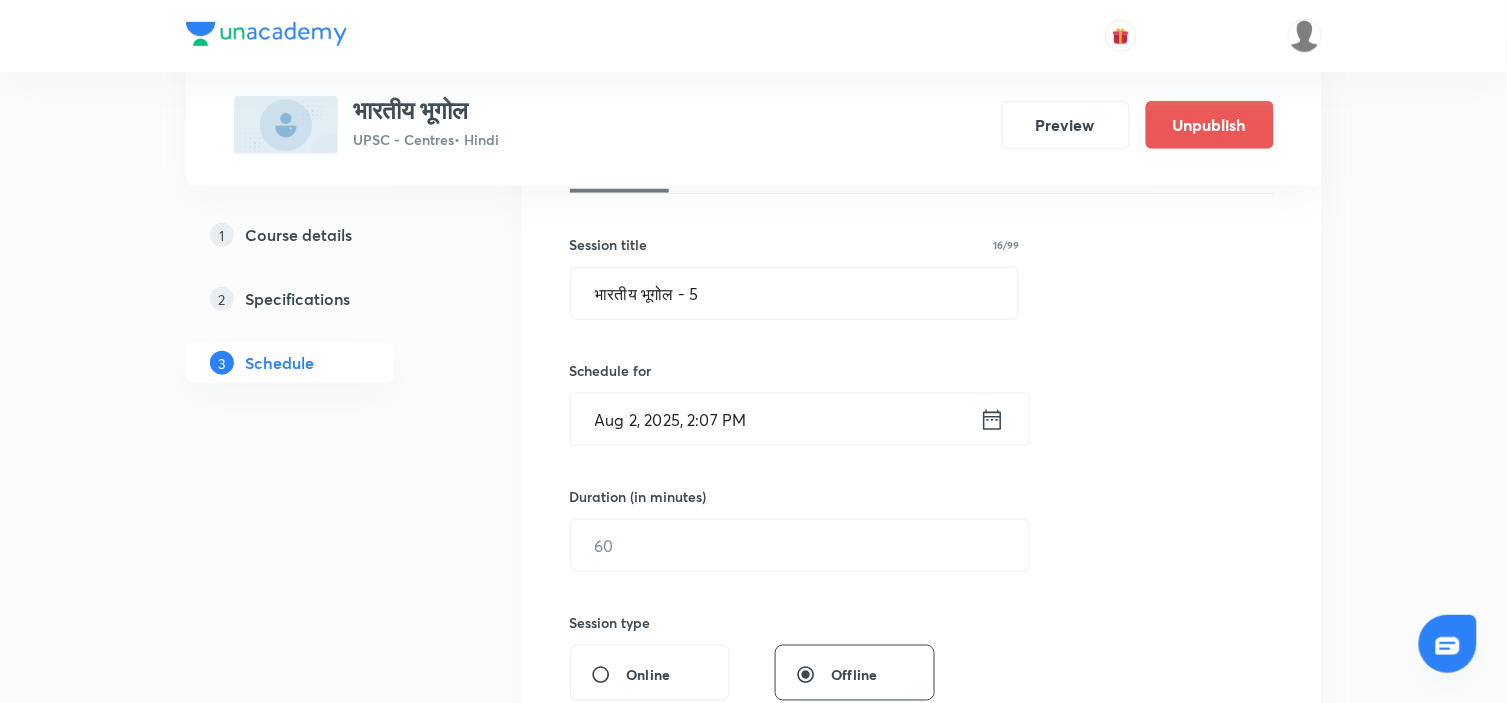 click 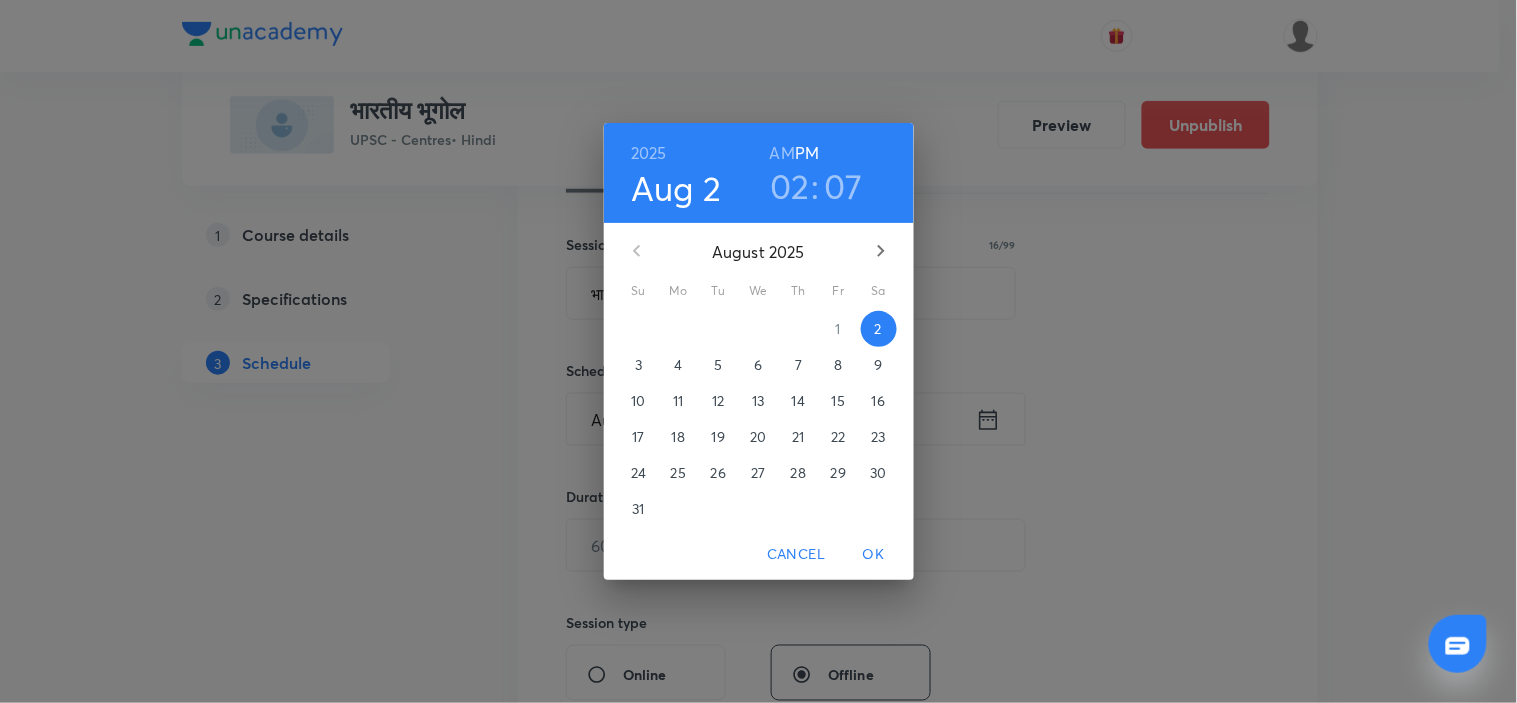 click on "4" at bounding box center [679, 365] 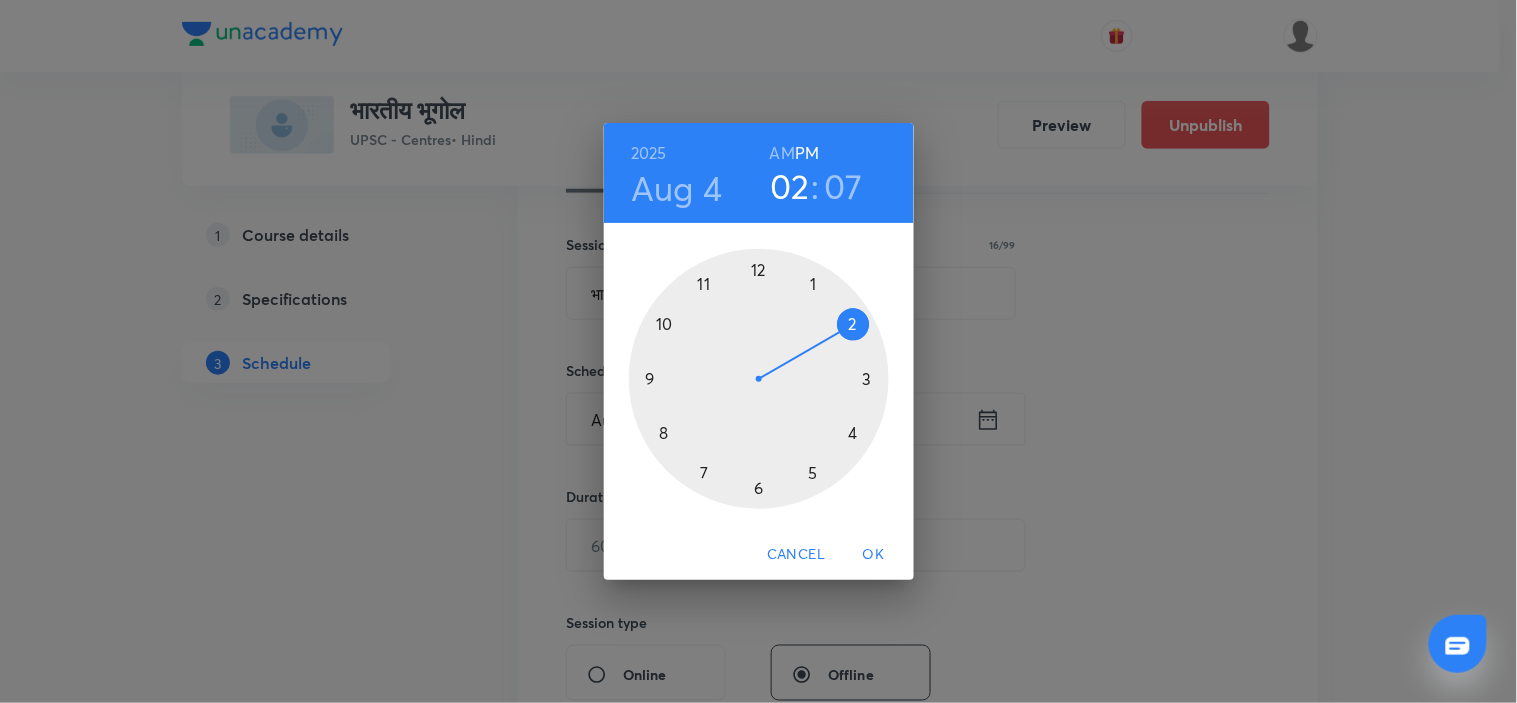 click on "AM" at bounding box center (782, 153) 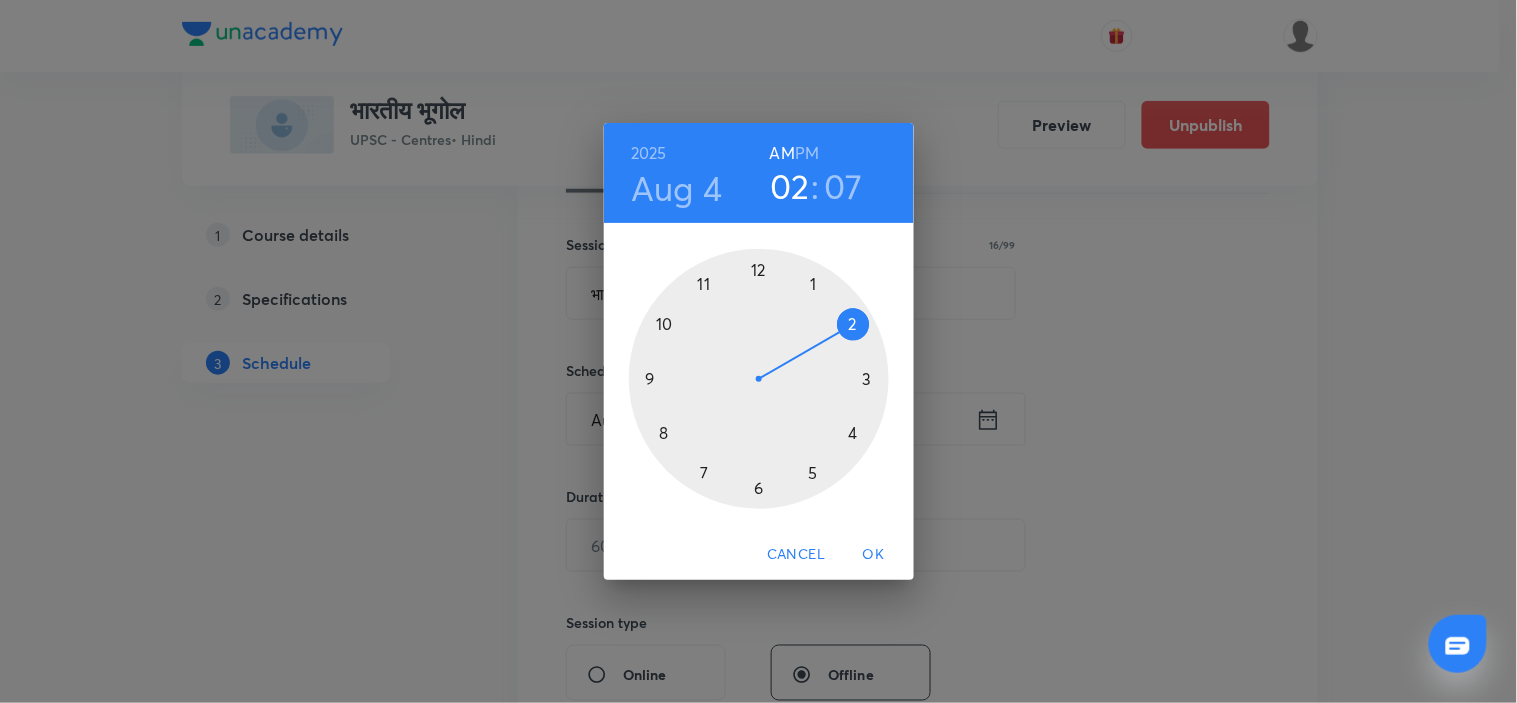 click at bounding box center [759, 379] 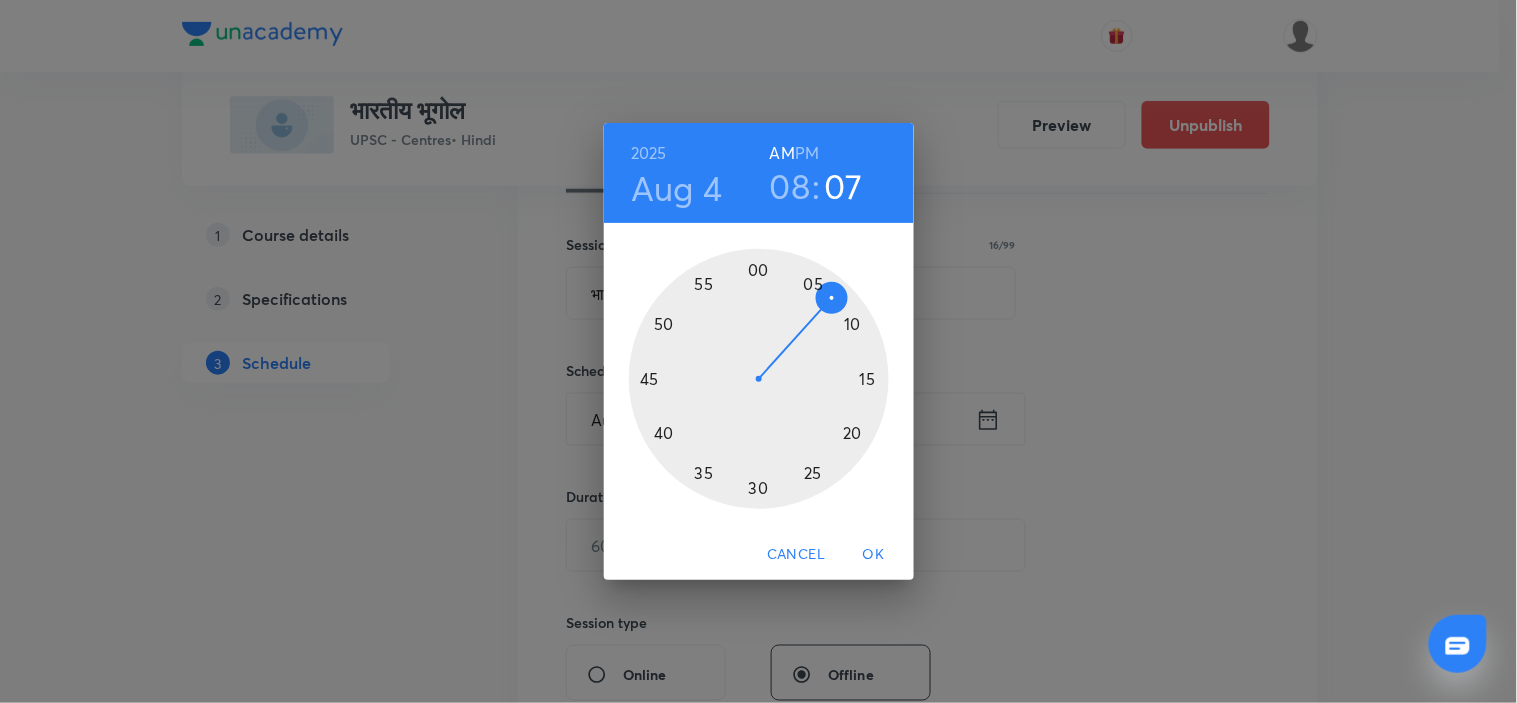 click at bounding box center (759, 379) 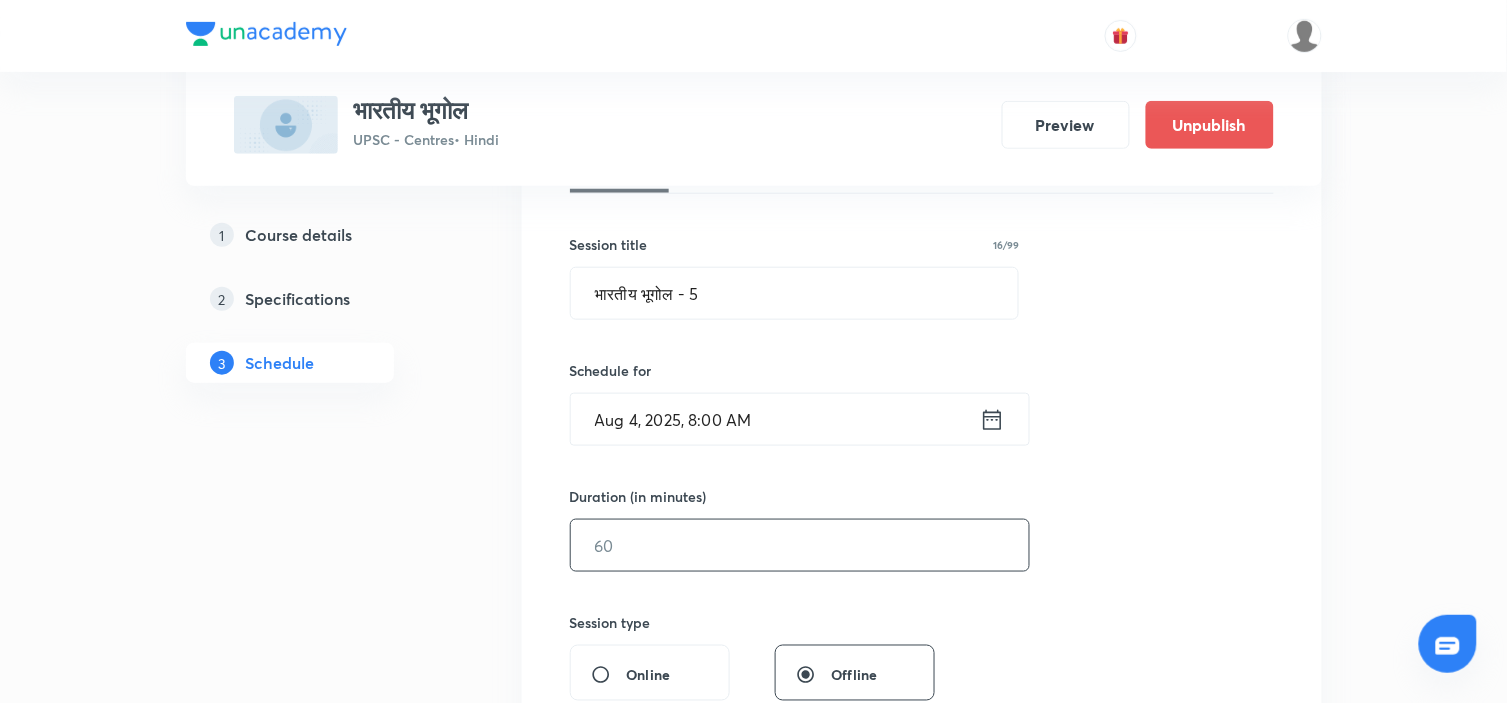 click at bounding box center [800, 545] 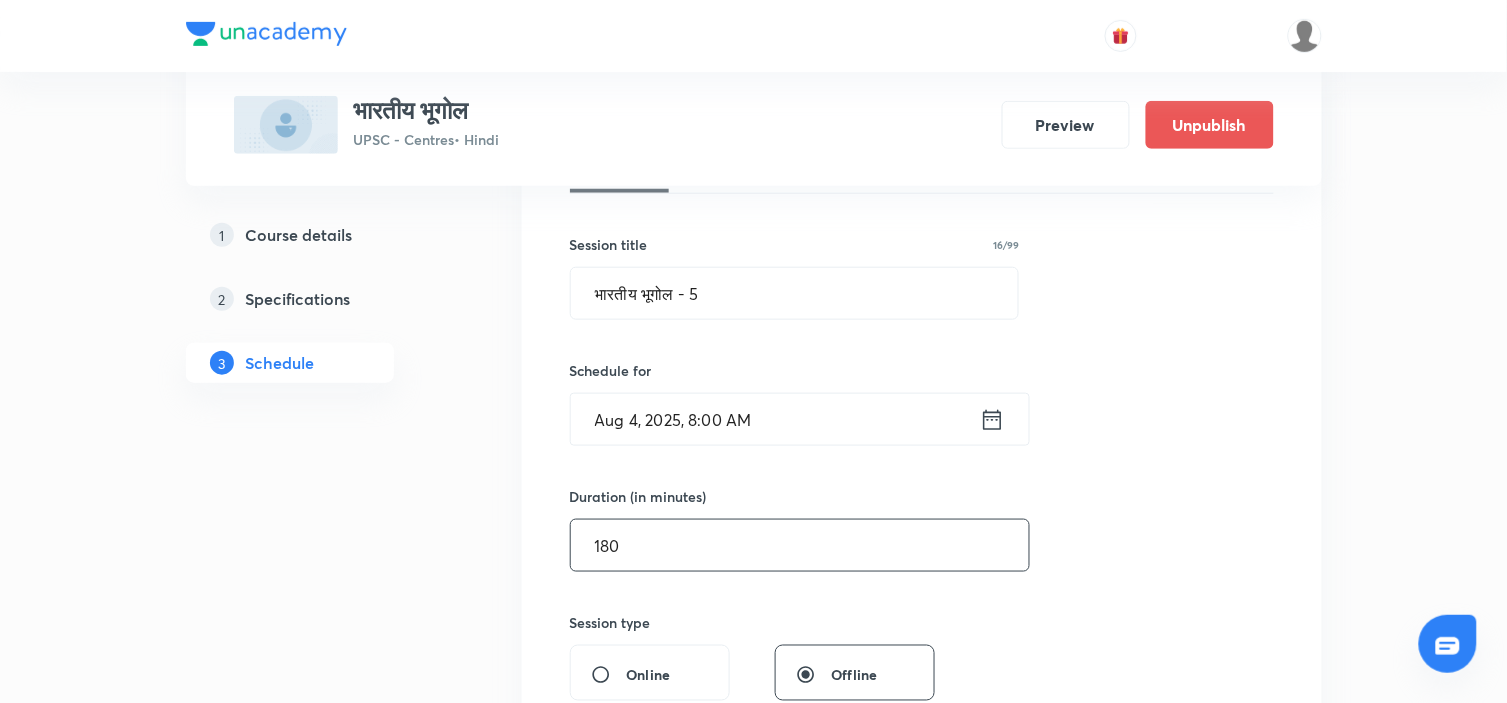 type on "180" 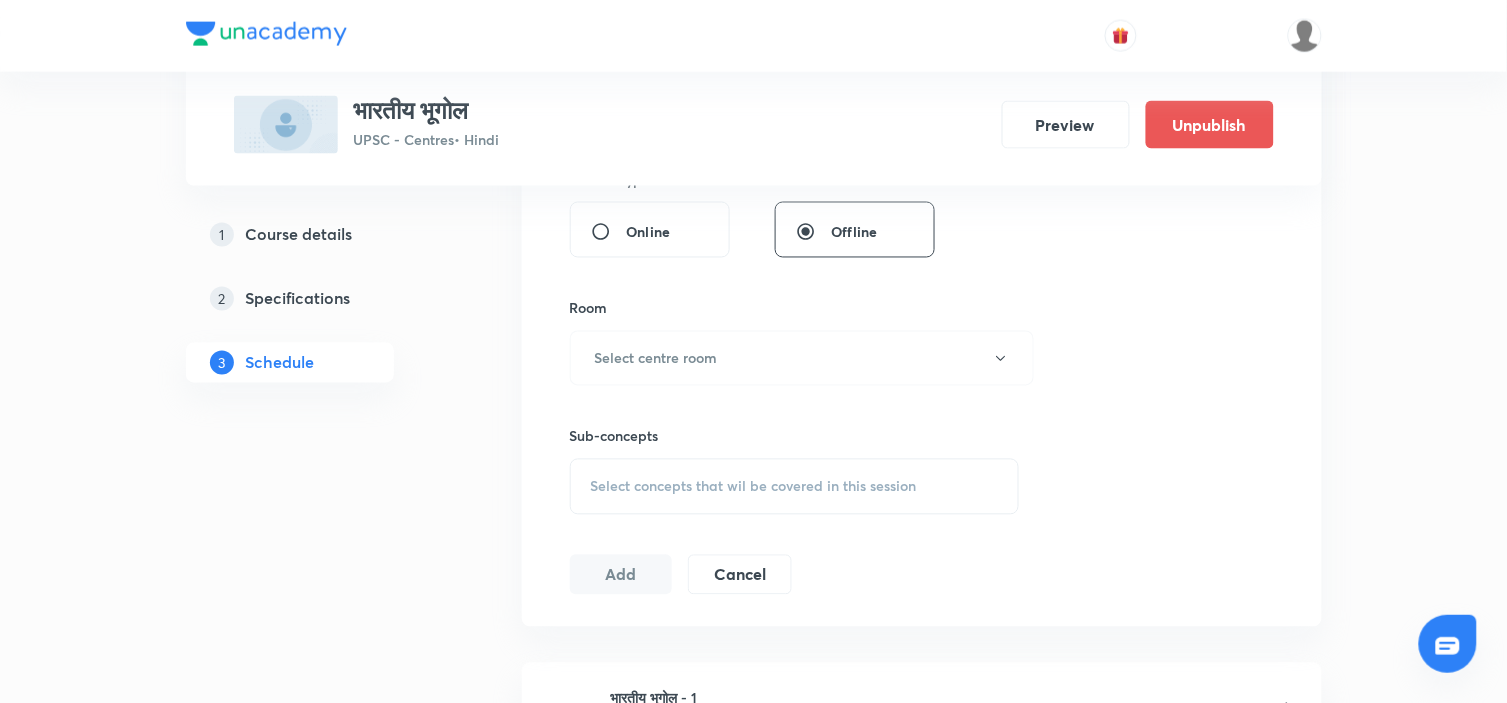 scroll, scrollTop: 777, scrollLeft: 0, axis: vertical 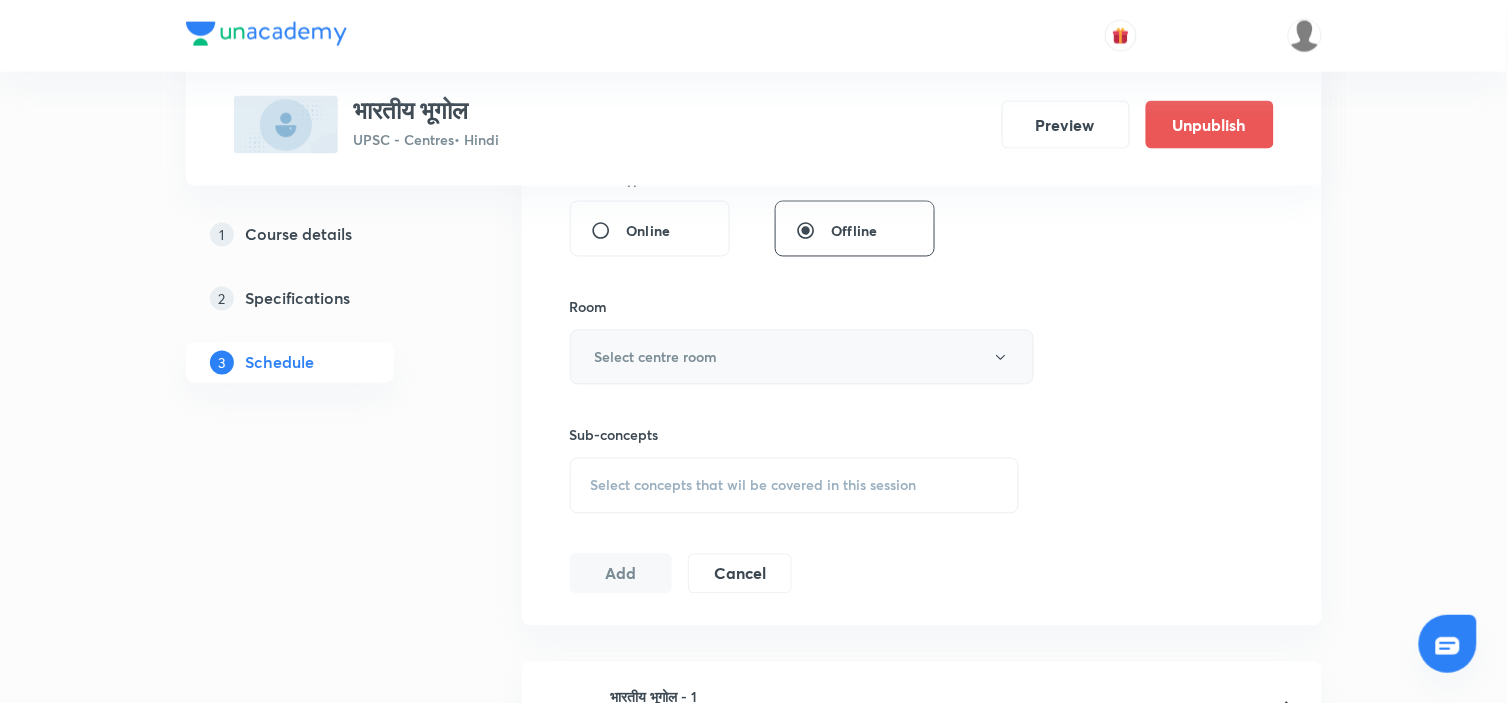 click on "Select centre room" at bounding box center [802, 357] 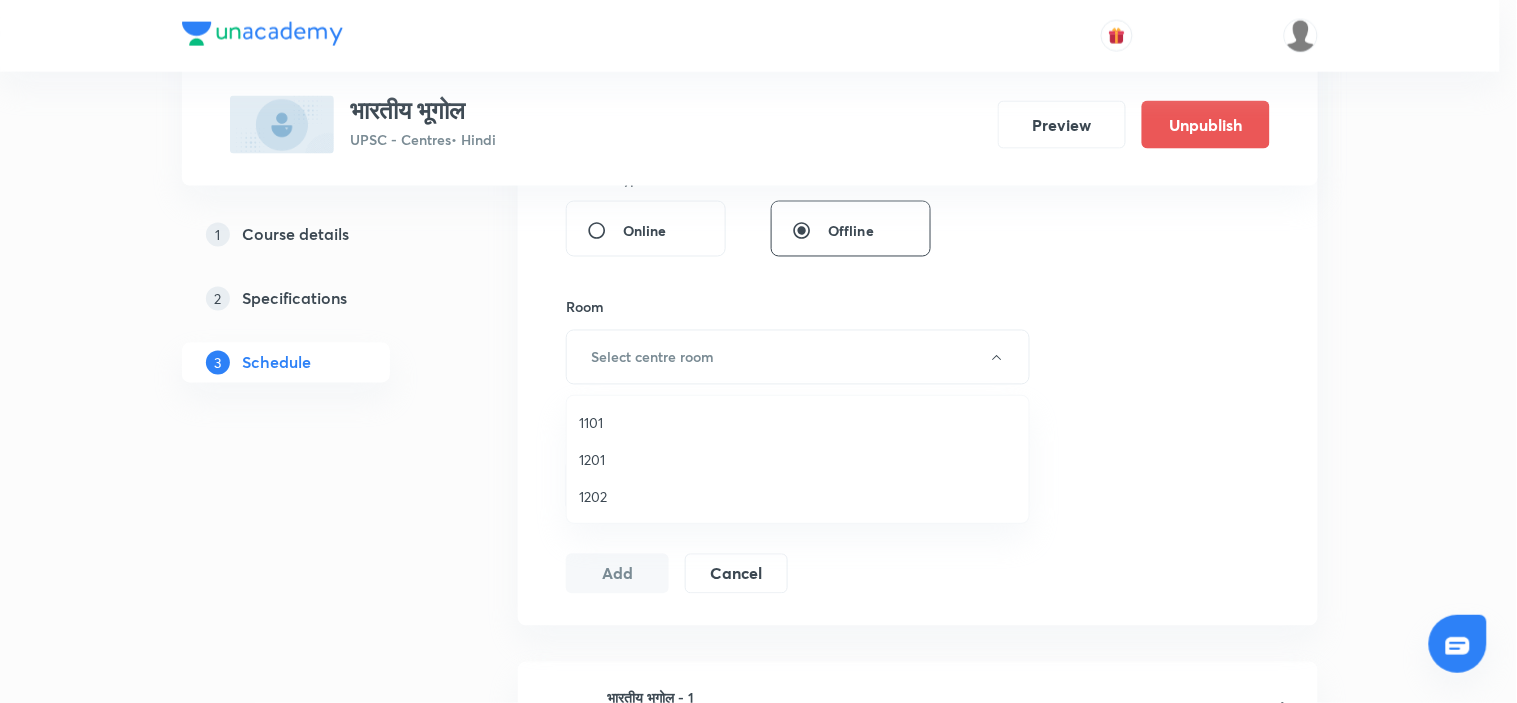 click on "1101" at bounding box center [798, 422] 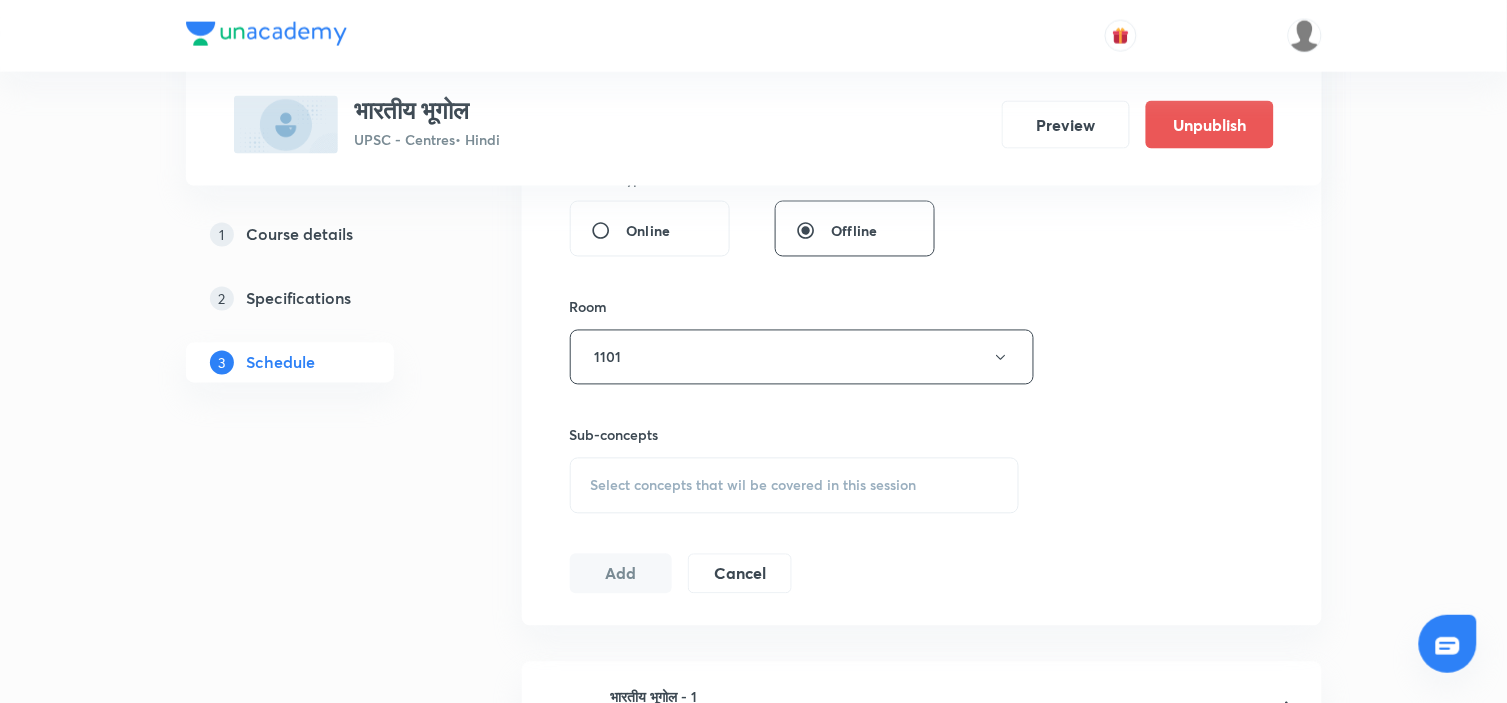click on "Select concepts that wil be covered in this session" at bounding box center (754, 486) 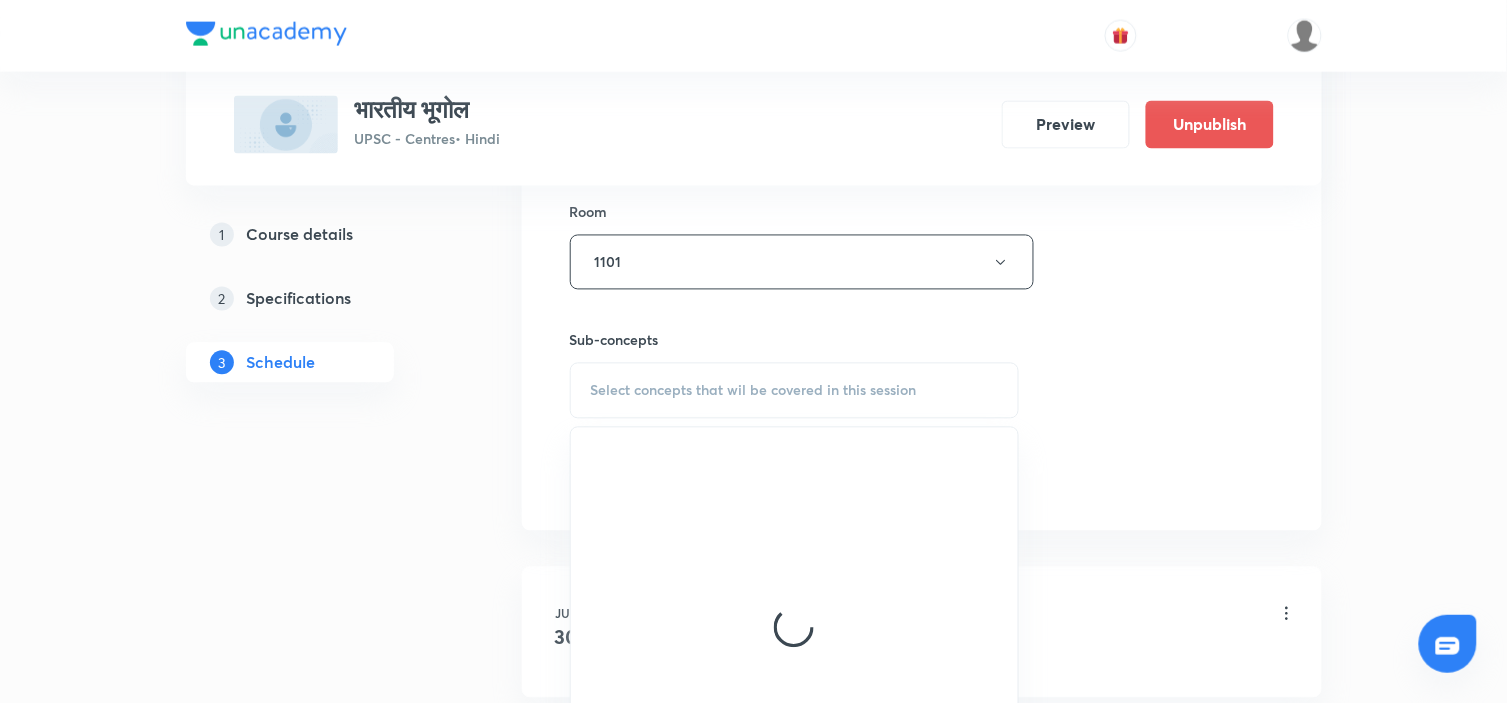 scroll, scrollTop: 1000, scrollLeft: 0, axis: vertical 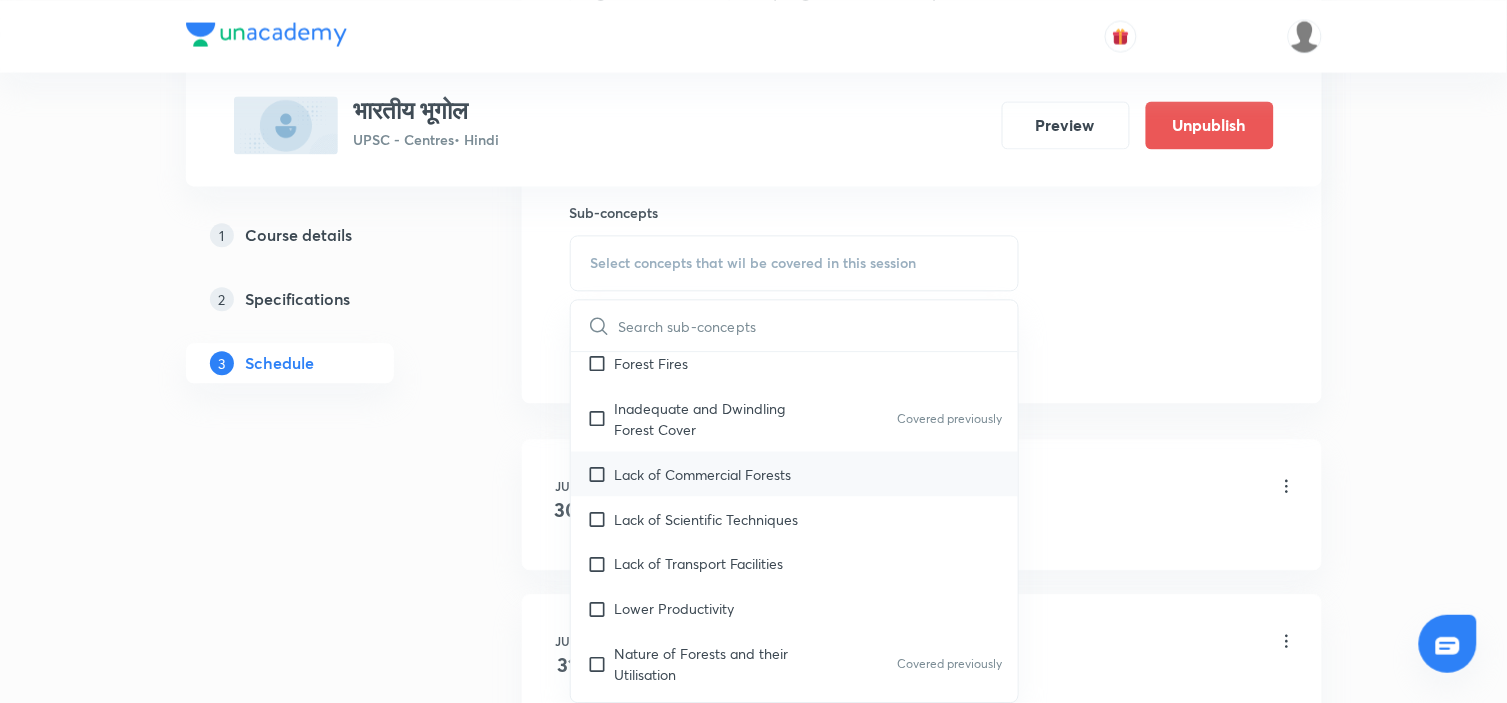 click on "Lack of Commercial Forests" at bounding box center (795, 473) 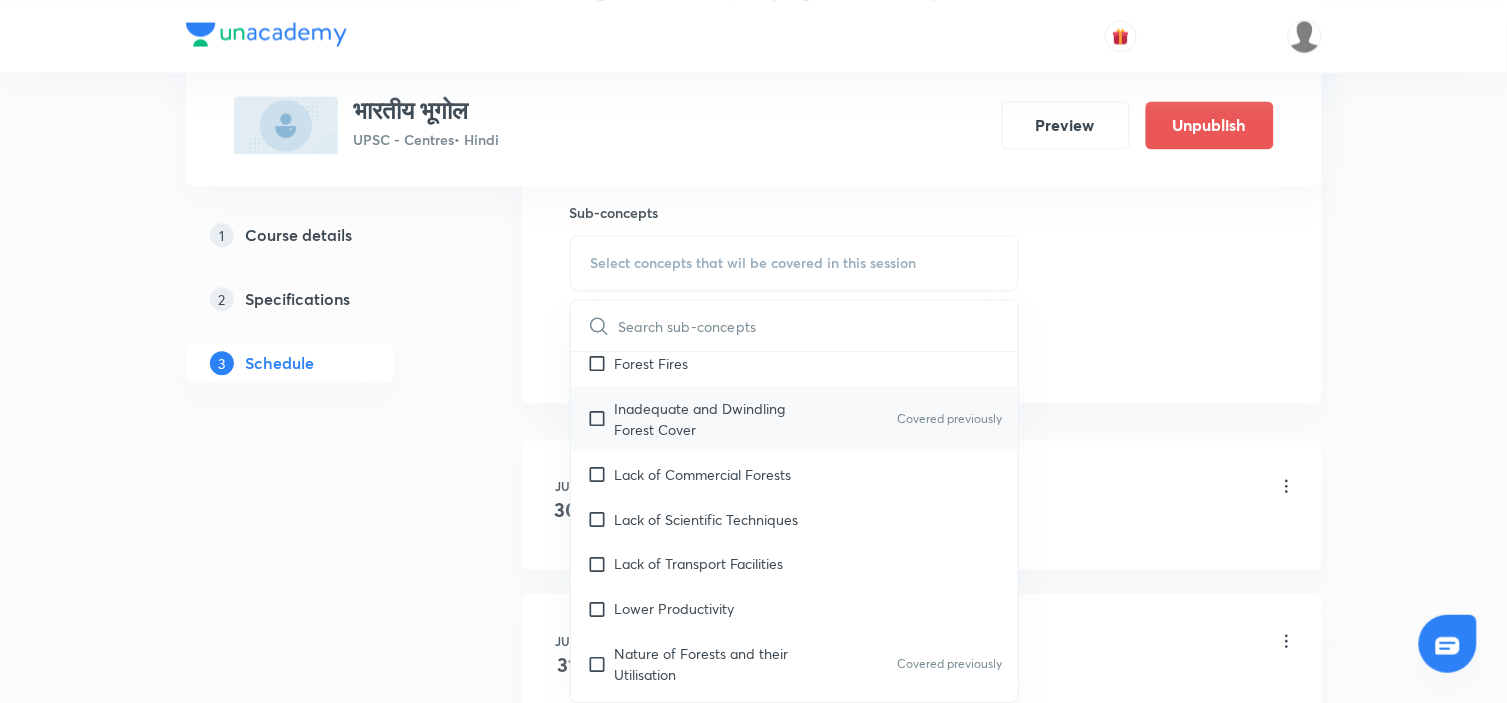 checkbox on "true" 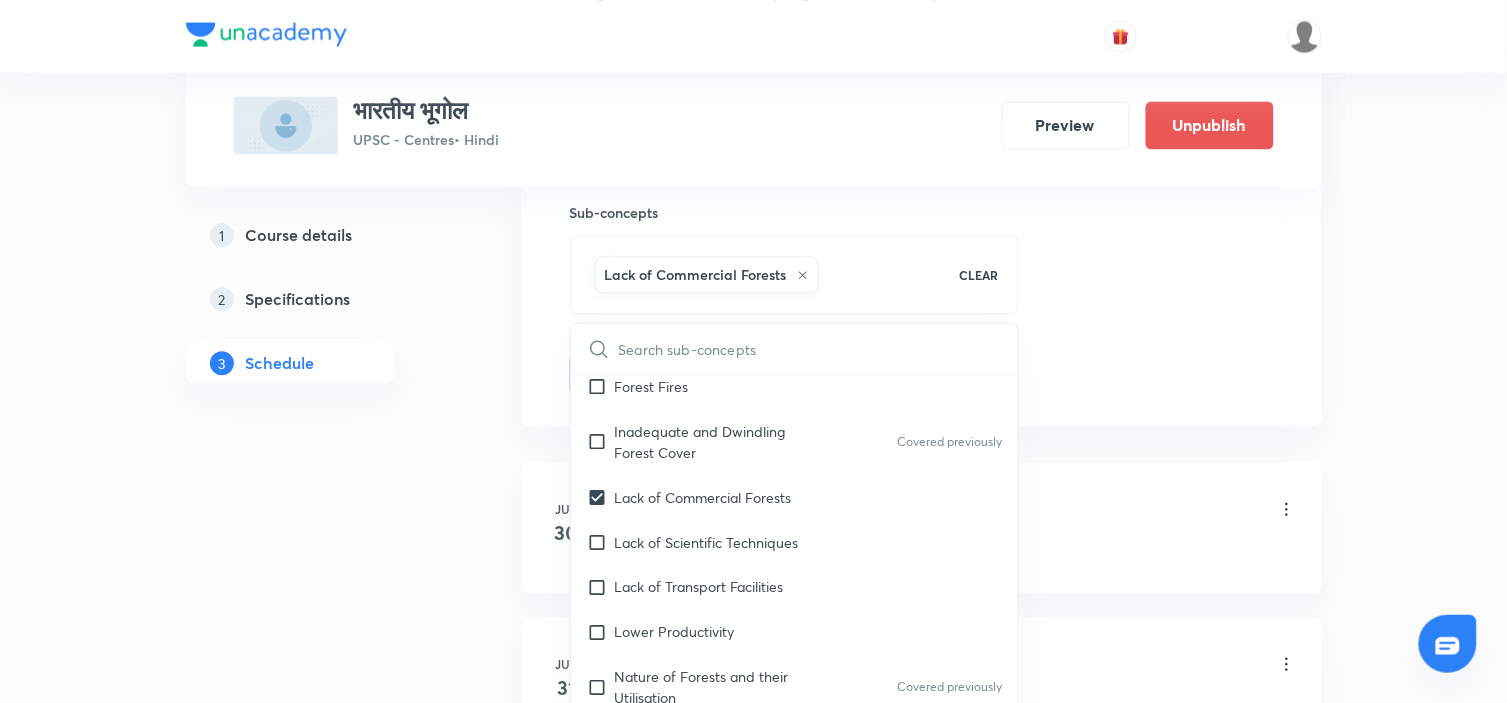 click on "Session  5 Live class Session title 16/99 भारतीय भूगोल - 5 ​ Schedule for Aug 4, 2025, 8:00 AM ​ Duration (in minutes) 180 ​   Session type Online Offline Room 1101 Sub-concepts Lack of Commercial Forests CLEAR ​ National Park National Park Covered previously Zoo Zoo Wildlife Sanctuary Wildlife Sanctuary Covered previously Wildlife Sanctuaries Wildlife Sanctuaries Wildlife Wildlife Social Forestry Social Forestry Project Tiger Project Tiger Project Elephant Project Elephant Problems of Indian Forestry Forest Fires Inadequate and Dwindling Forest Cover Covered previously Lack of Commercial Forests Lack of Scientific Techniques Lack of Transport Facilities Lower Productivity Nature of Forests and their Utilisation Covered previously Obsolete Methods of Lumbering and Sawing Plant Diseases, Insects and Pests Remedies for forest conservation Undue Concessions to Tribals & Local People Biosphere Reserves Biosphere Reserves Measures of Conserving Wildlife Measures of Conserving Wildlife" at bounding box center [922, -87] 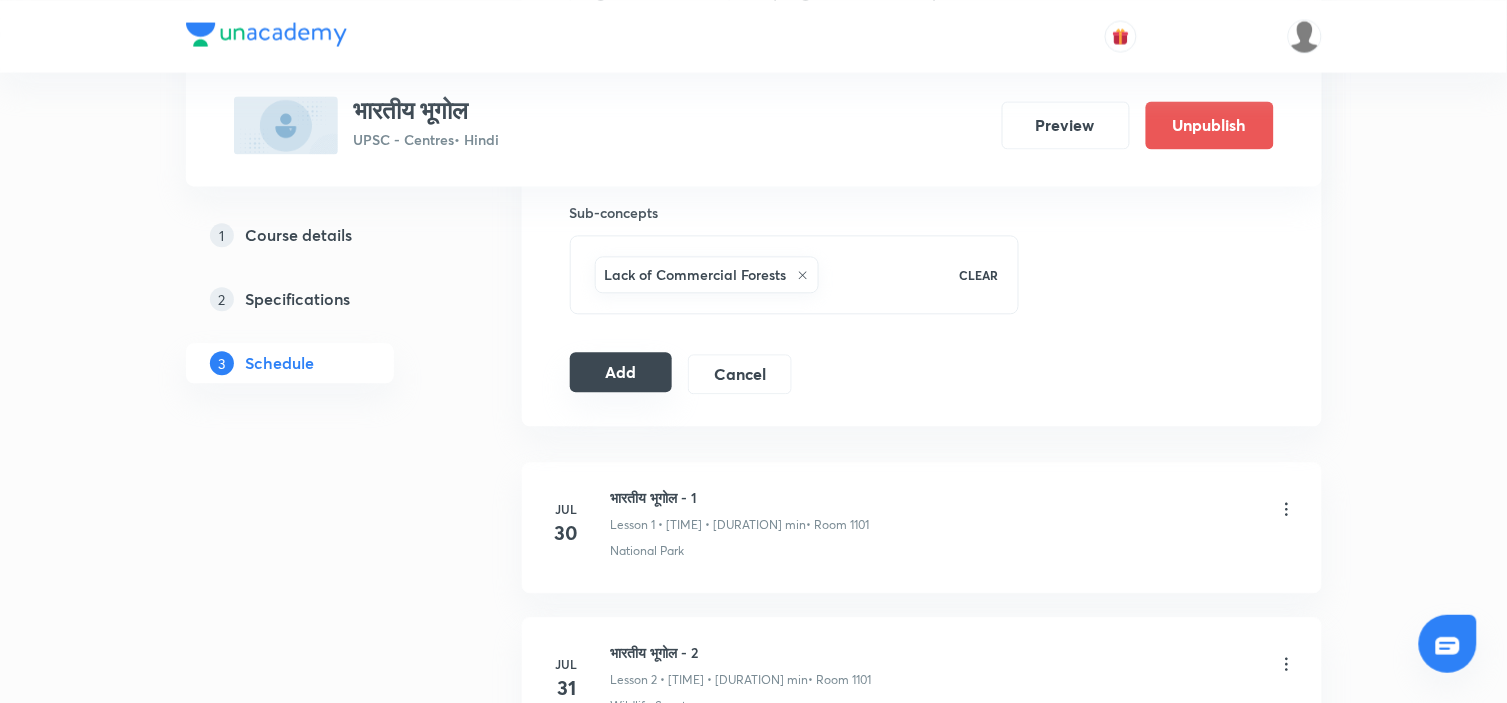 click on "Add" at bounding box center [621, 372] 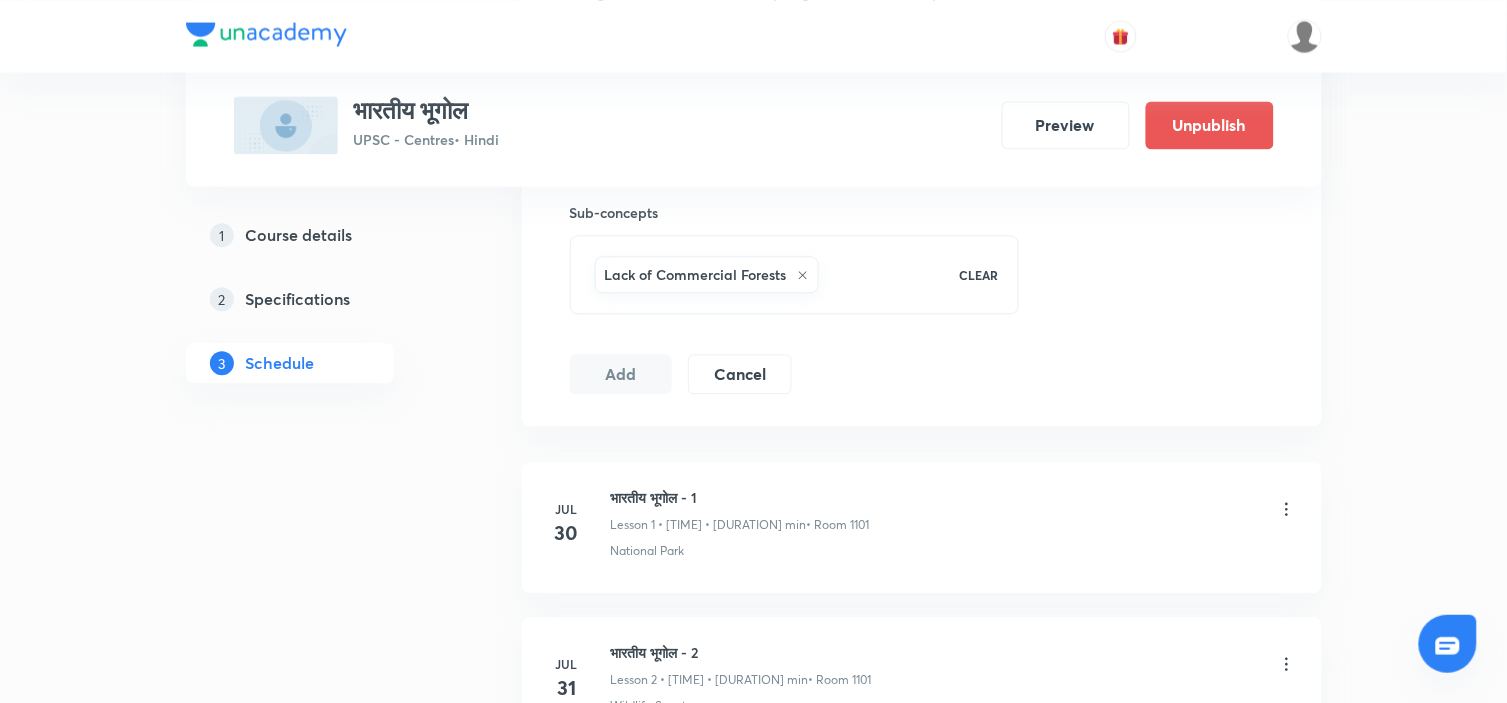 type 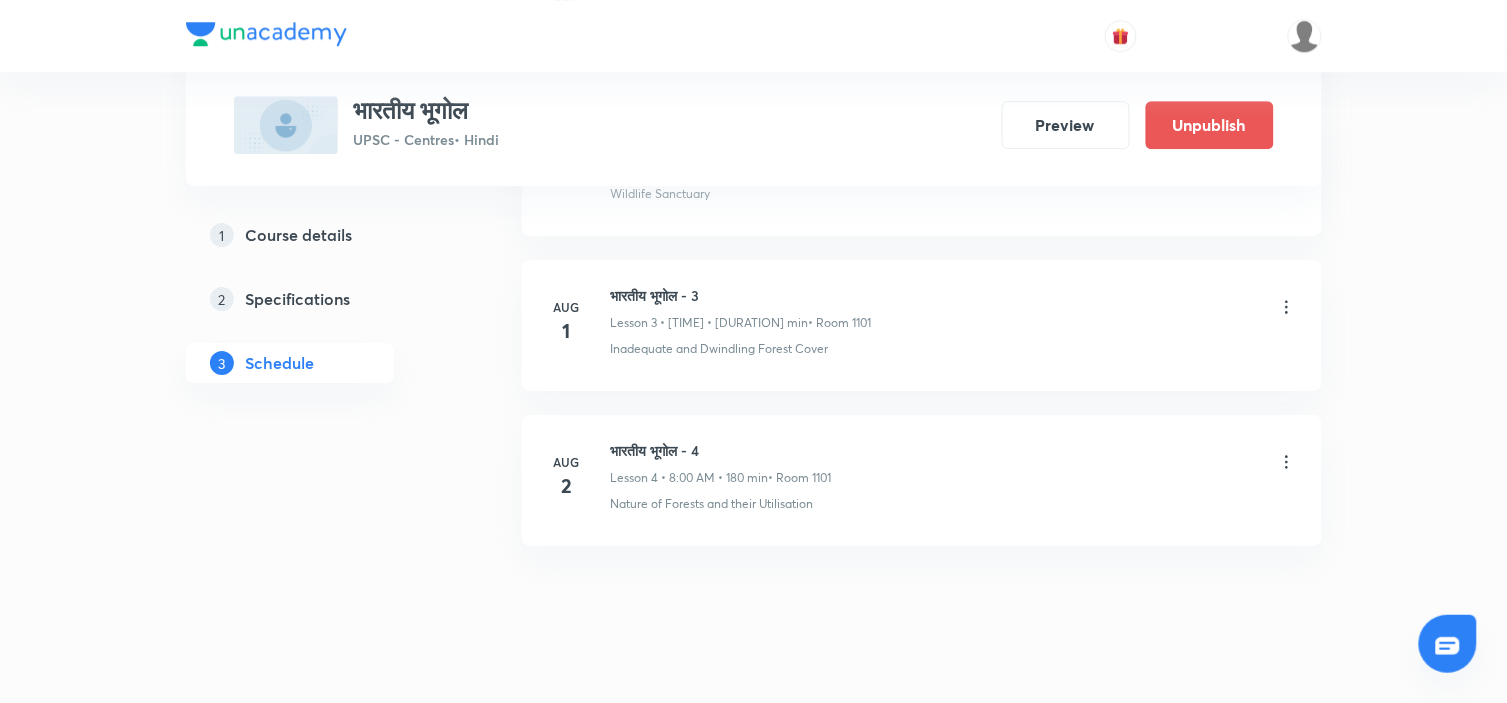 scroll, scrollTop: 1544, scrollLeft: 0, axis: vertical 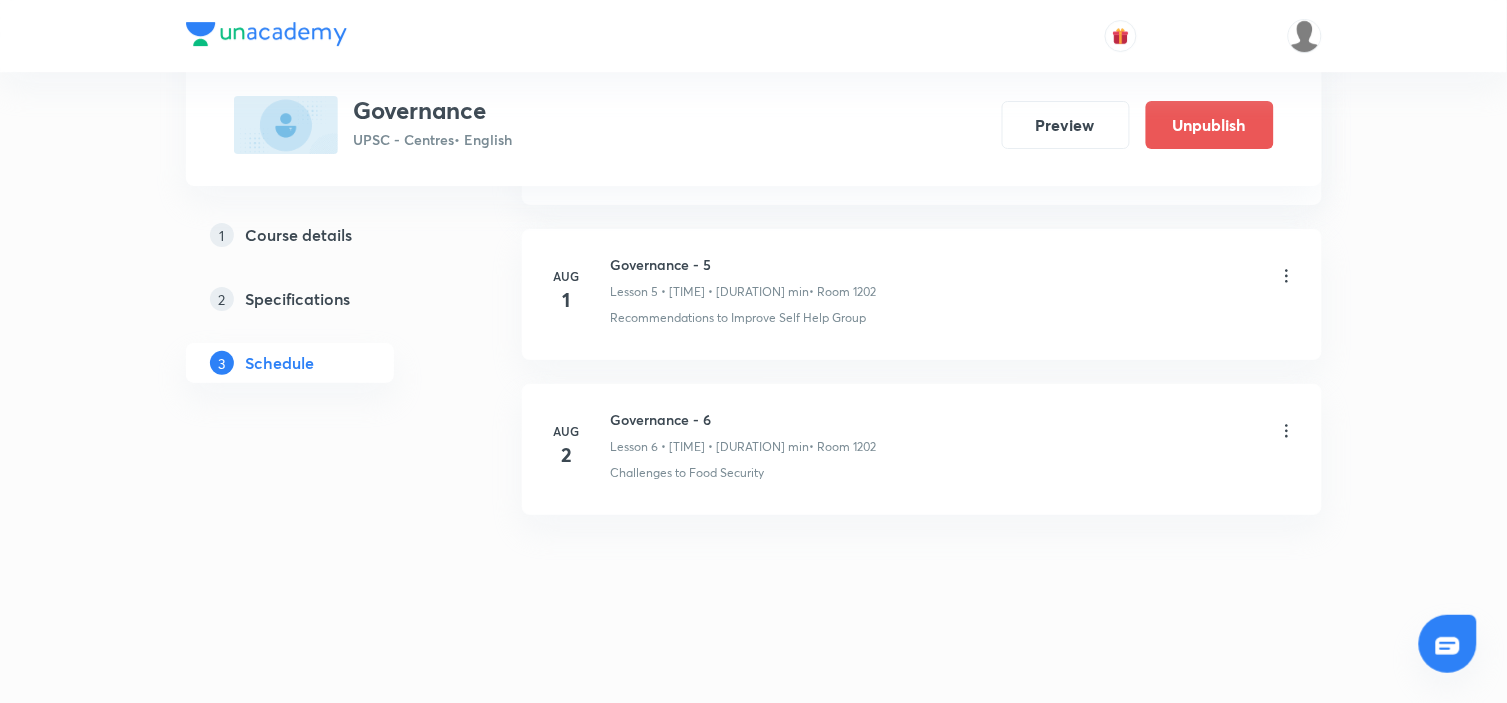 click on "Governance - 6" at bounding box center [744, 419] 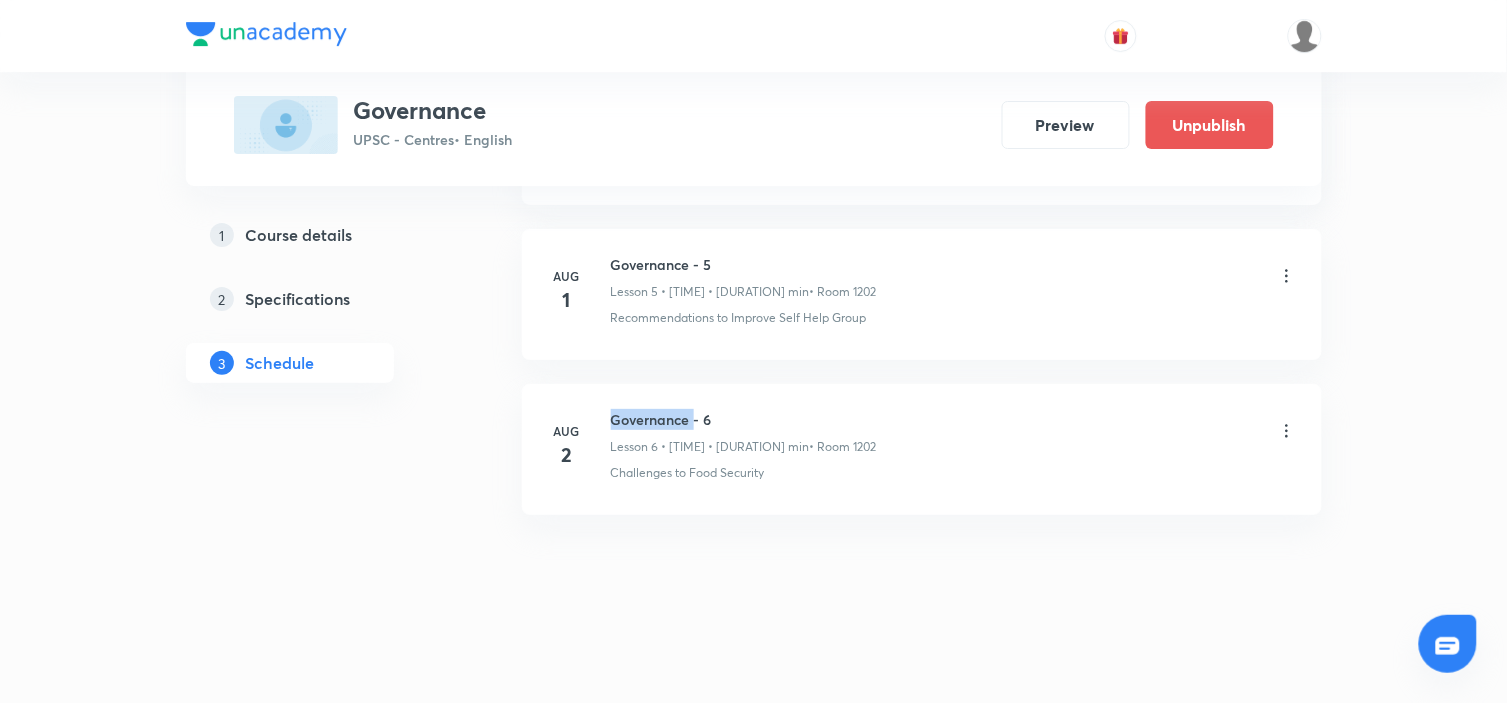 click on "Governance - 6" at bounding box center (744, 419) 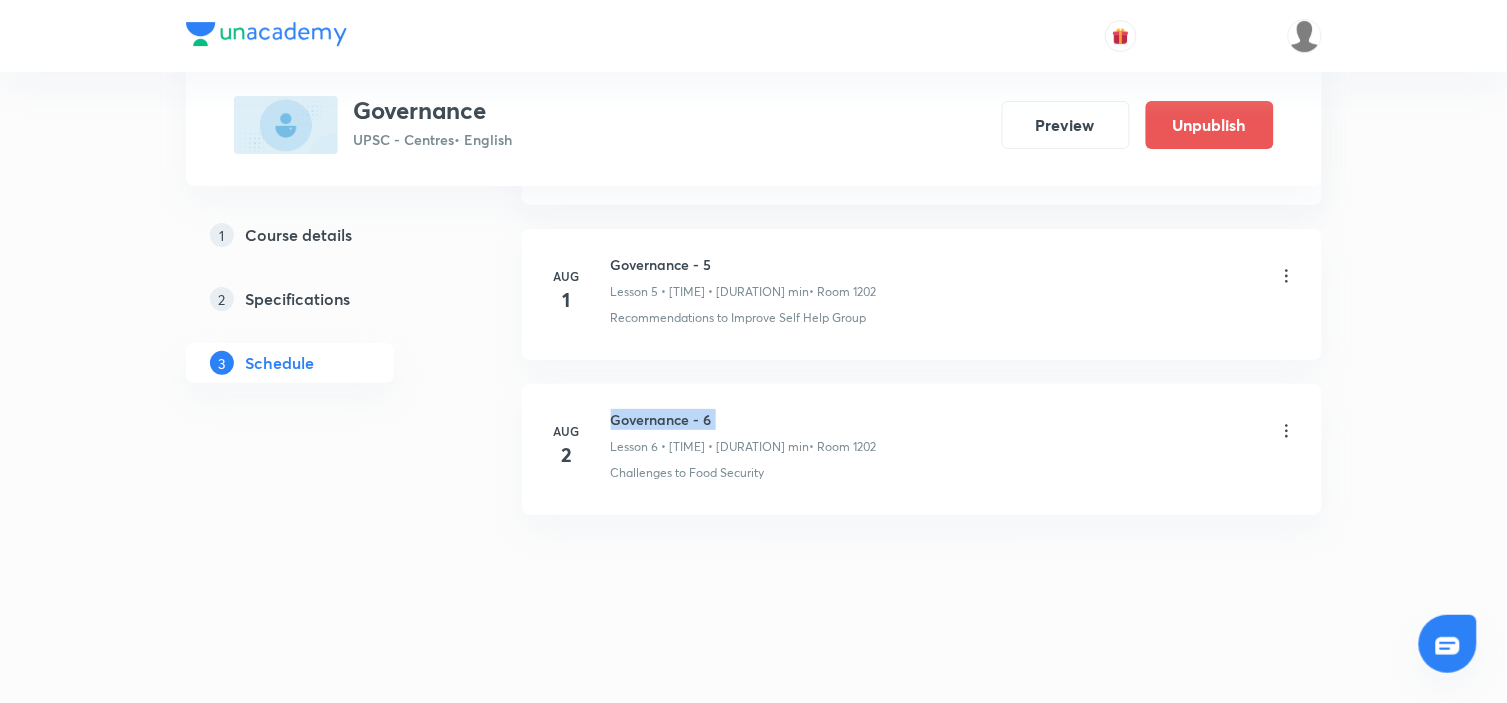click on "Governance - 6" at bounding box center [744, 419] 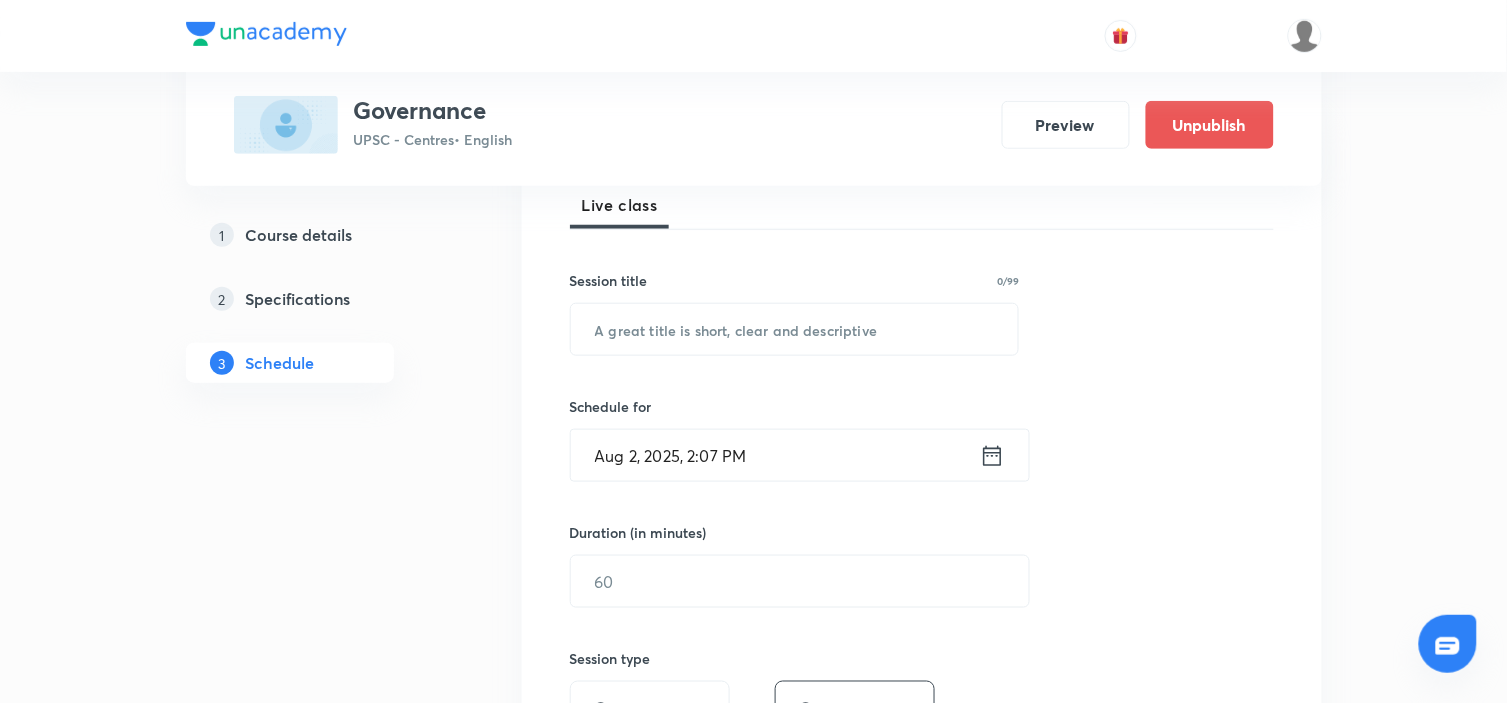 scroll, scrollTop: 333, scrollLeft: 0, axis: vertical 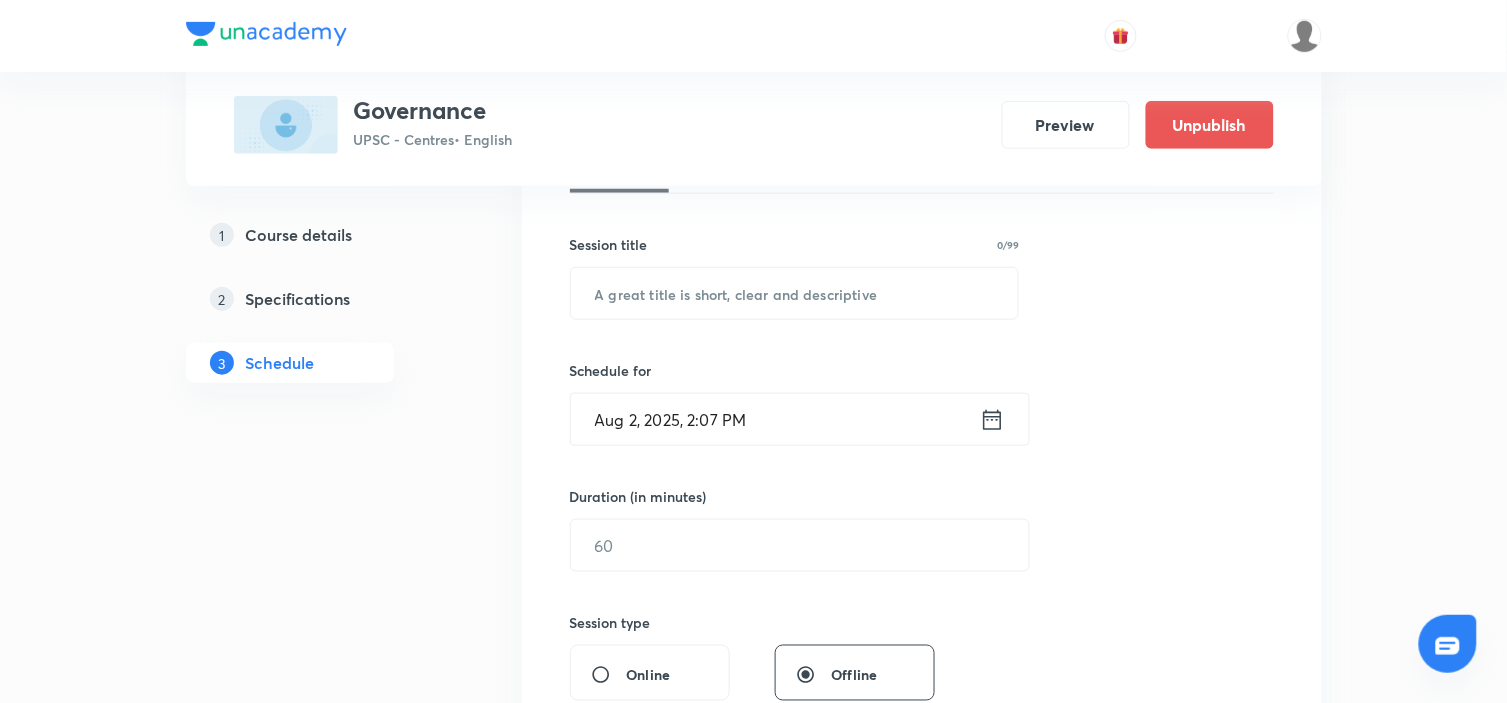 click on "Session title 0/99 ​" at bounding box center [795, 277] 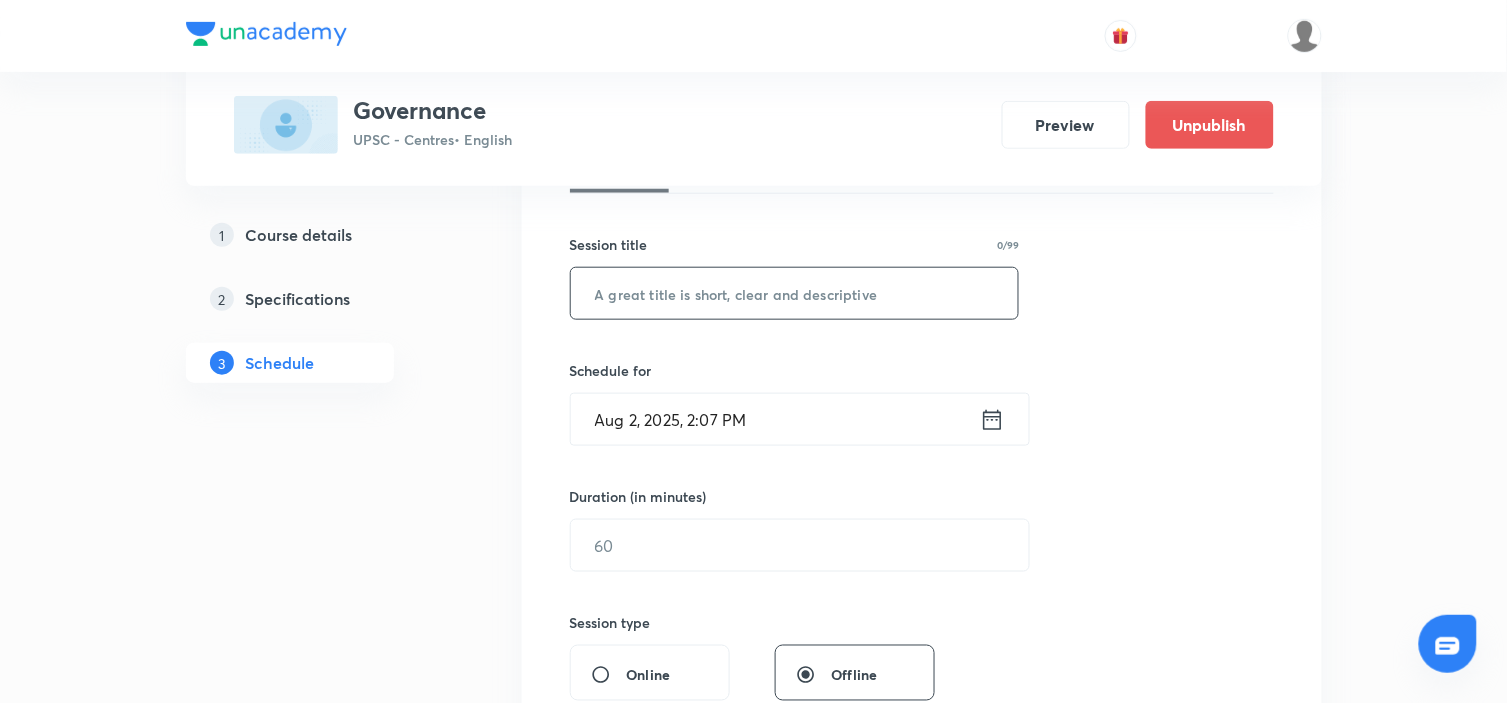 click at bounding box center [795, 293] 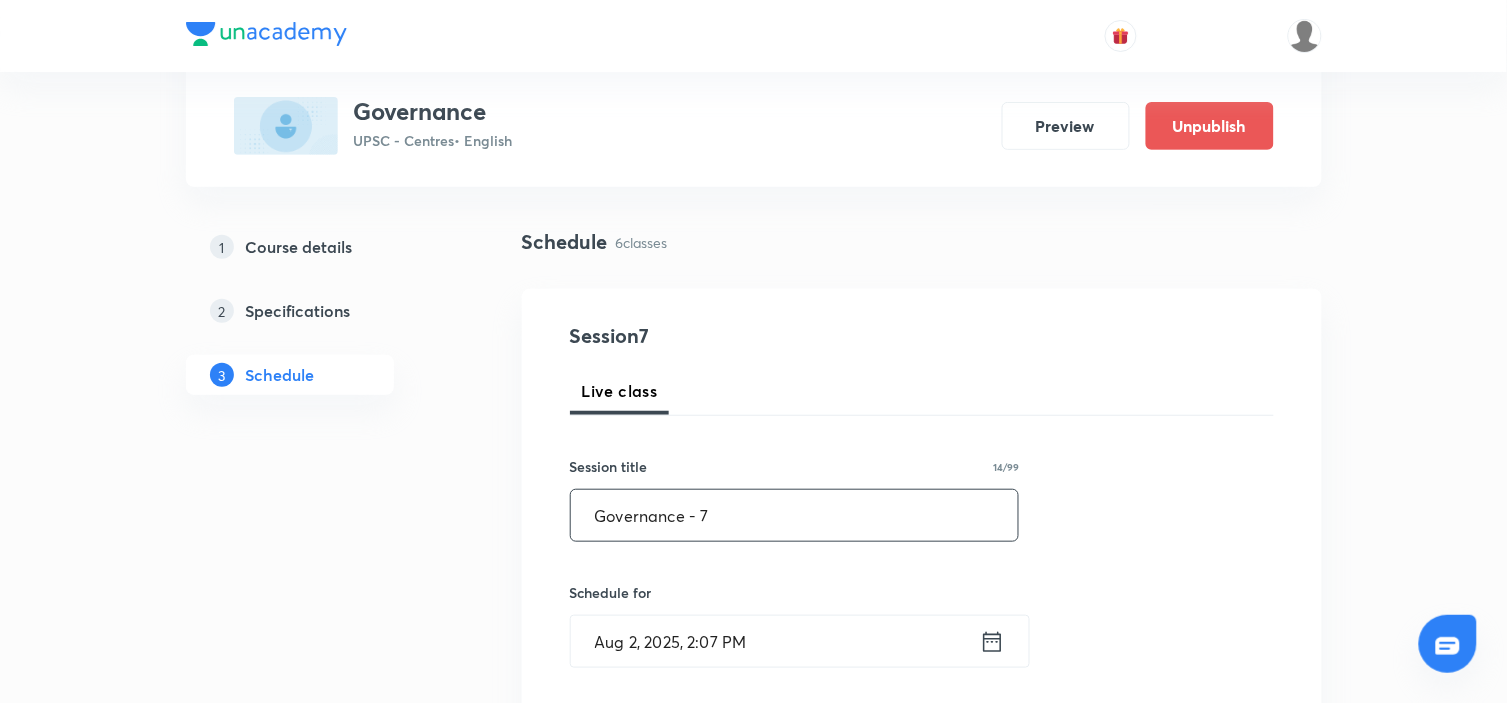 scroll, scrollTop: 222, scrollLeft: 0, axis: vertical 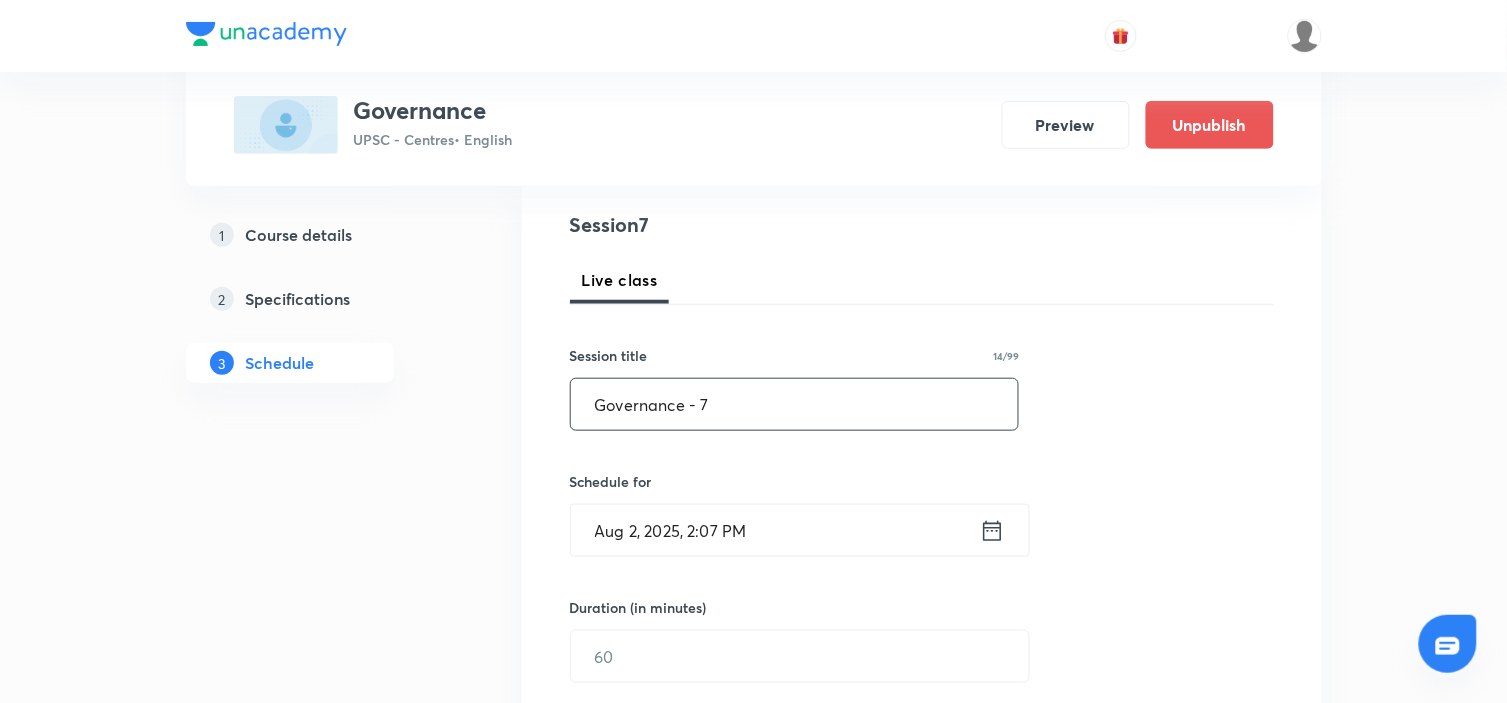 type on "Governance - 7" 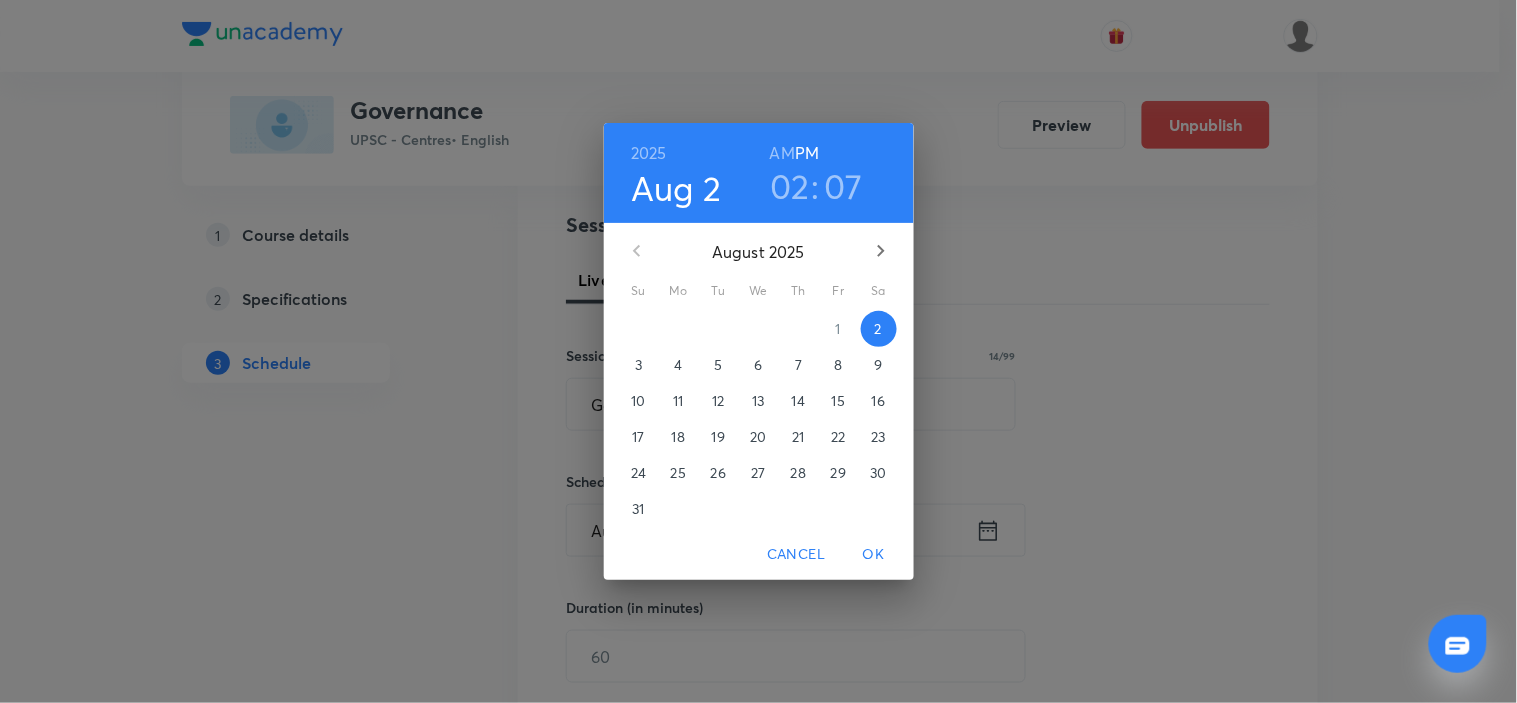 click on "4" at bounding box center [678, 365] 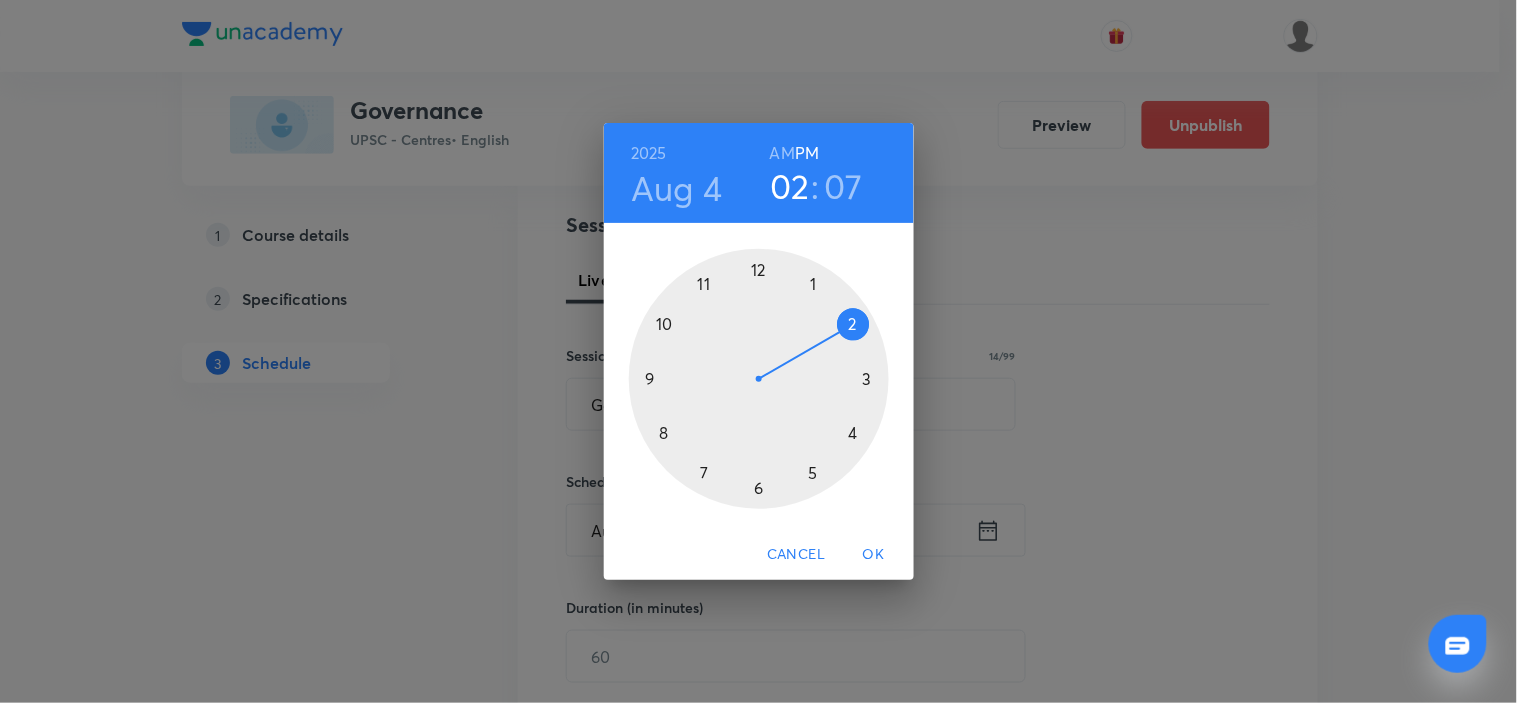 click at bounding box center (759, 379) 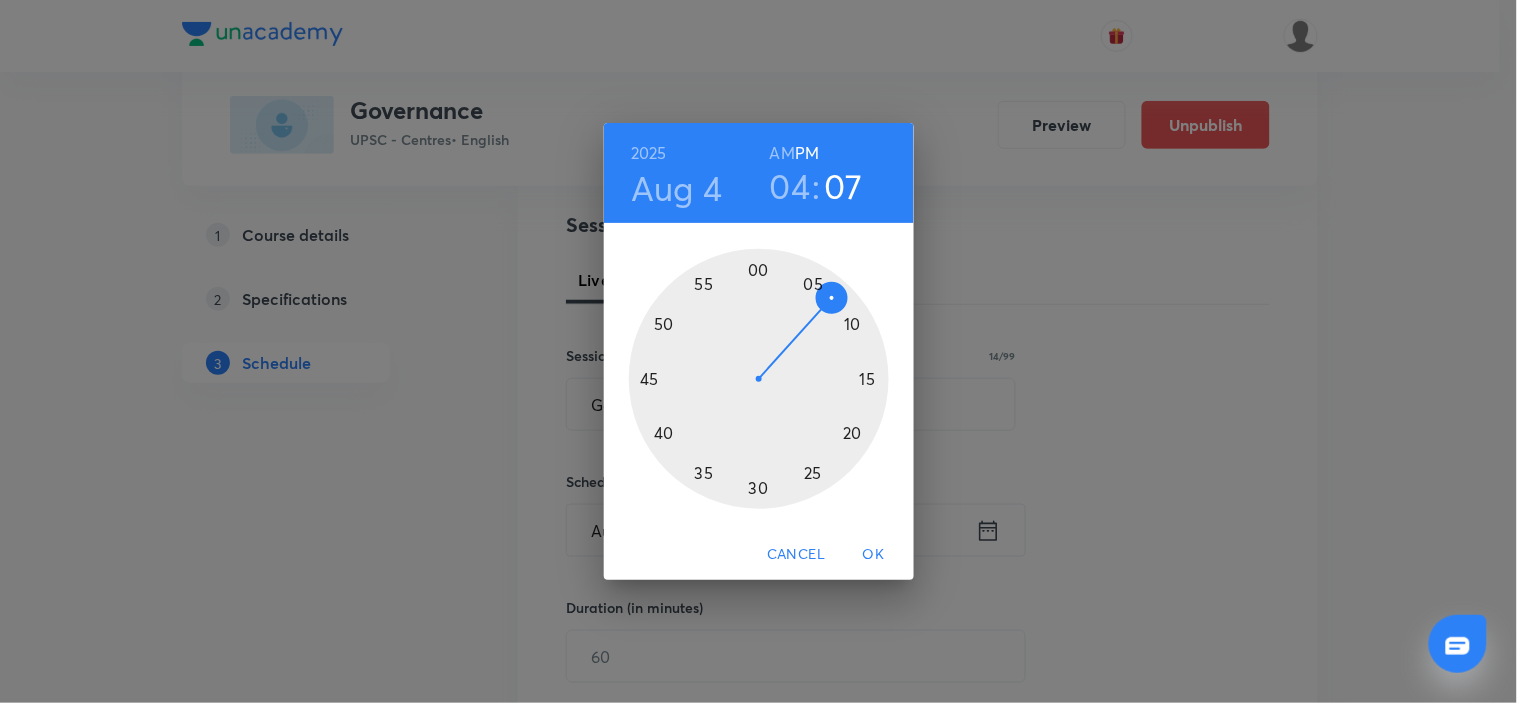 click at bounding box center (759, 379) 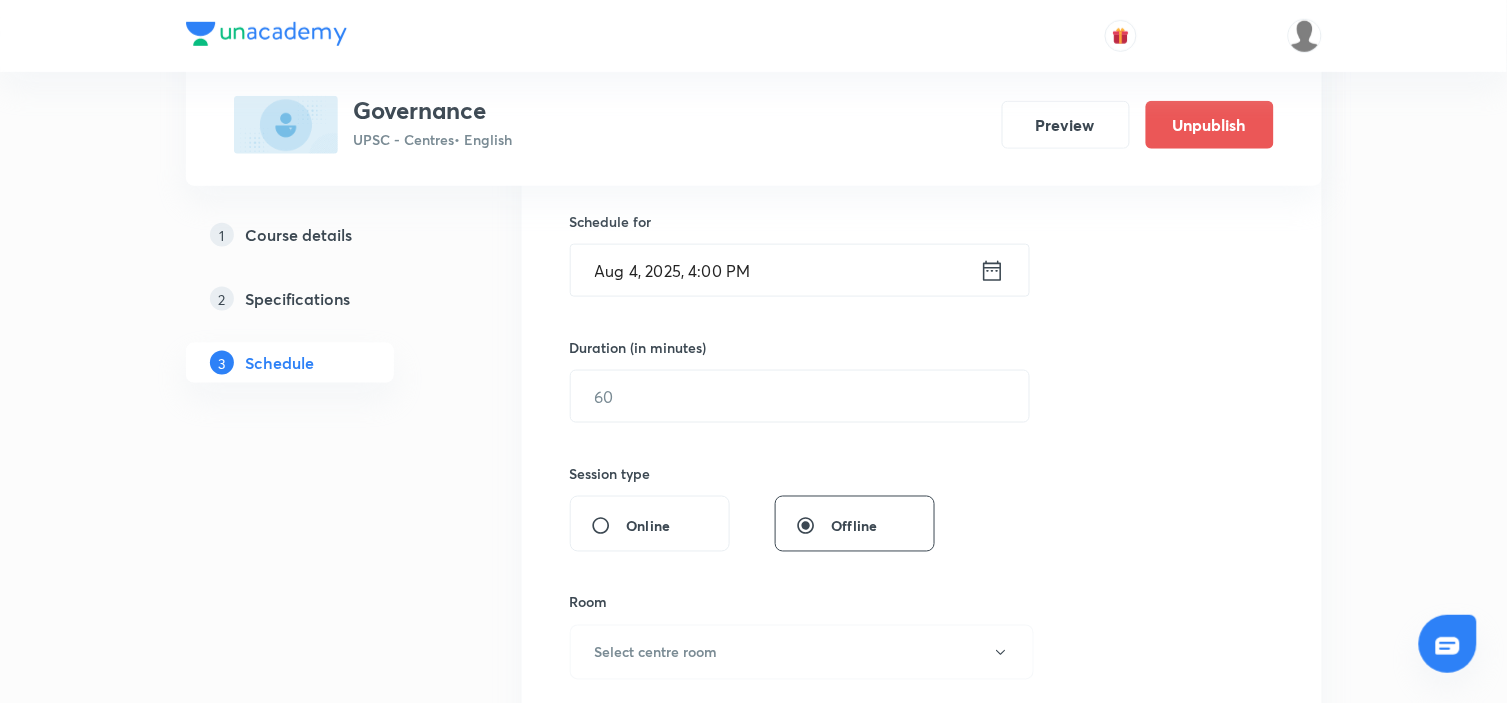 scroll, scrollTop: 555, scrollLeft: 0, axis: vertical 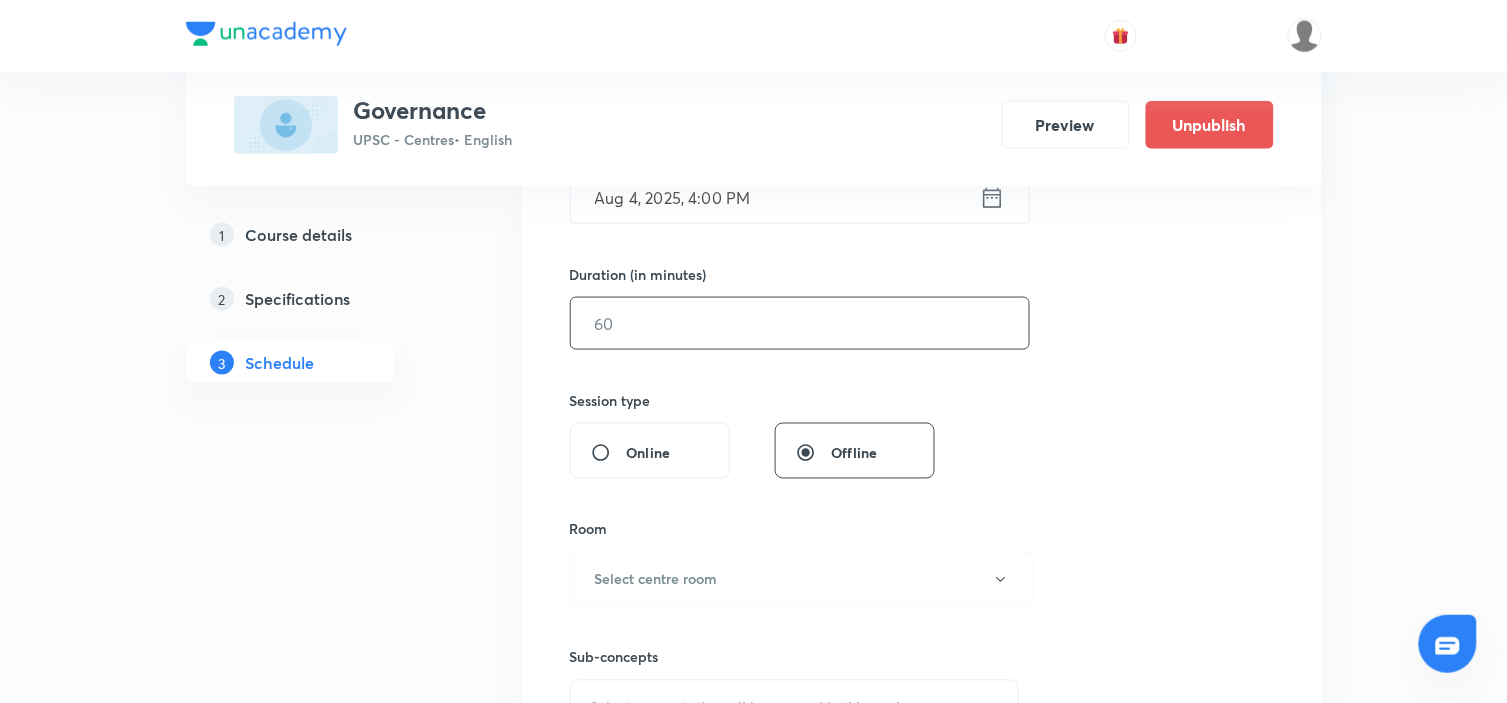 click at bounding box center [800, 323] 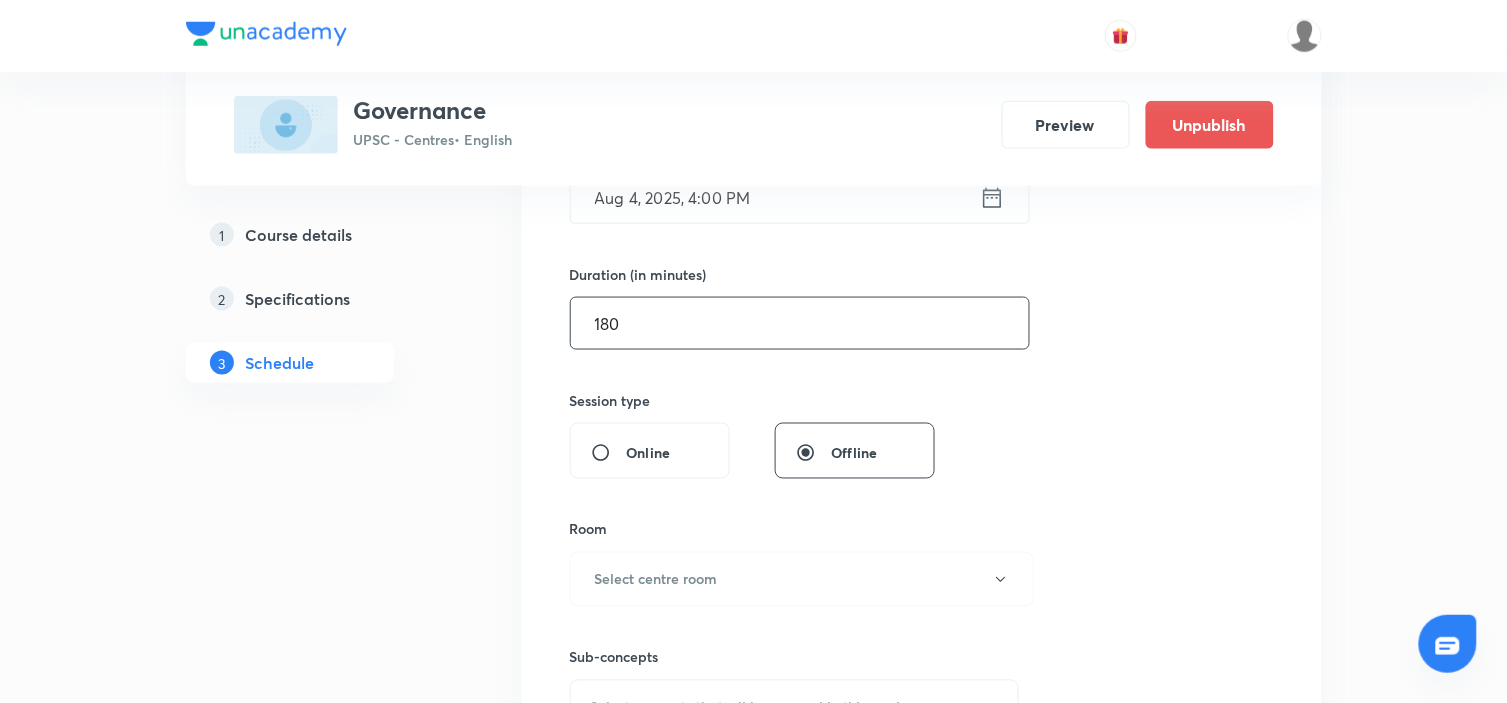 type on "180" 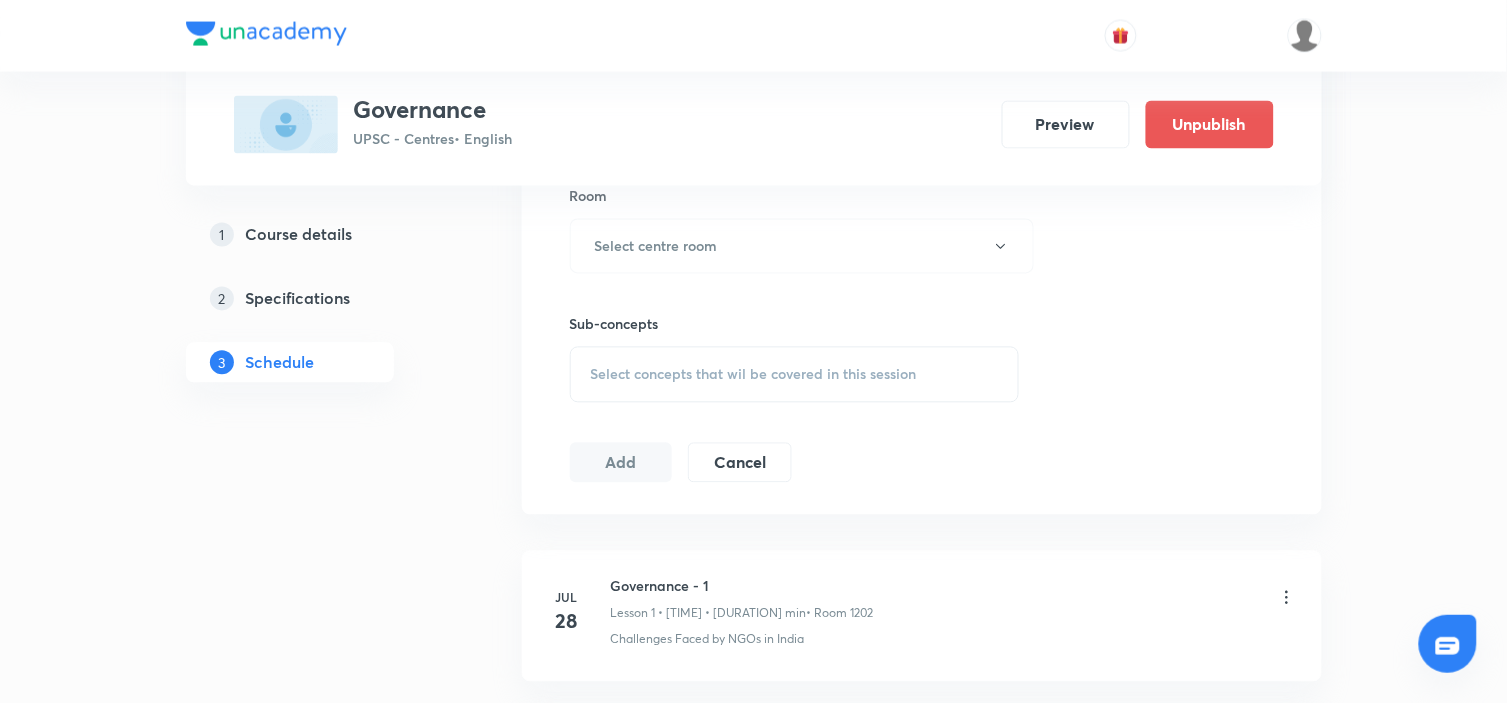 scroll, scrollTop: 777, scrollLeft: 0, axis: vertical 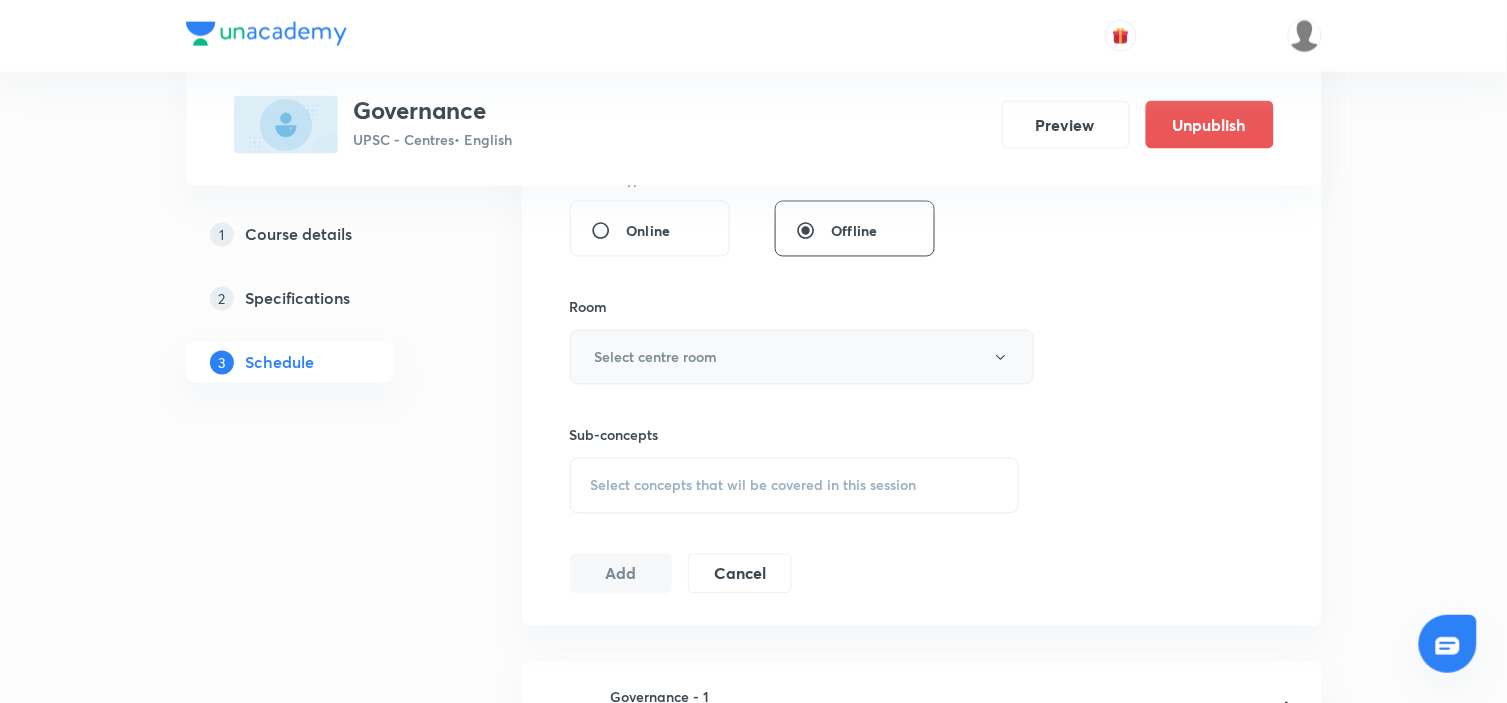 click on "Select centre room" at bounding box center (802, 357) 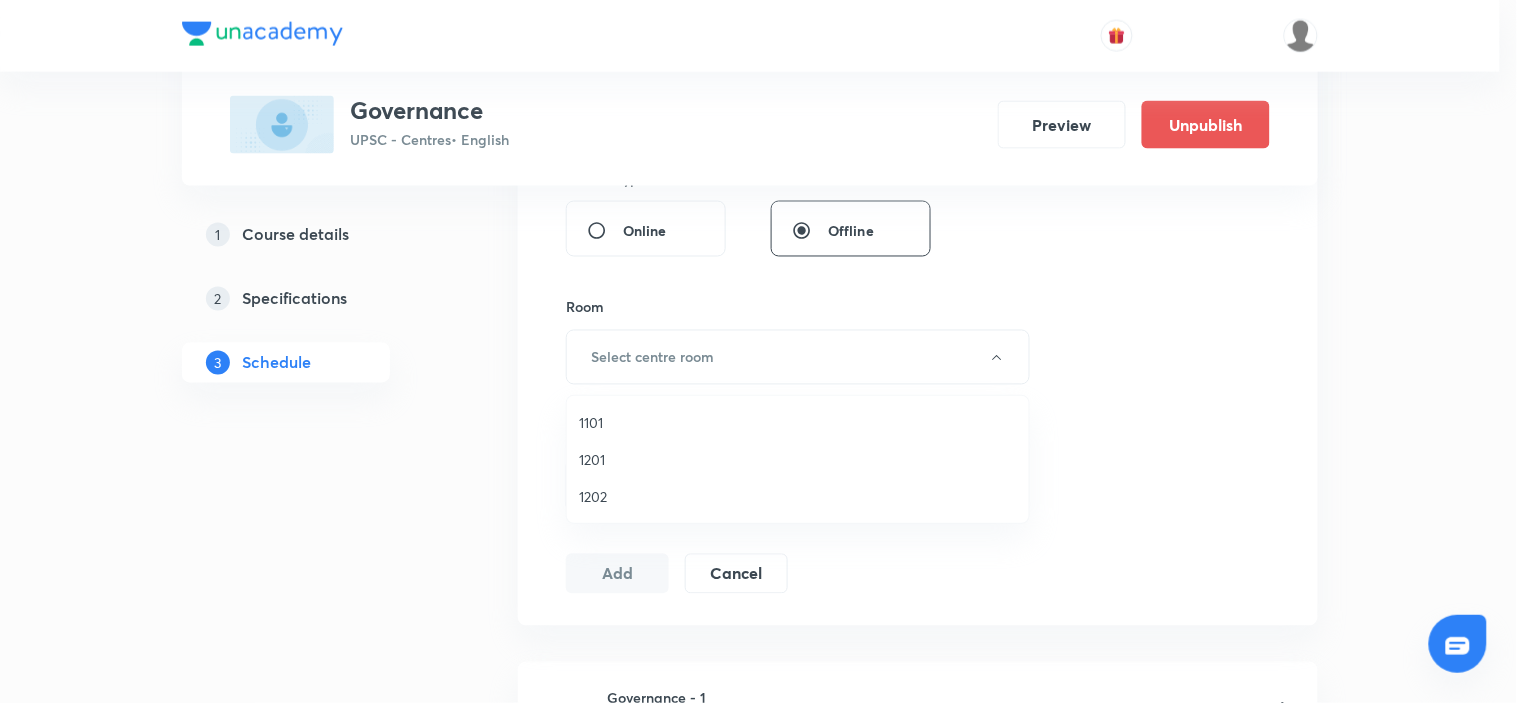 click on "1202" at bounding box center (798, 496) 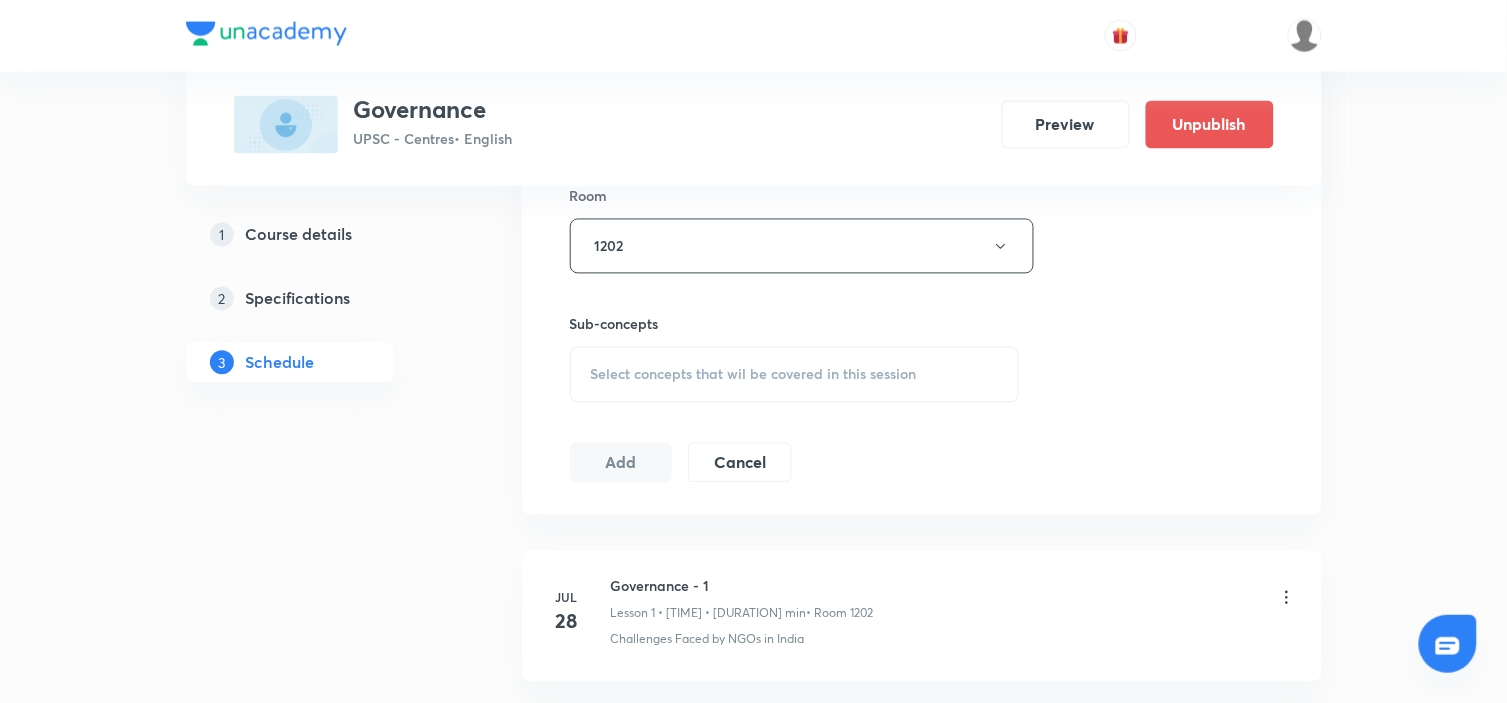 click on "Select concepts that wil be covered in this session" at bounding box center [754, 375] 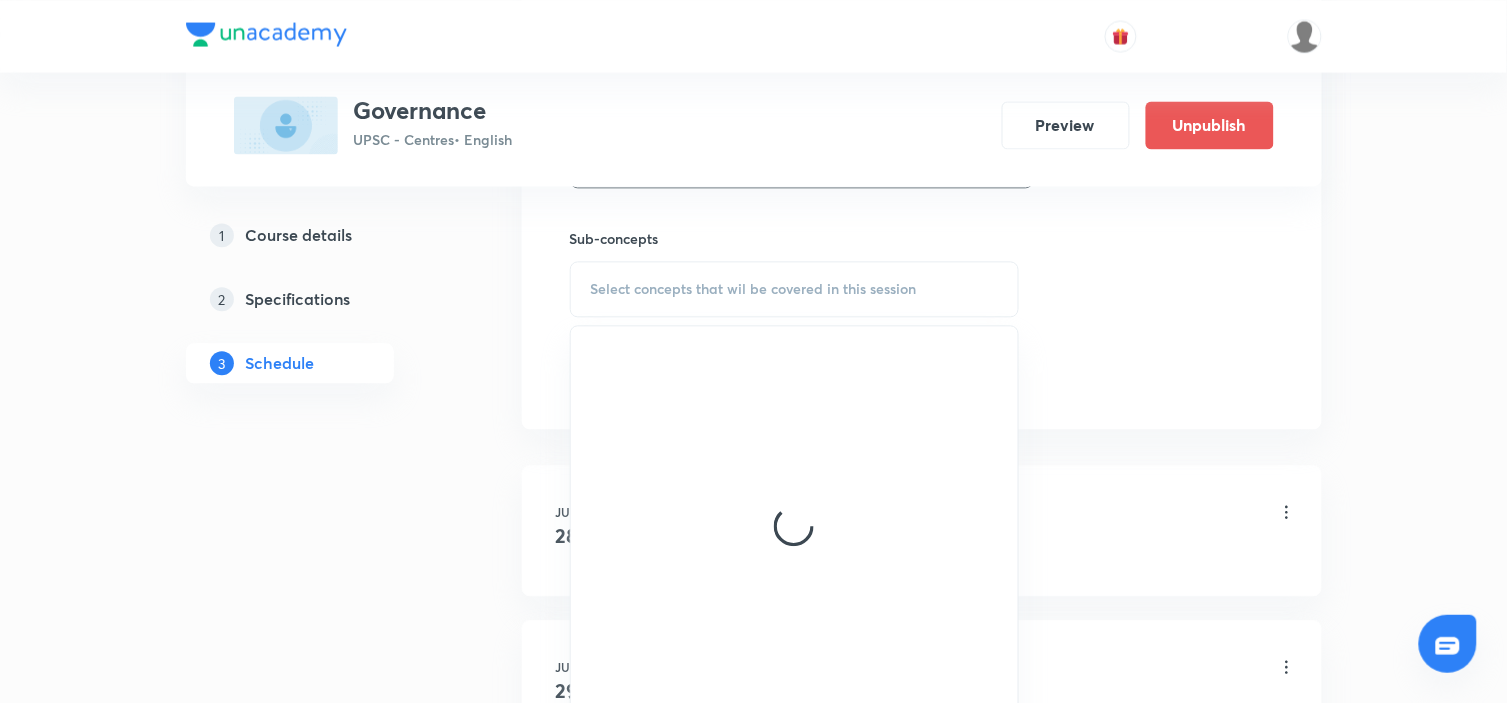 scroll, scrollTop: 1000, scrollLeft: 0, axis: vertical 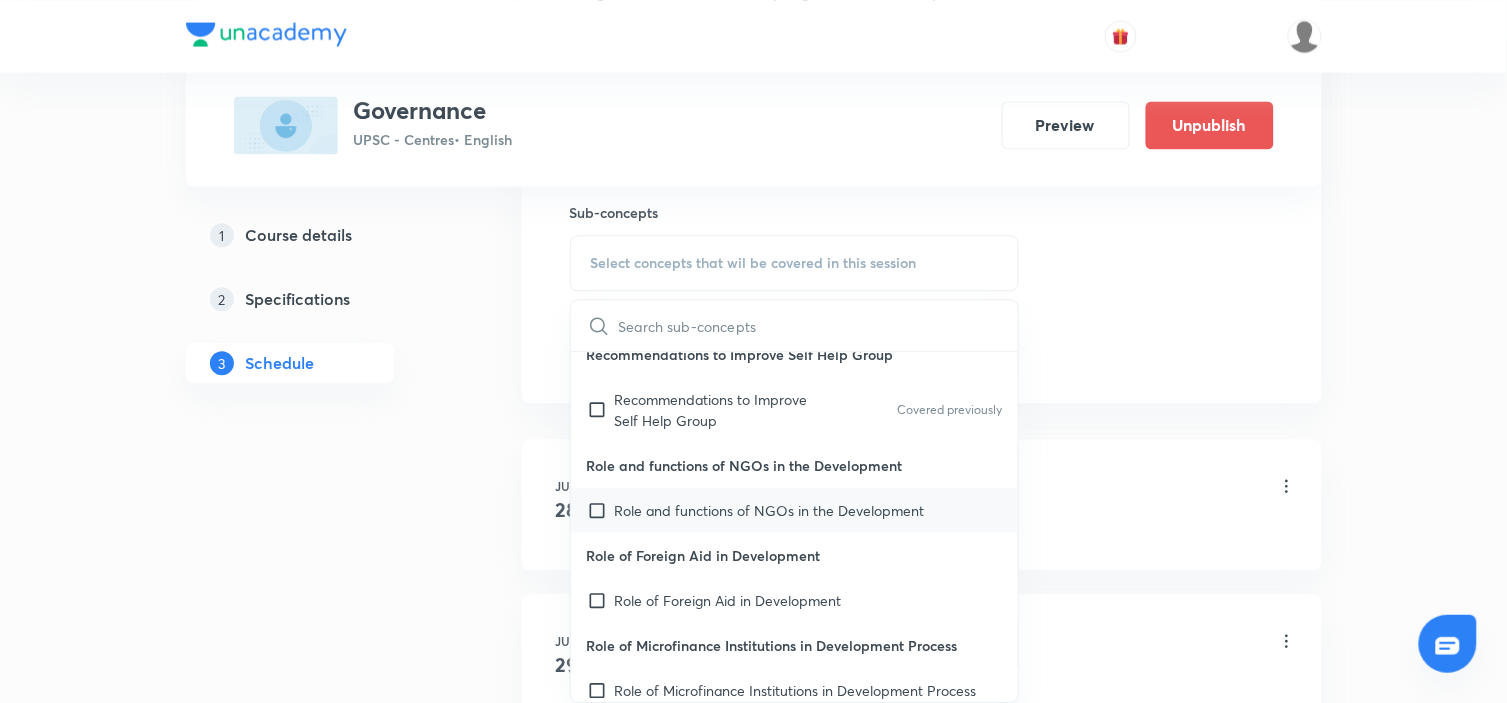 click on "Role and functions of NGOs in the Development" at bounding box center (795, 509) 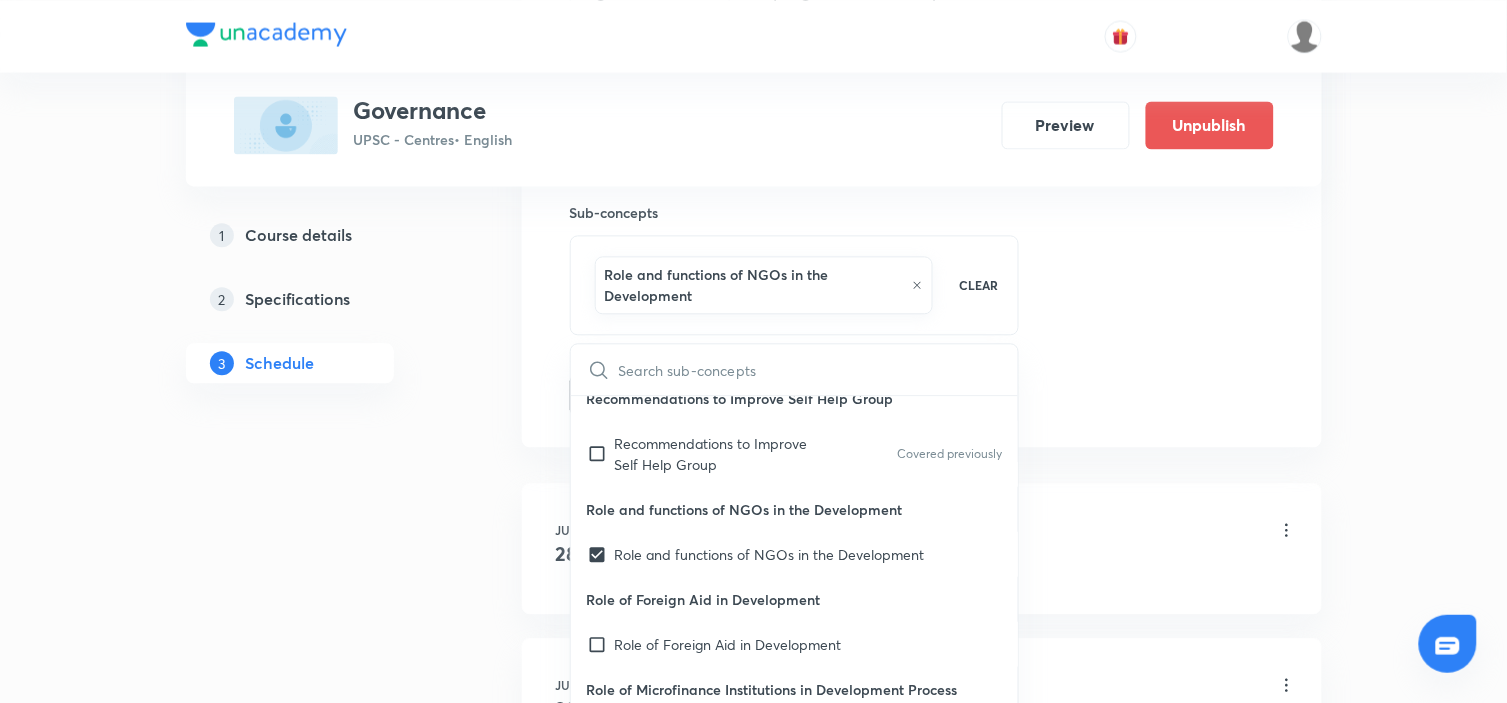 click on "Session  7 Live class Session title 14/99 Governance - 7 ​ Schedule for Aug 4, 2025, 4:00 PM ​ Duration (in minutes) 180 ​   Session type Online Offline Room 1202 Sub-concepts Role and functions of NGOs in the Development CLEAR ​ Challenges Faced by NGOs in India Challenges Faced by NGOs in India Covered previously Changing Pattern of Pressure Group Politics in India Changing Pattern of Pressure Group Politics in India Covered previously Issue of Fund Mismanagement Issue of Fund Mismanagement Covered previously Issues Related to Microfinance Institutions Issues Related to Microfinance Institutions Covered previously Recommendations to Improve Self Help Group Recommendations to Improve Self Help Group Covered previously Role and functions of NGOs in the Development Role and functions of NGOs in the Development Role of Foreign Aid in Development Role of Foreign Aid in Development Role of Microfinance Institutions in Development Process Role of Microfinance Institutions in Development Process Hunger Add" at bounding box center [922, -77] 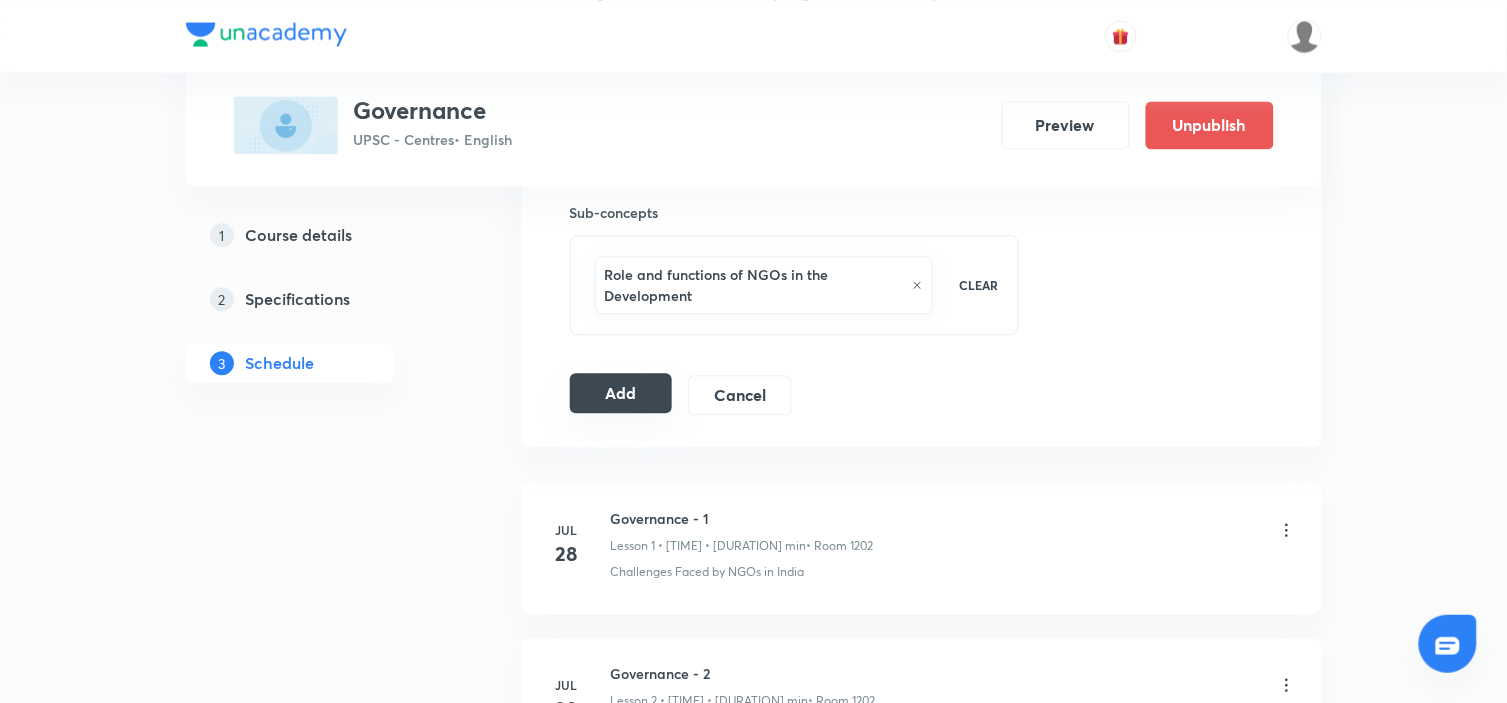 click on "Add" at bounding box center (621, 393) 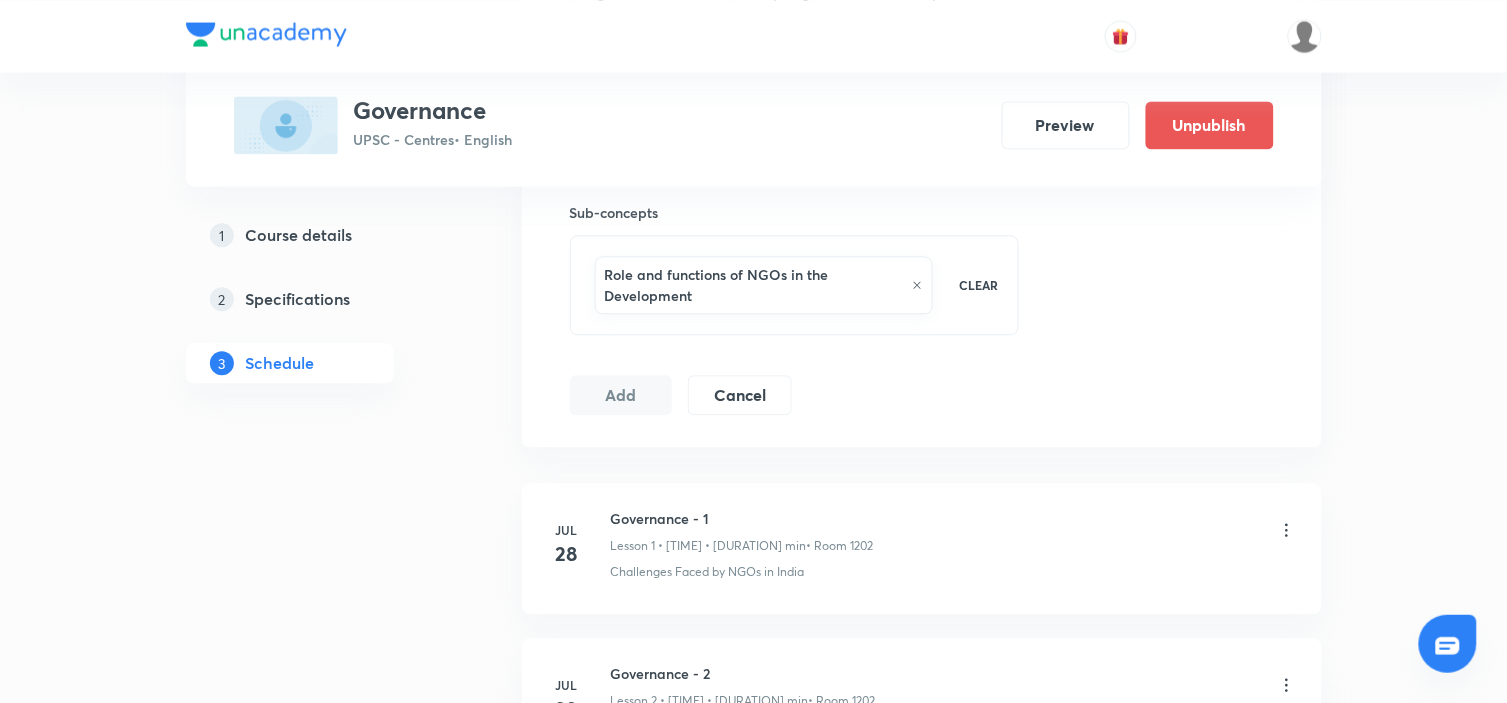 type 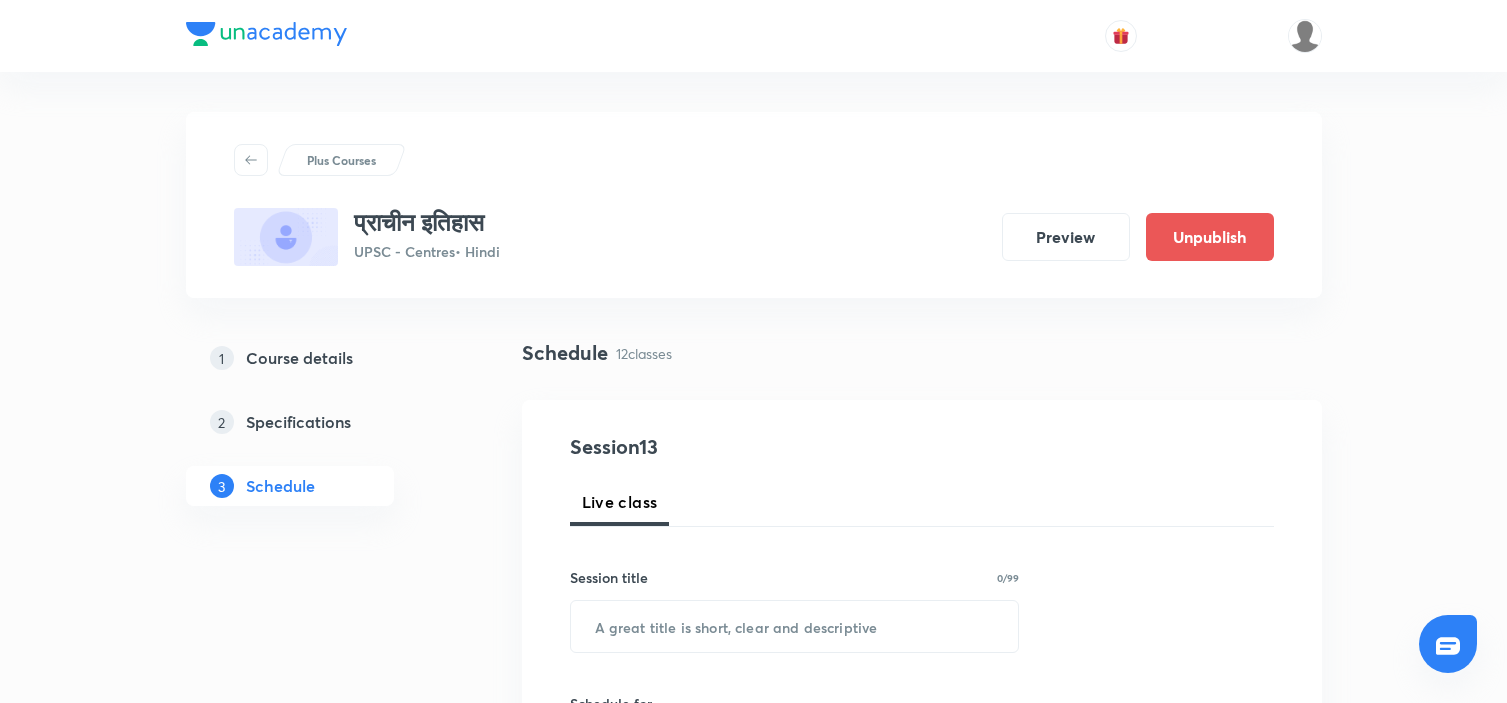scroll, scrollTop: 0, scrollLeft: 0, axis: both 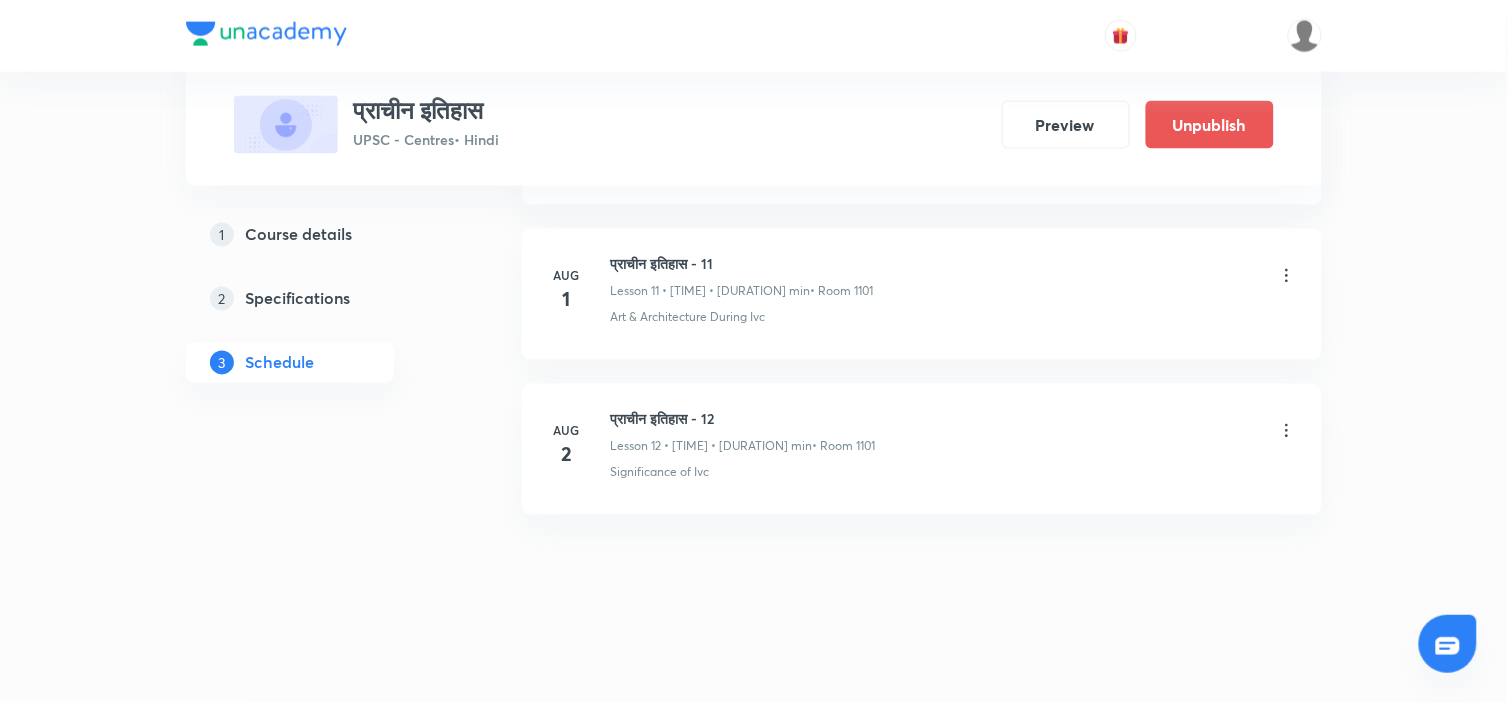 click on "प्राचीन इतिहास - 12" at bounding box center (743, 419) 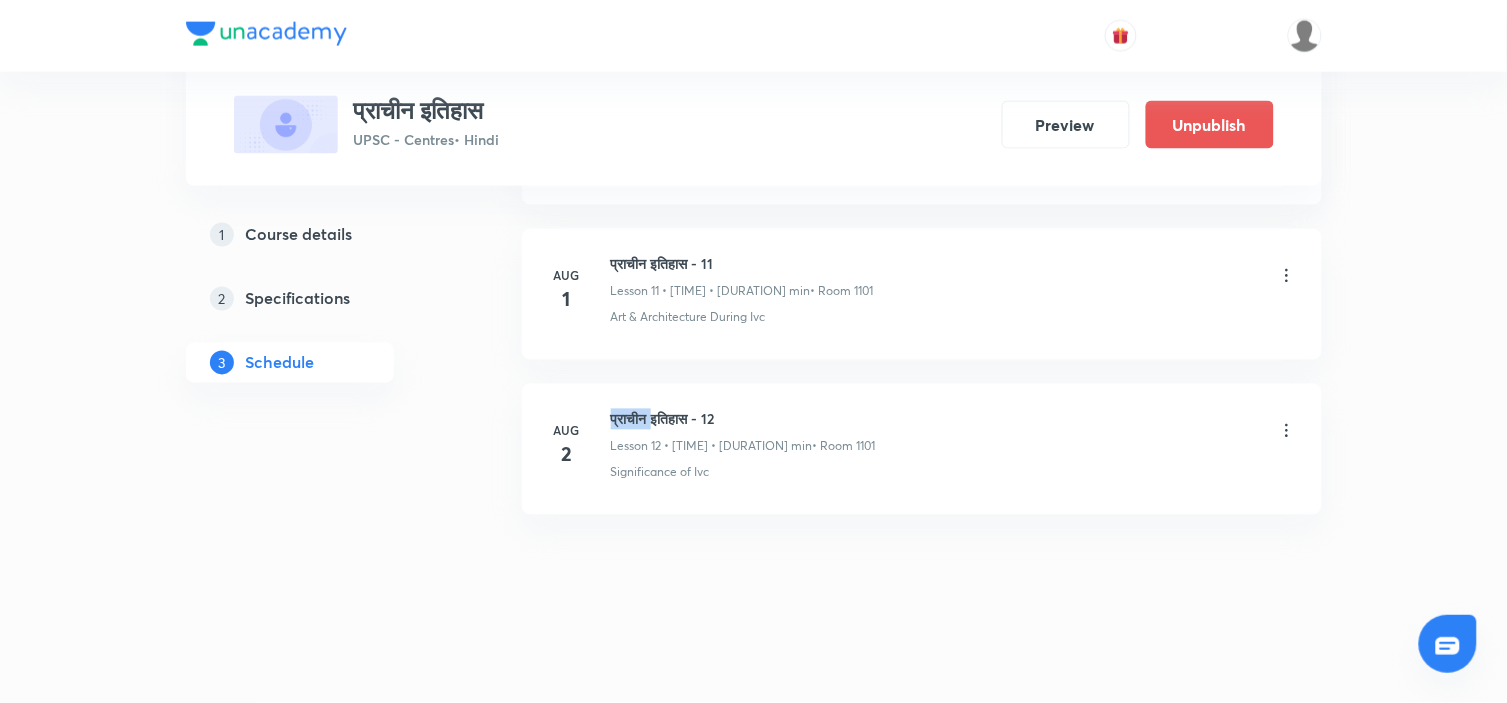 click on "प्राचीन इतिहास - 12" at bounding box center [743, 419] 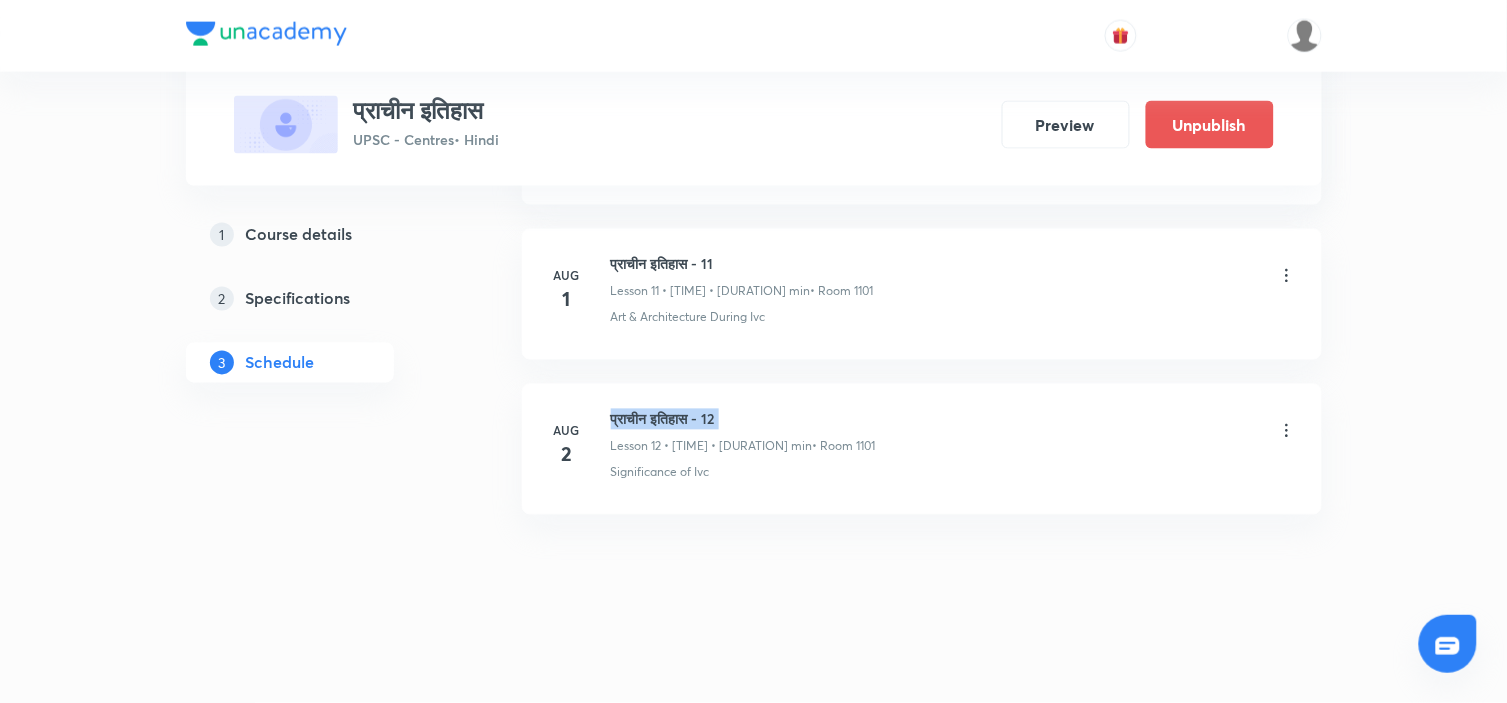 click on "प्राचीन इतिहास - 12" at bounding box center (743, 419) 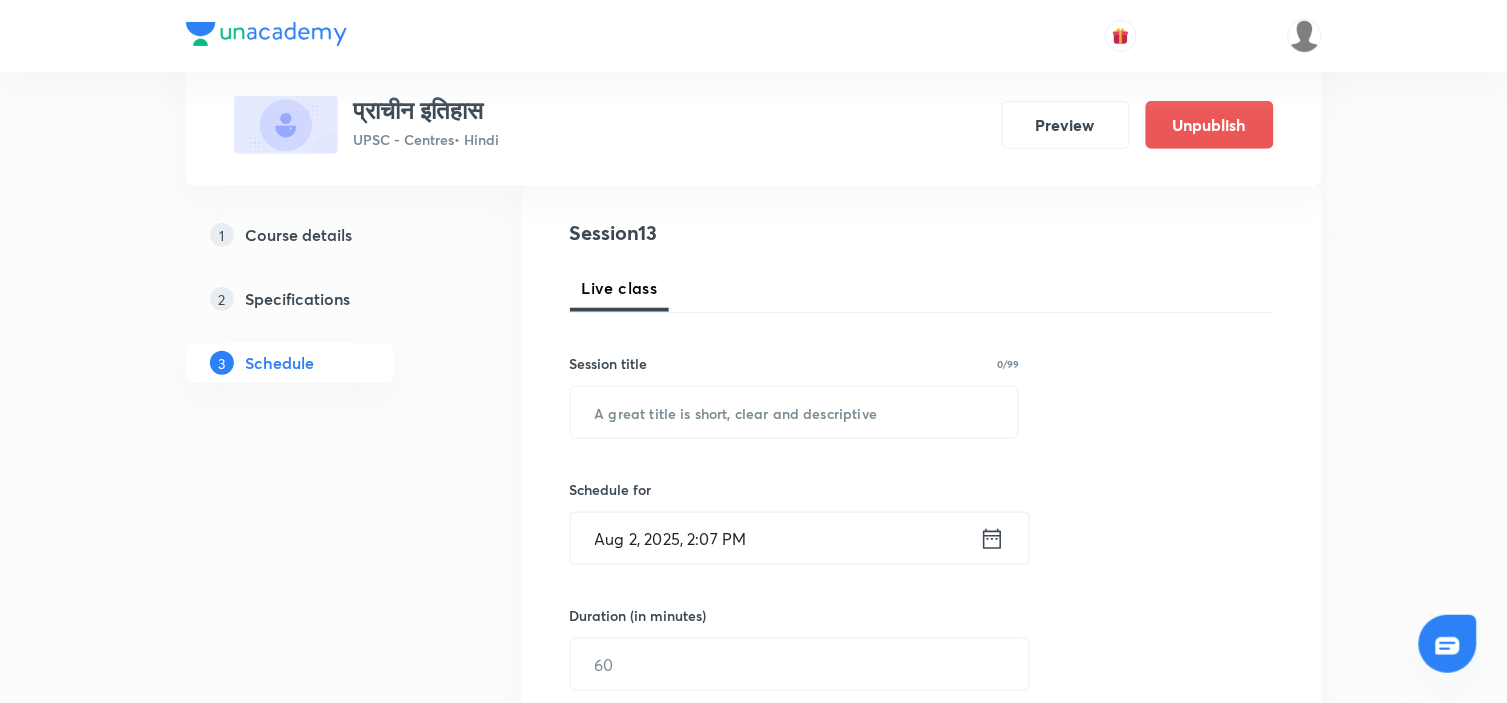 scroll, scrollTop: 222, scrollLeft: 0, axis: vertical 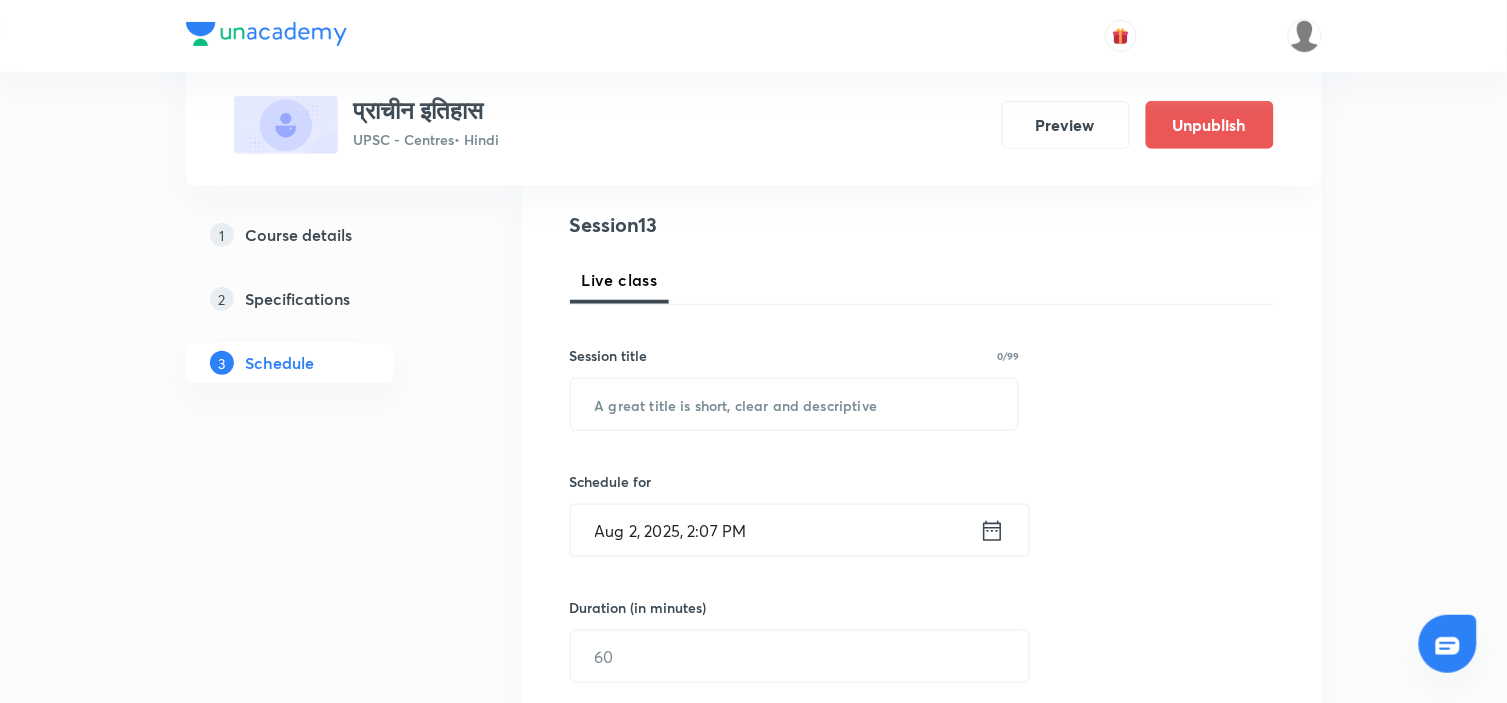 click at bounding box center (795, 404) 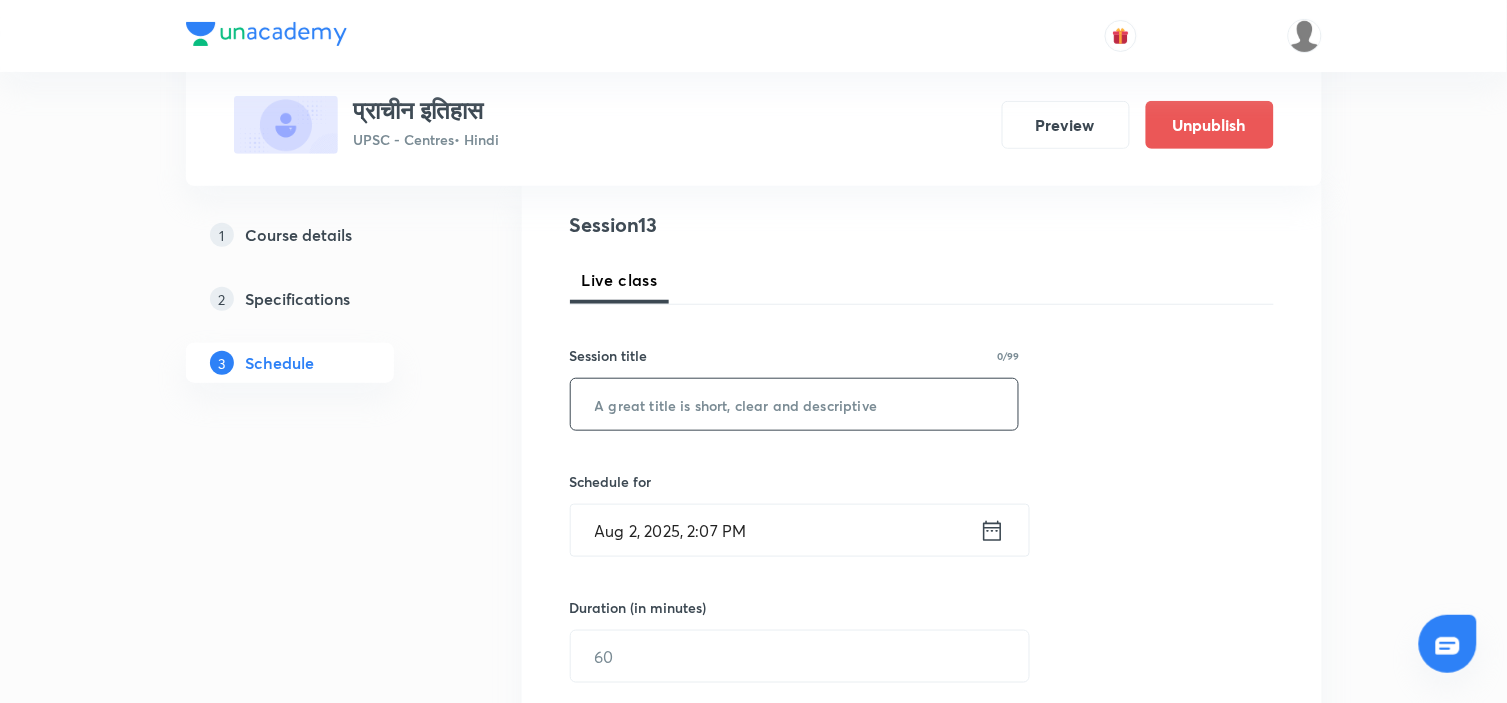 paste on "प्राचीन इतिहास - 12" 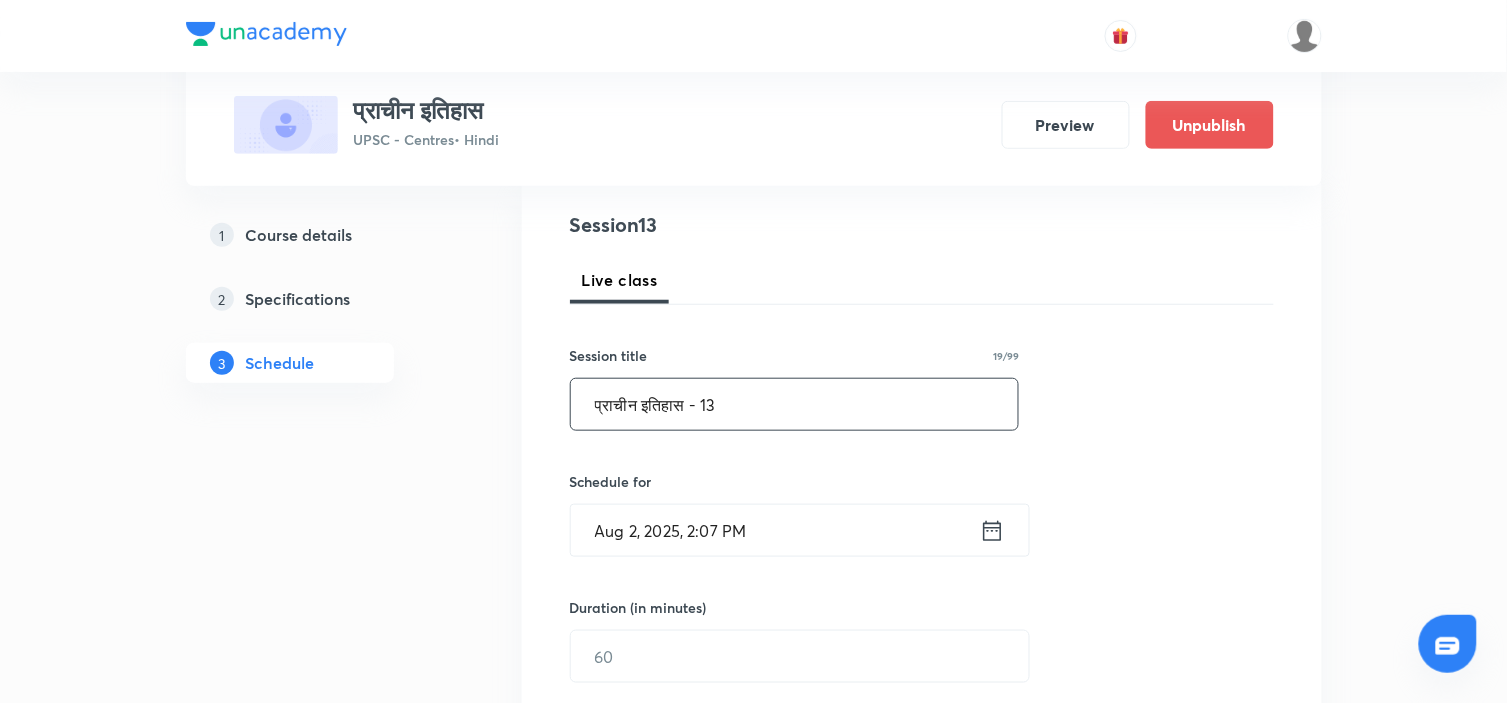 type on "प्राचीन इतिहास - 13" 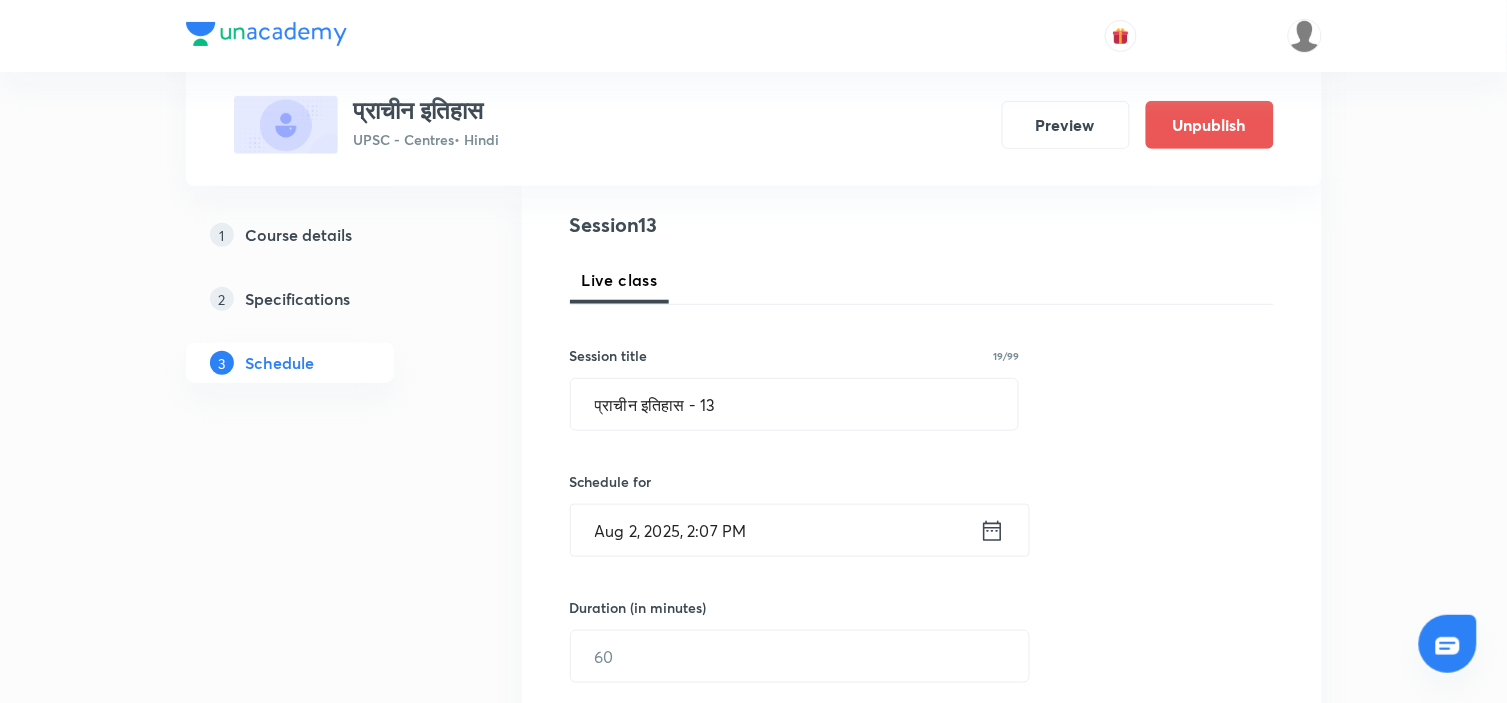 click 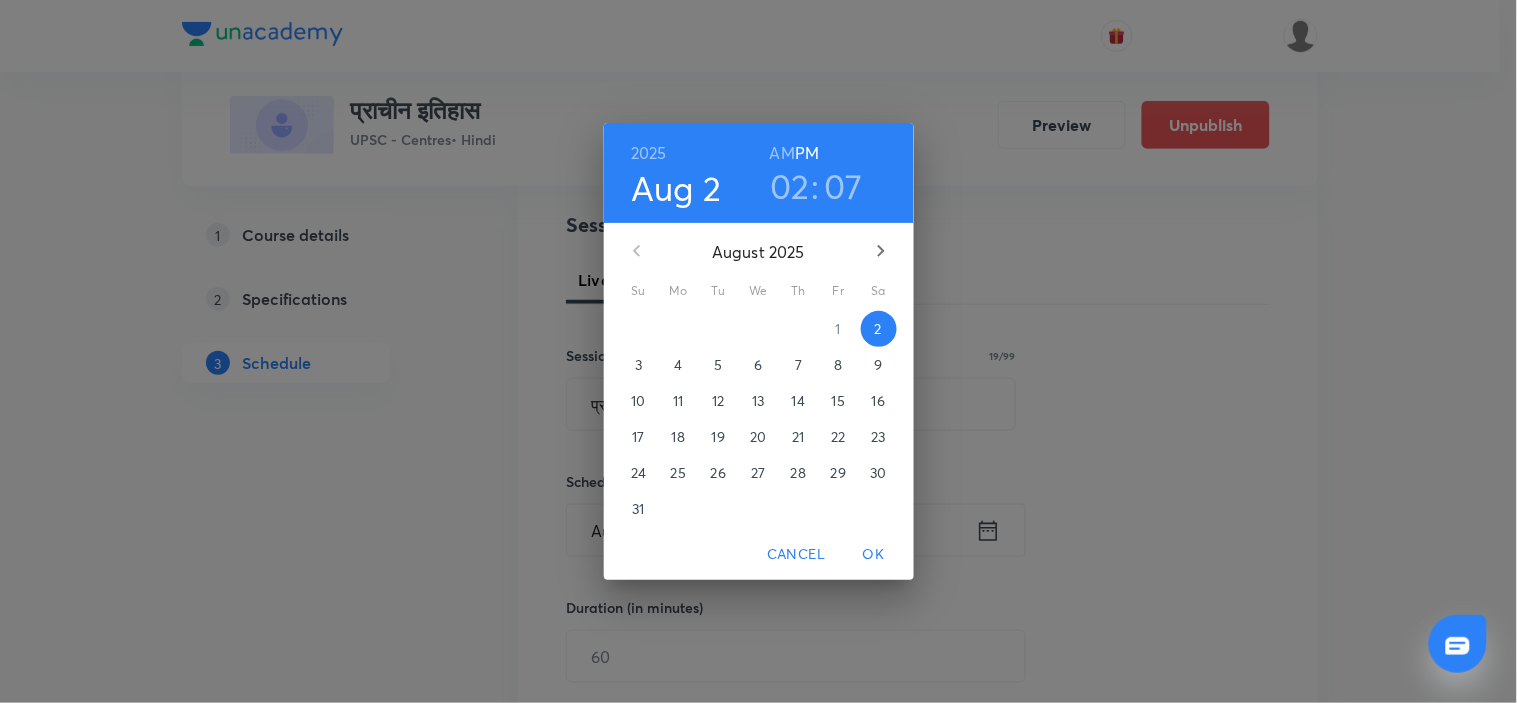 click on "4" at bounding box center [679, 365] 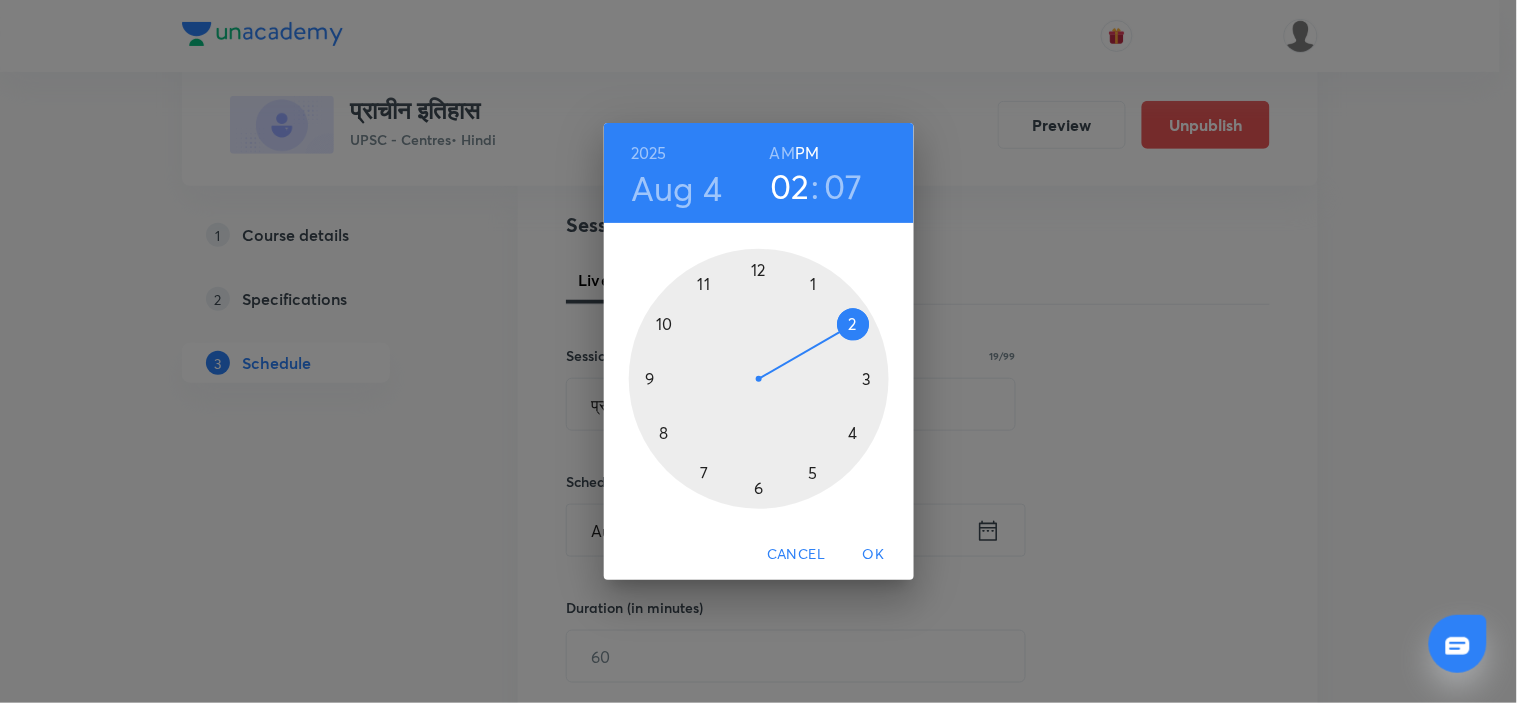 click at bounding box center [759, 379] 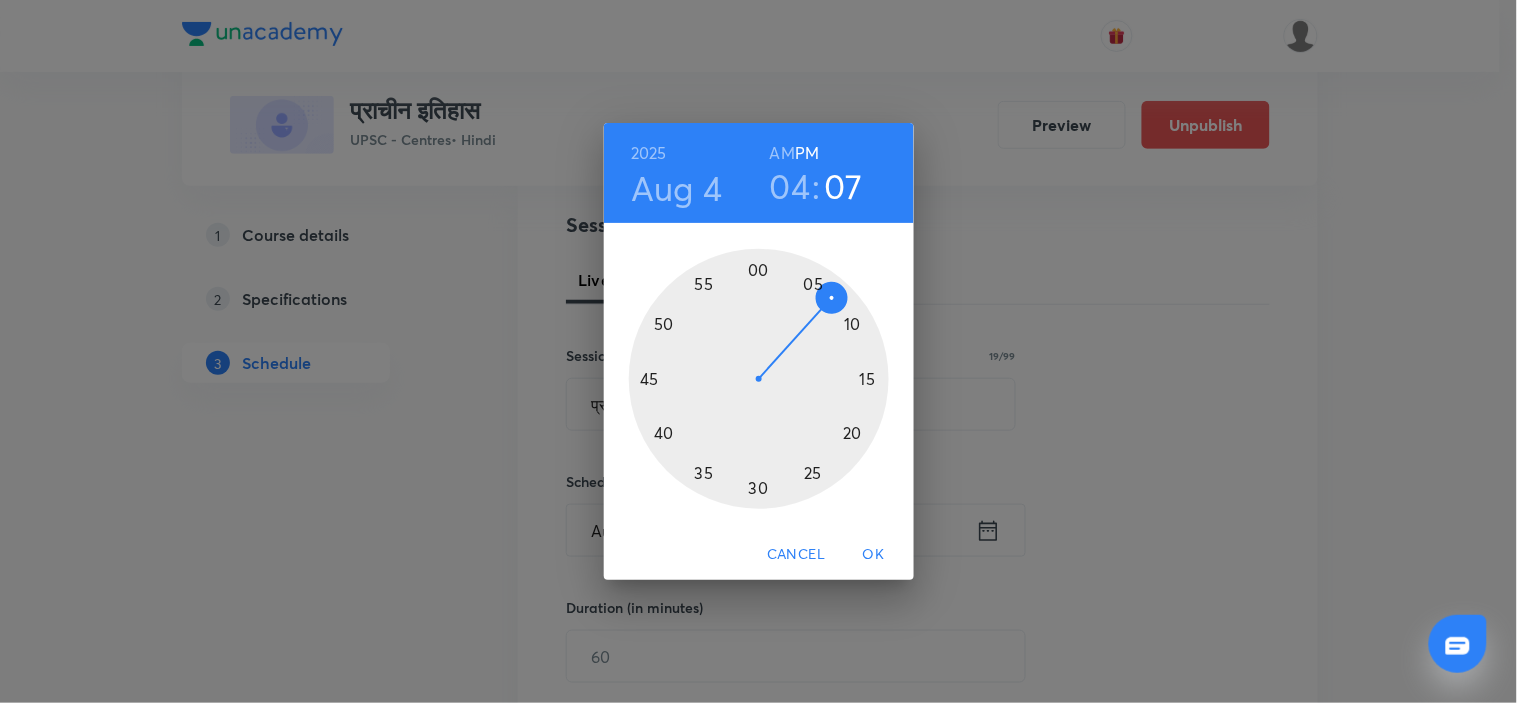 click at bounding box center (759, 379) 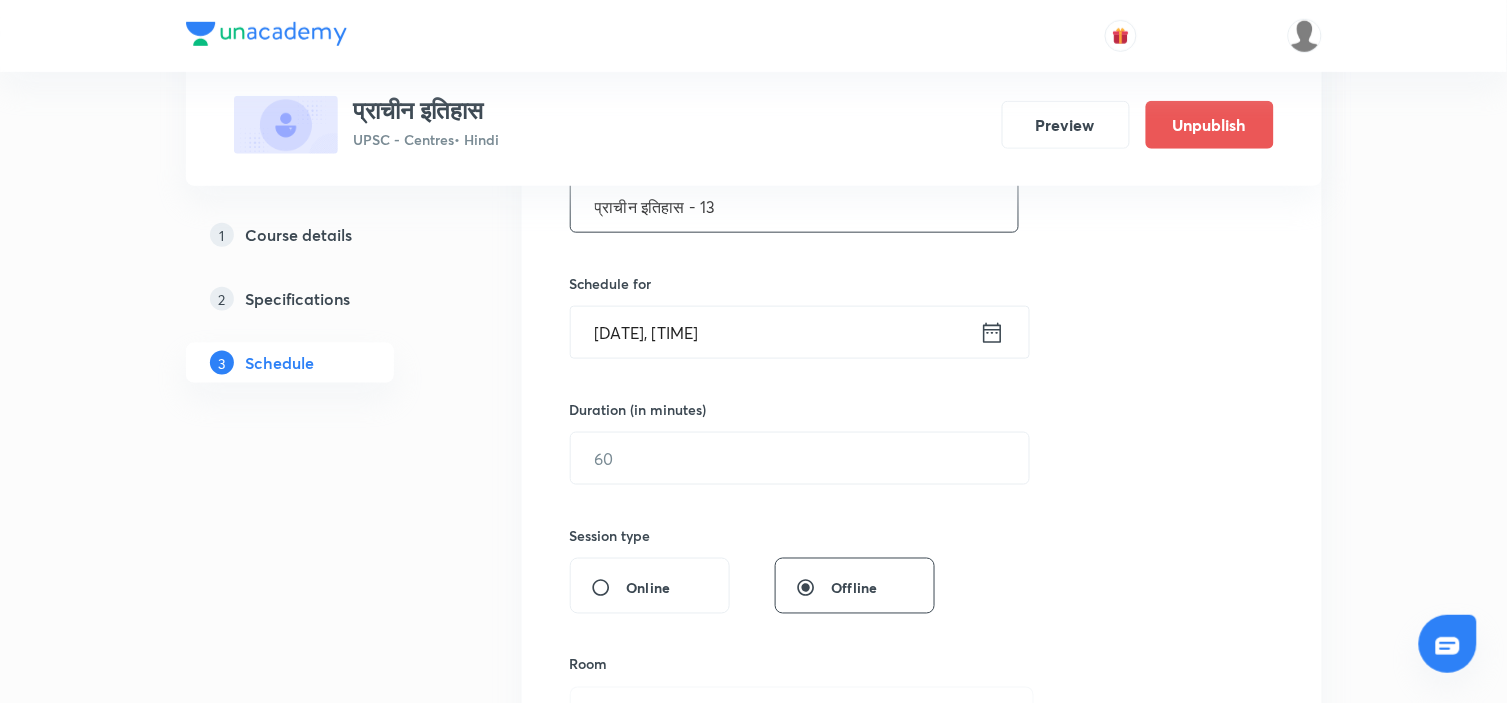 scroll, scrollTop: 444, scrollLeft: 0, axis: vertical 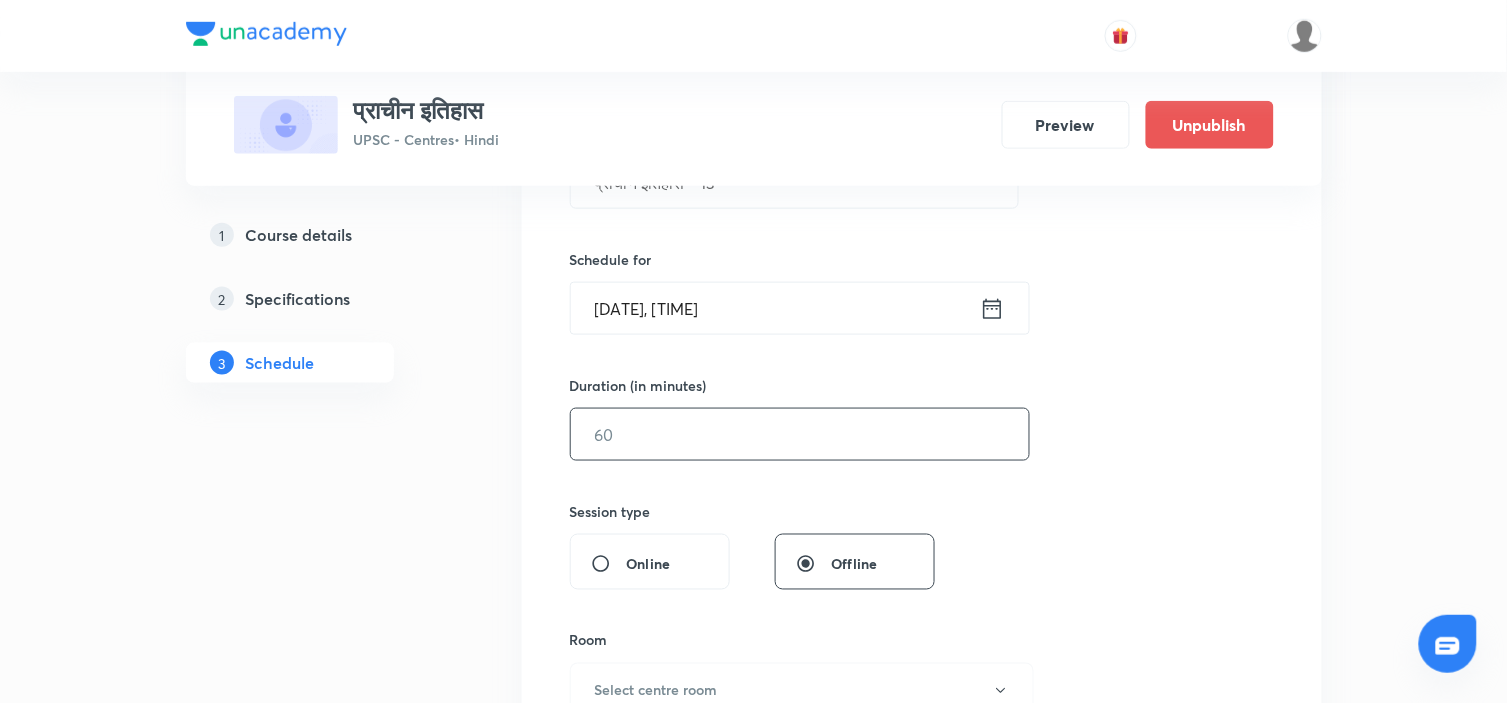 click at bounding box center (800, 434) 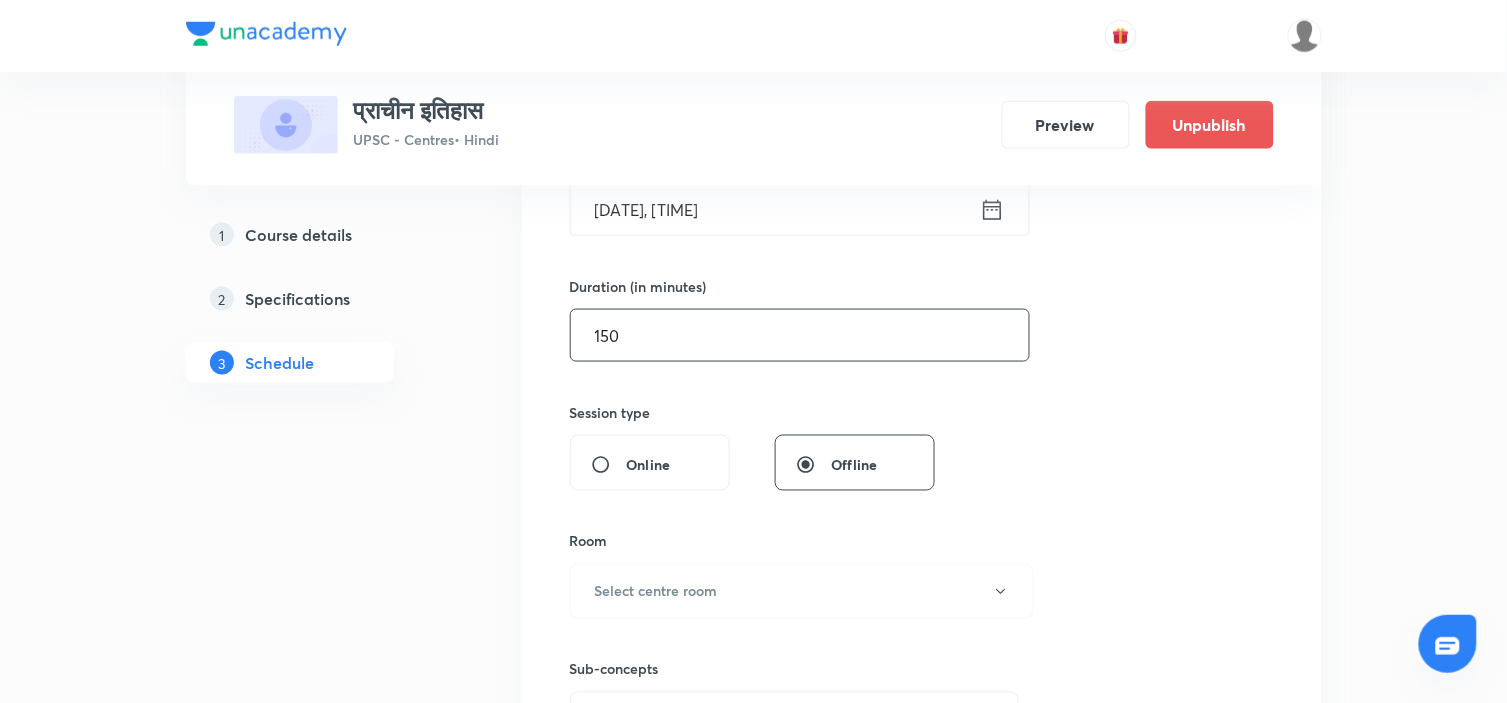 scroll, scrollTop: 666, scrollLeft: 0, axis: vertical 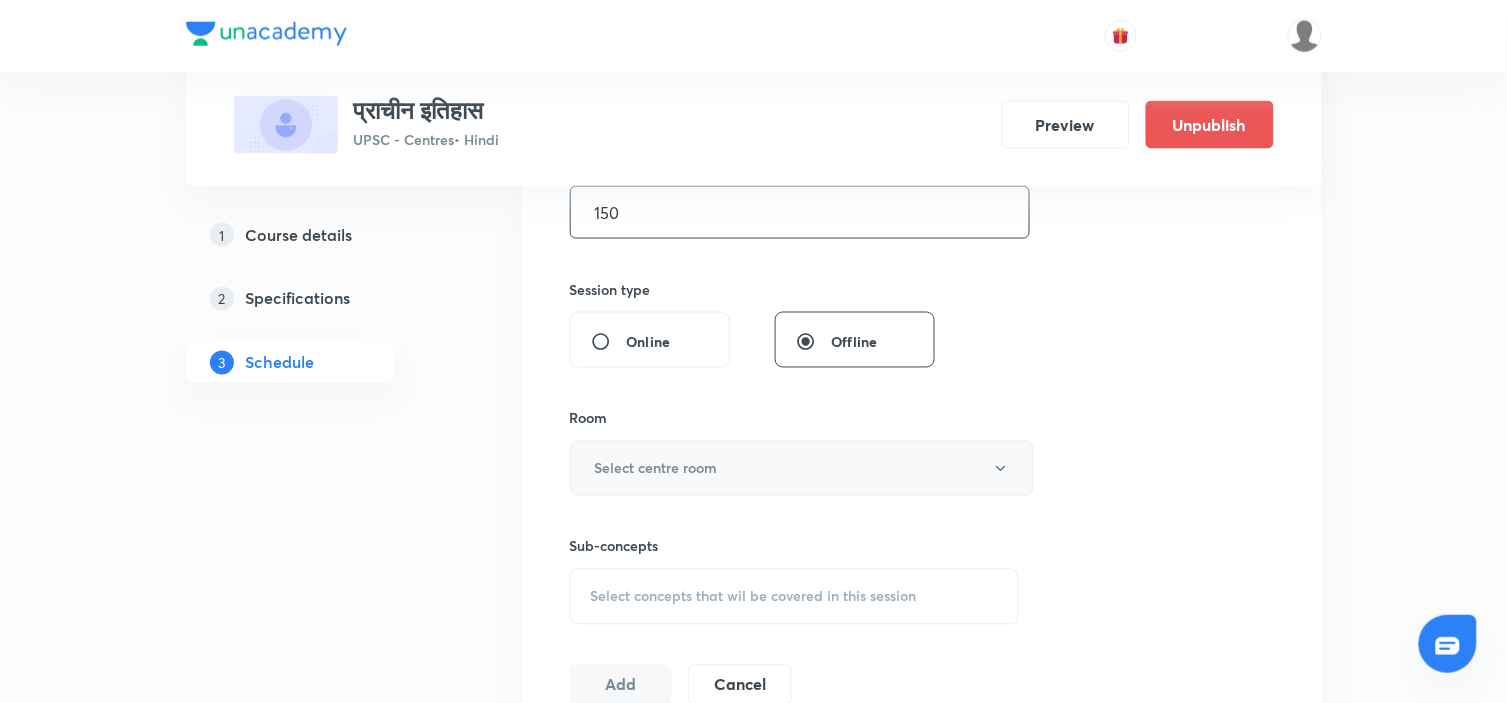 type on "150" 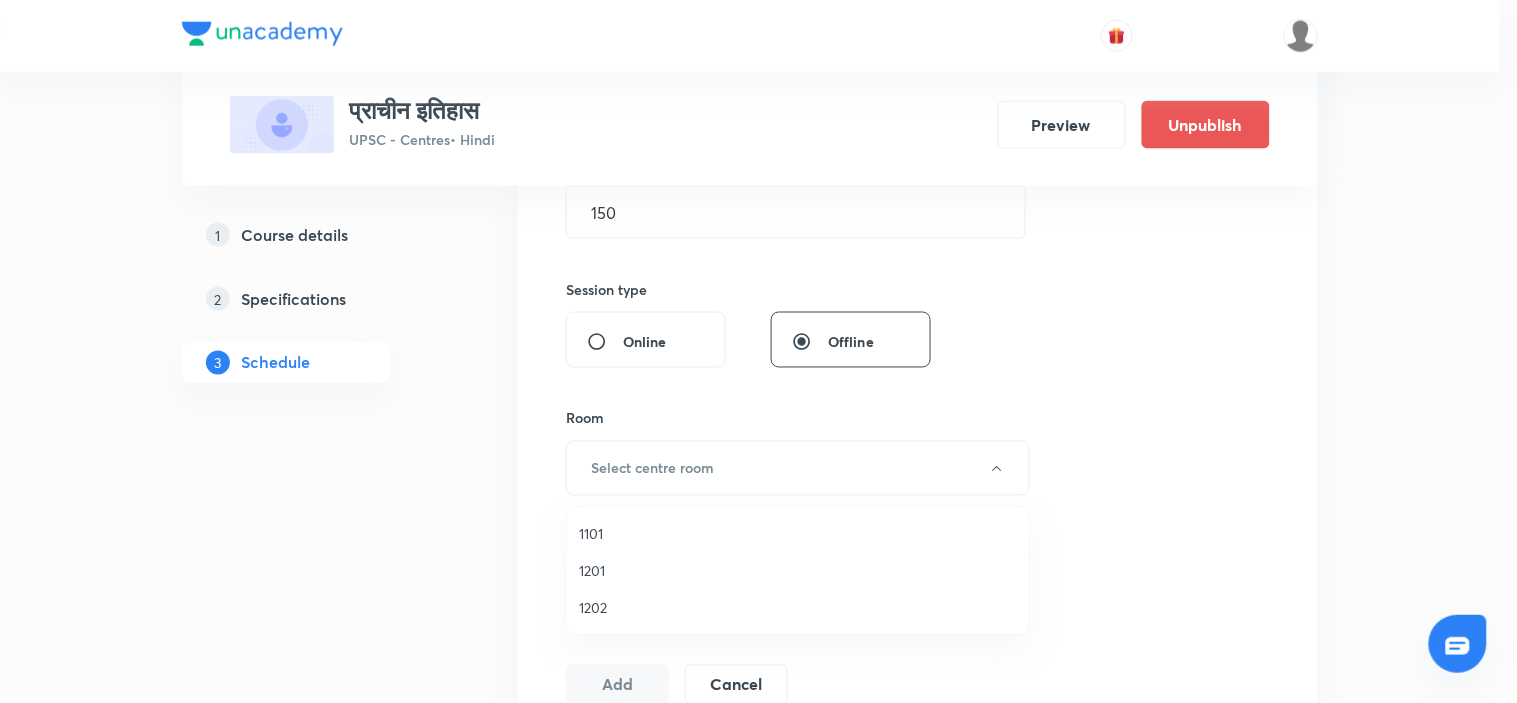 click on "1101" at bounding box center [798, 533] 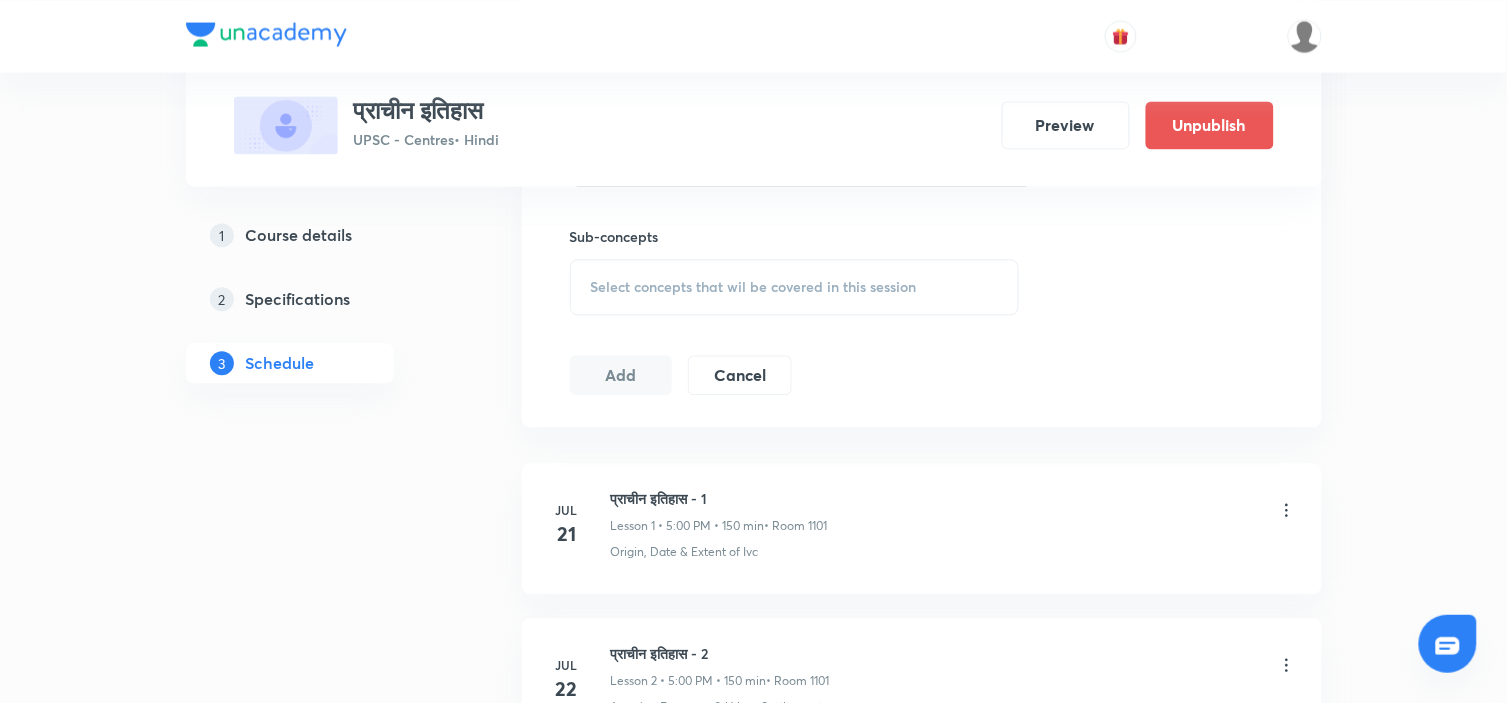 scroll, scrollTop: 1000, scrollLeft: 0, axis: vertical 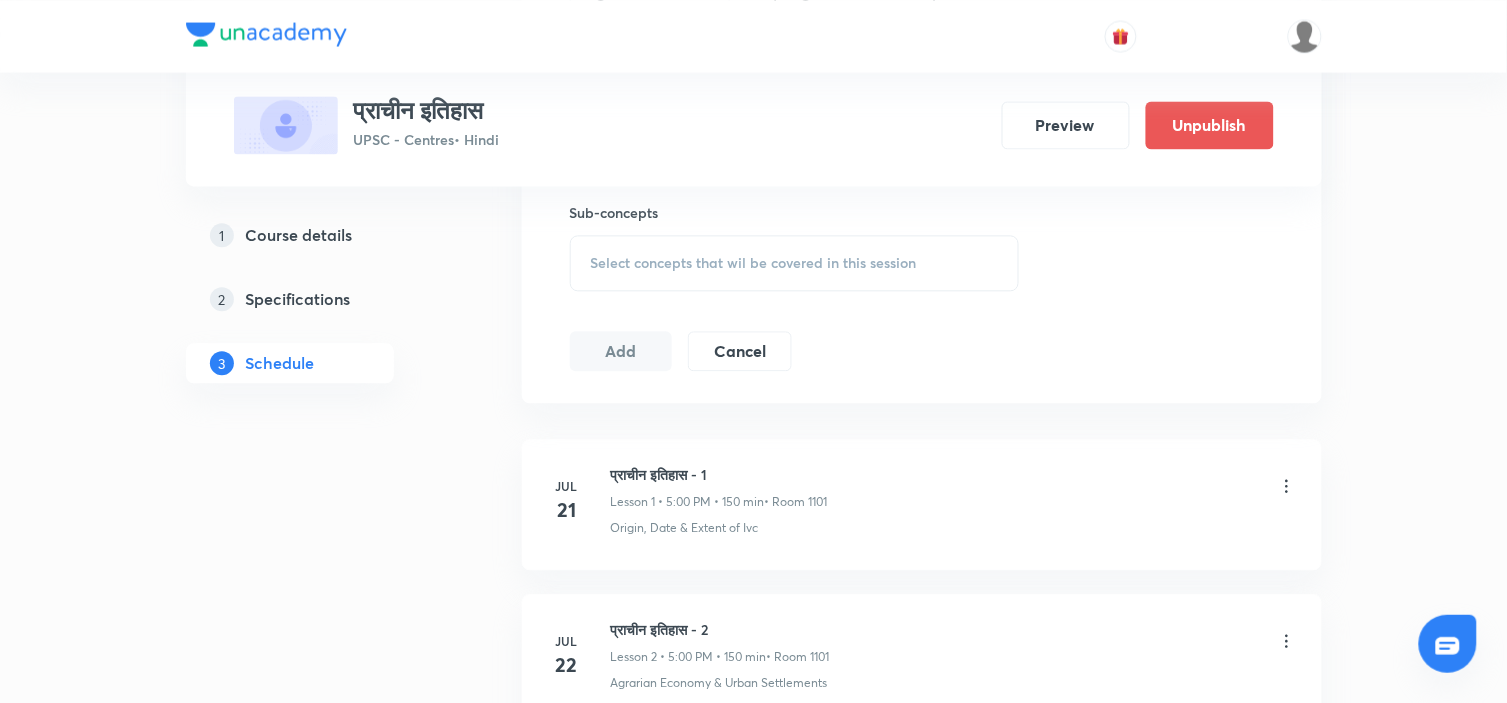 click on "Select concepts that wil be covered in this session" at bounding box center (795, 263) 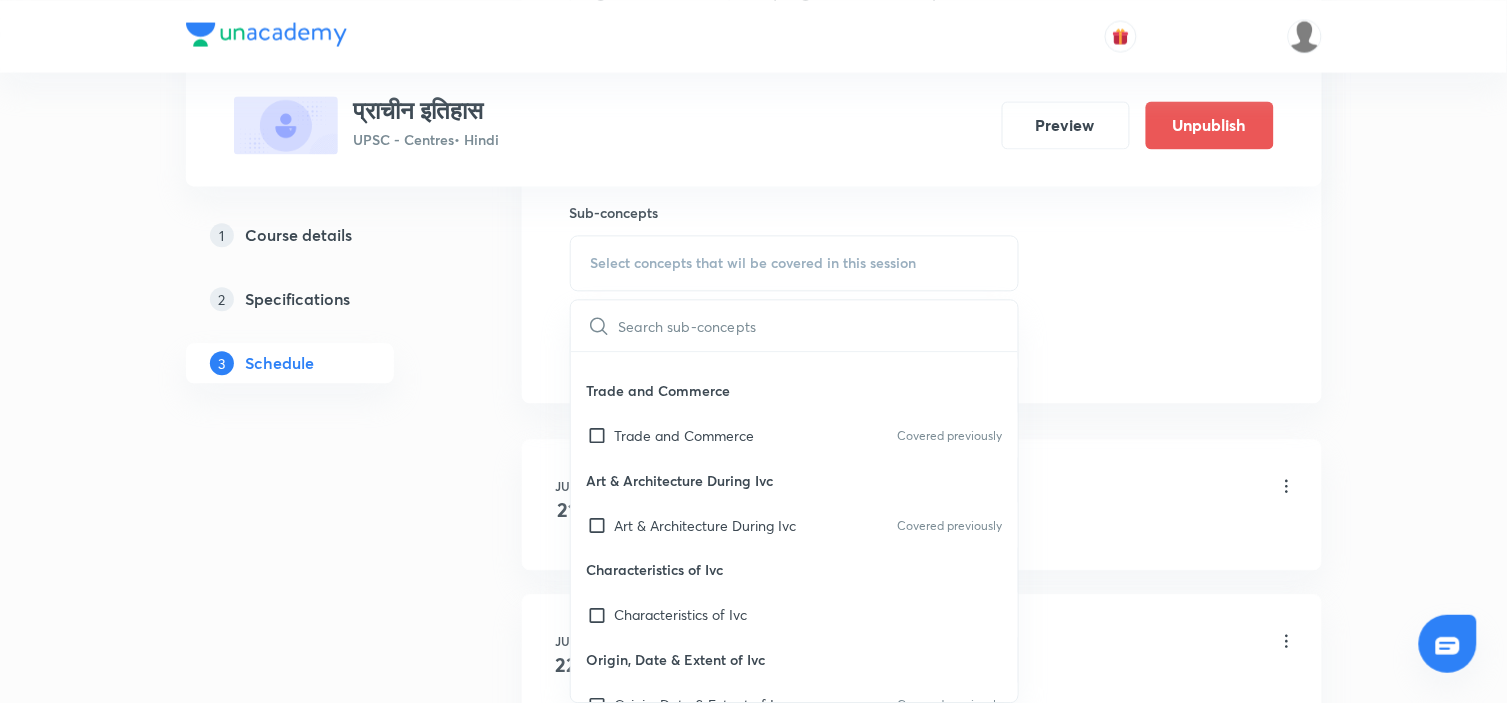 scroll, scrollTop: 1000, scrollLeft: 0, axis: vertical 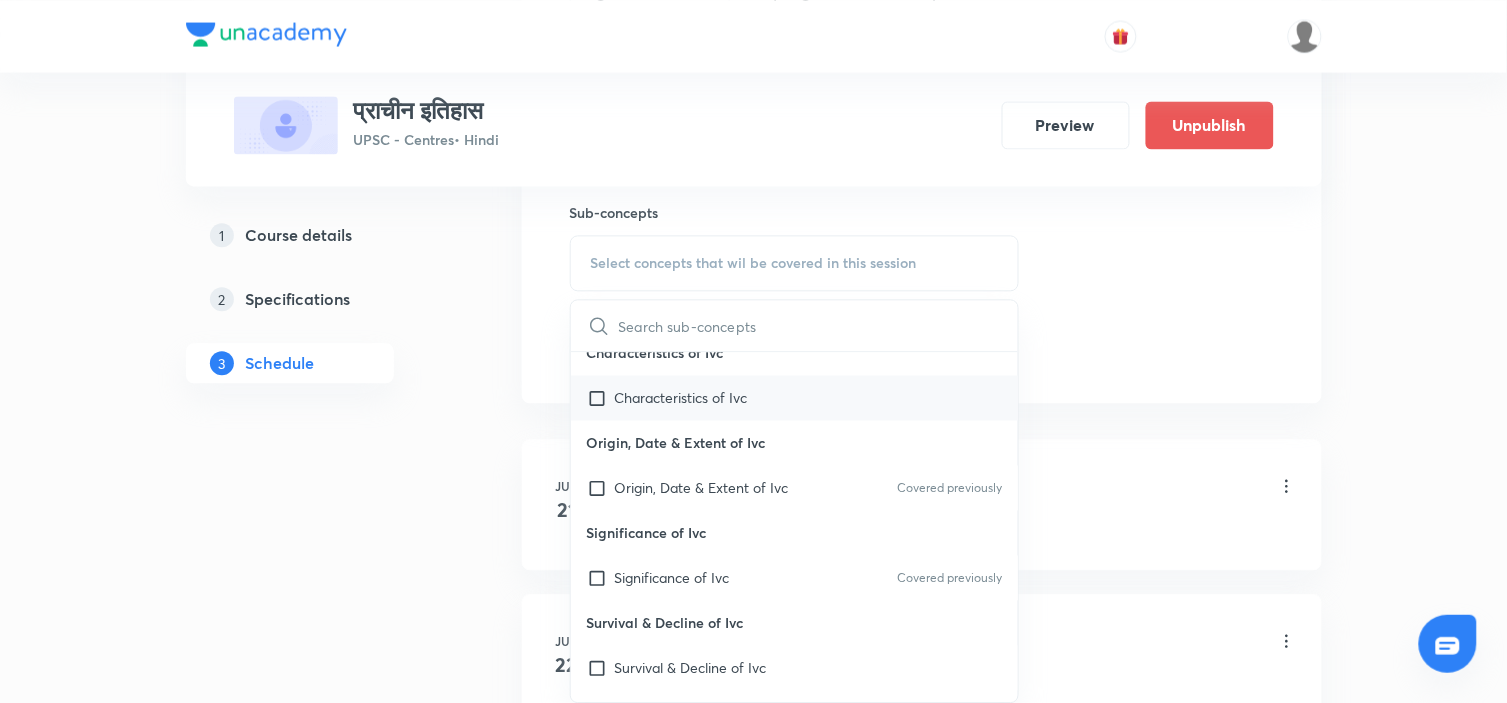click on "Characteristics of Ivc" at bounding box center [795, 397] 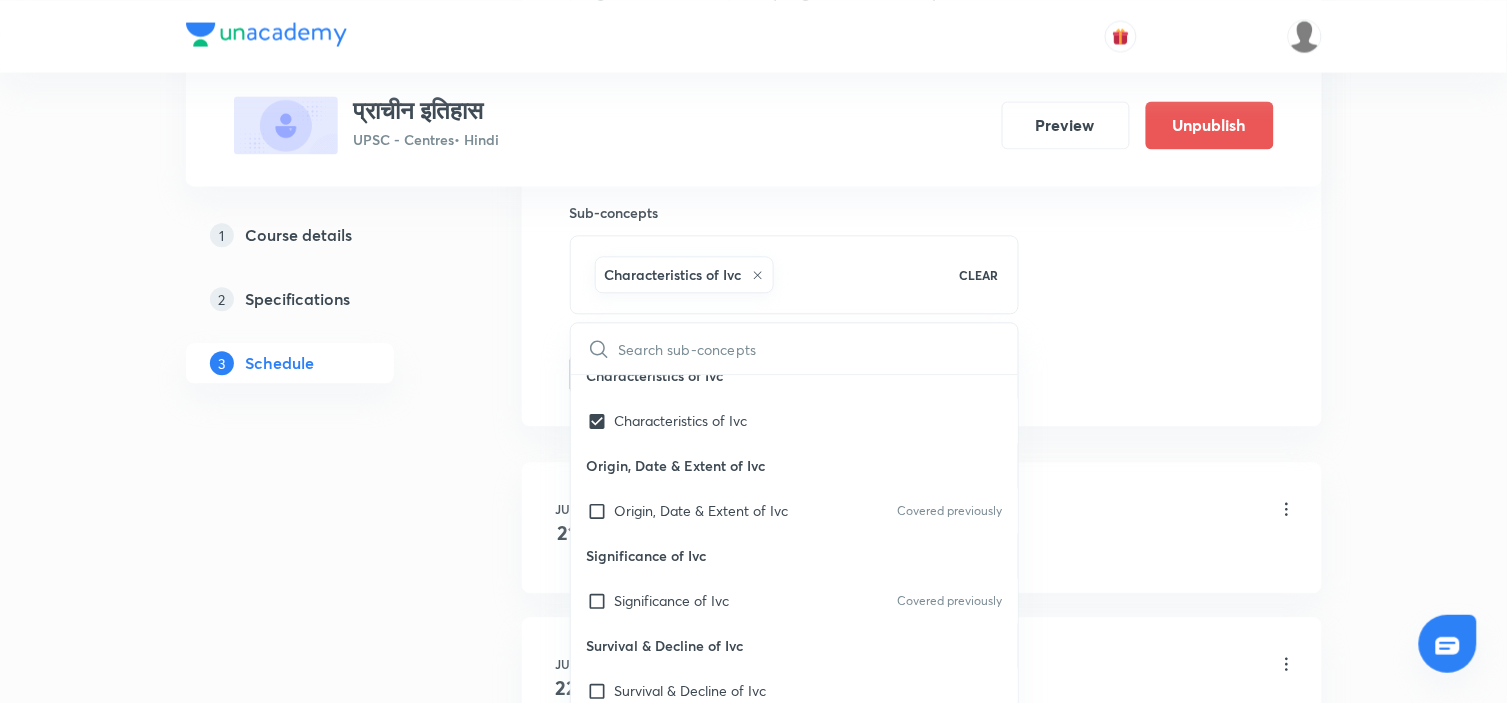 click on "Session  13 Live class Session title 19/99 प्राचीन इतिहास - 13 ​ Schedule for Aug 4, 2025, 4:30 PM ​ Duration (in minutes) 150 ​   Session type Online Offline Room 1101 Sub-concepts Characteristics of Ivc CLEAR ​ Agrarian Economy & Urban Settlements Agrarian Economy & Urban Settlements Covered previously Cholas: Administration, Village Economy & Society “indian Feudalism” Cholas: Administration, Village Economy & Society “indian Feudalism” Covered previously Condition of Women in Early Medieval India Condition of Women in Early Medieval India Covered previously Indian Science & Technology in Early Medieval India Indian Science & Technology in Early Medieval India Covered previously Origin & the Rise of Rajputs Origin & the Rise of Rajputs Covered previously Polity in Northern India & the Peninsula Polity in Northern India & the Peninsula Covered previously Status of the Brahman & New Social Order Status of the Brahman & New Social Order Covered previously Add Cancel" at bounding box center [922, -87] 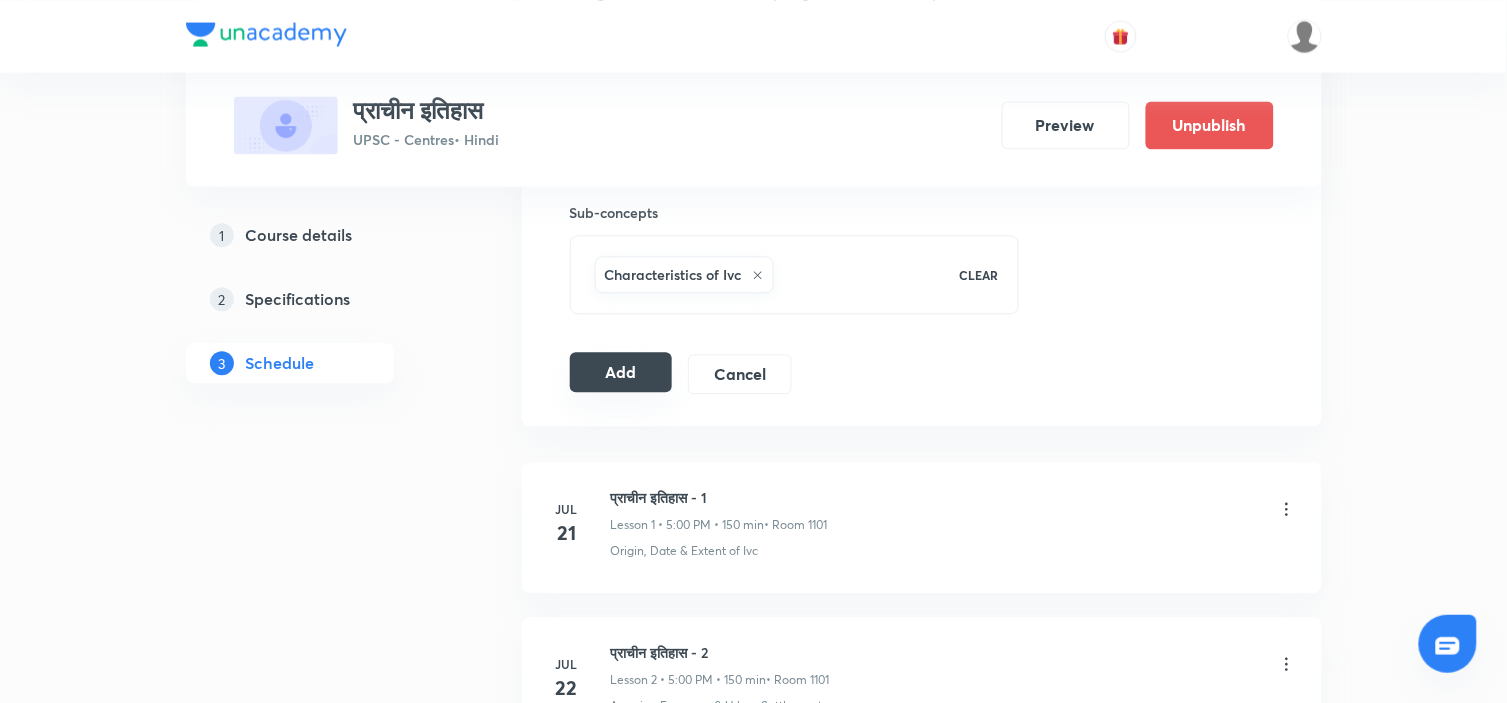 click on "Add" at bounding box center (621, 372) 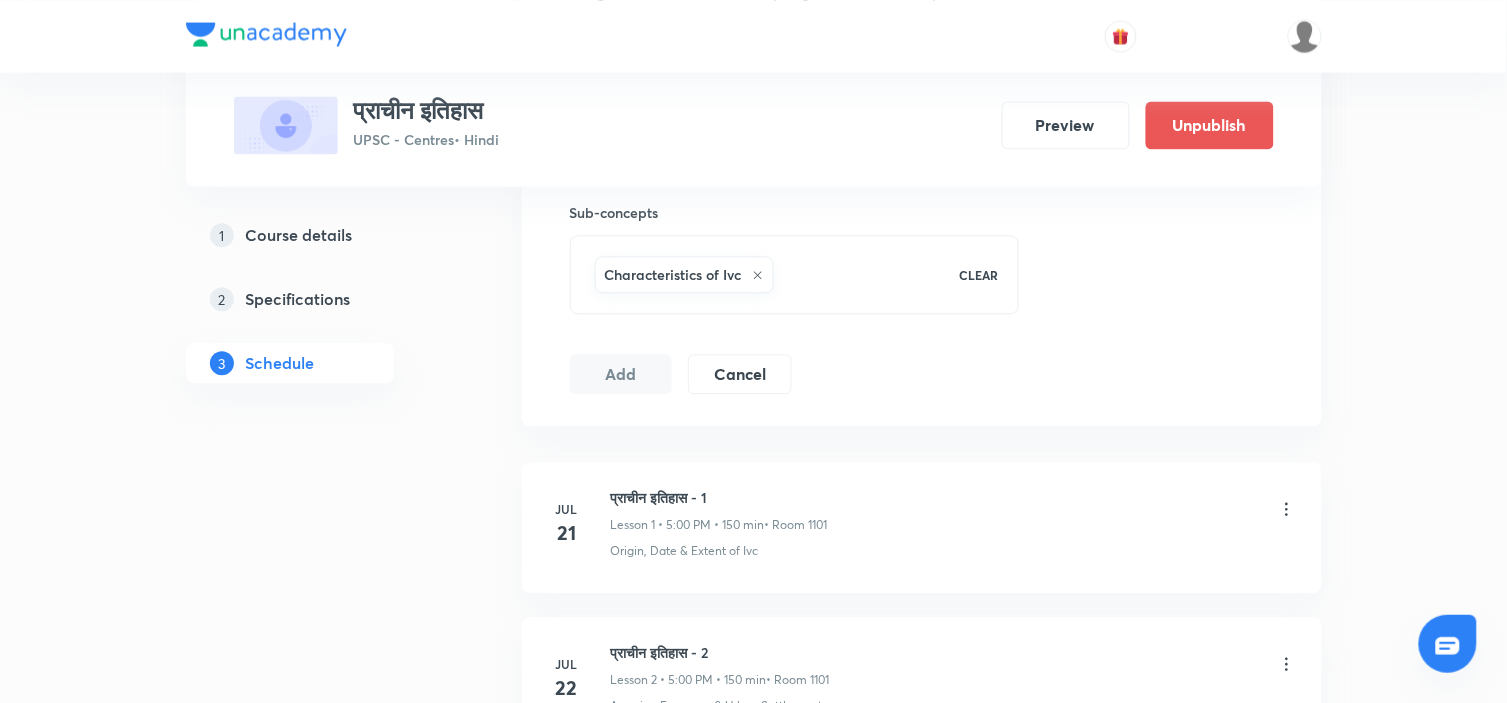 type 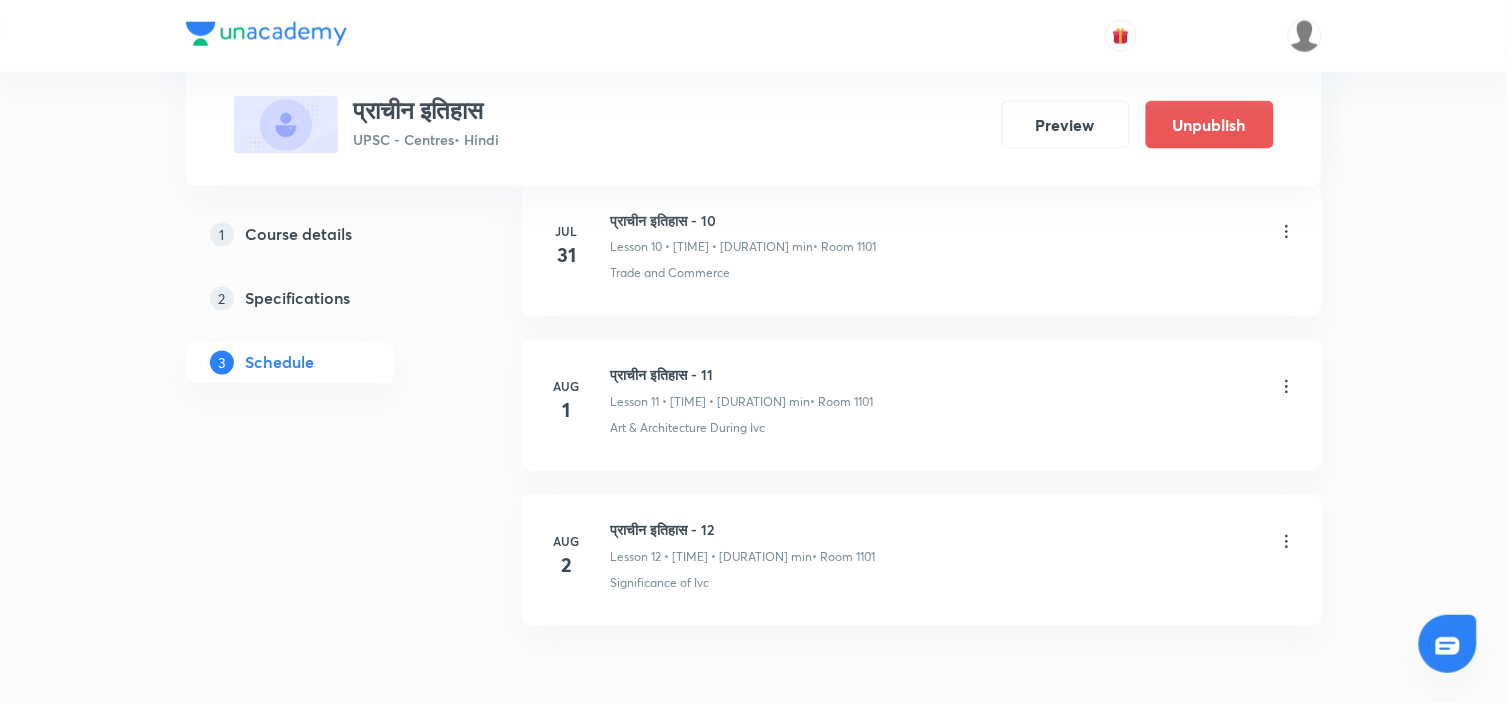 scroll, scrollTop: 2785, scrollLeft: 0, axis: vertical 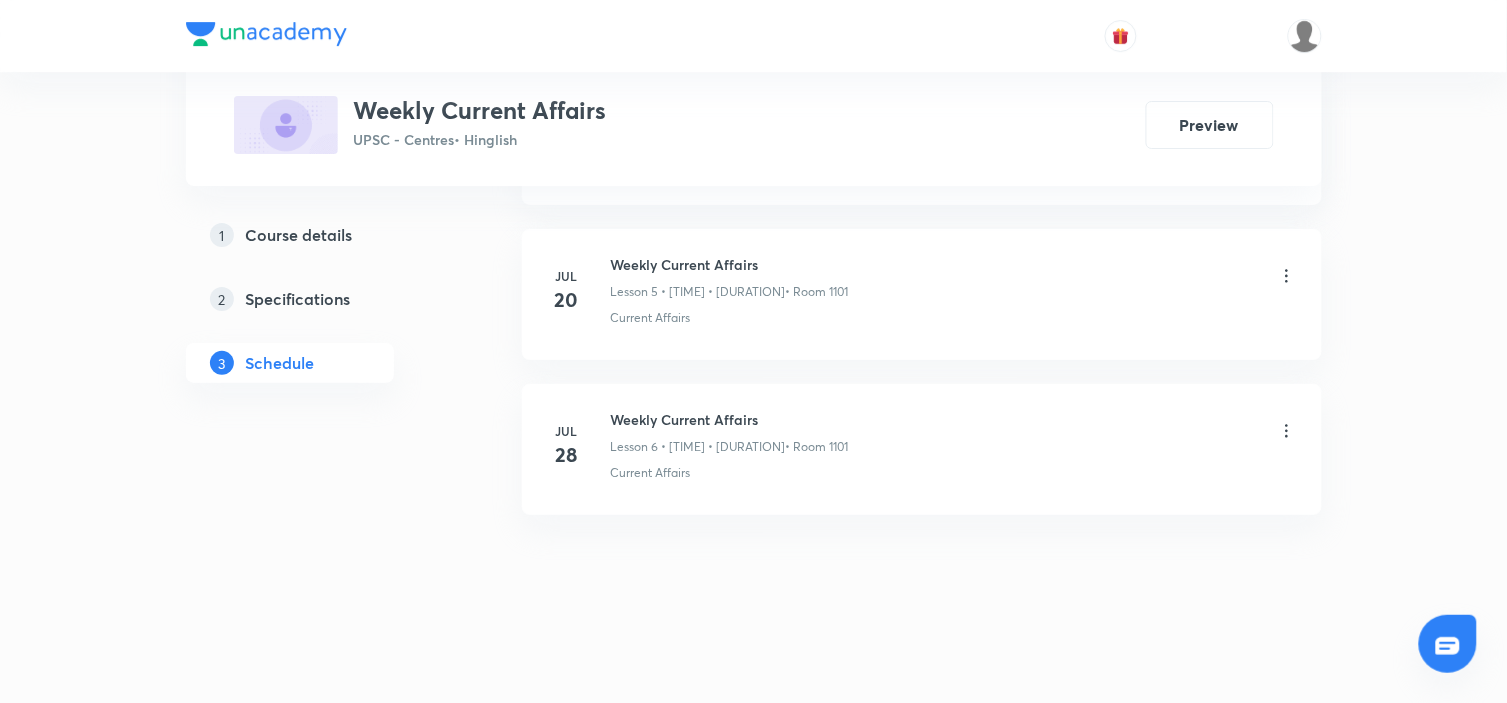 click on "Weekly Current Affairs" at bounding box center [730, 419] 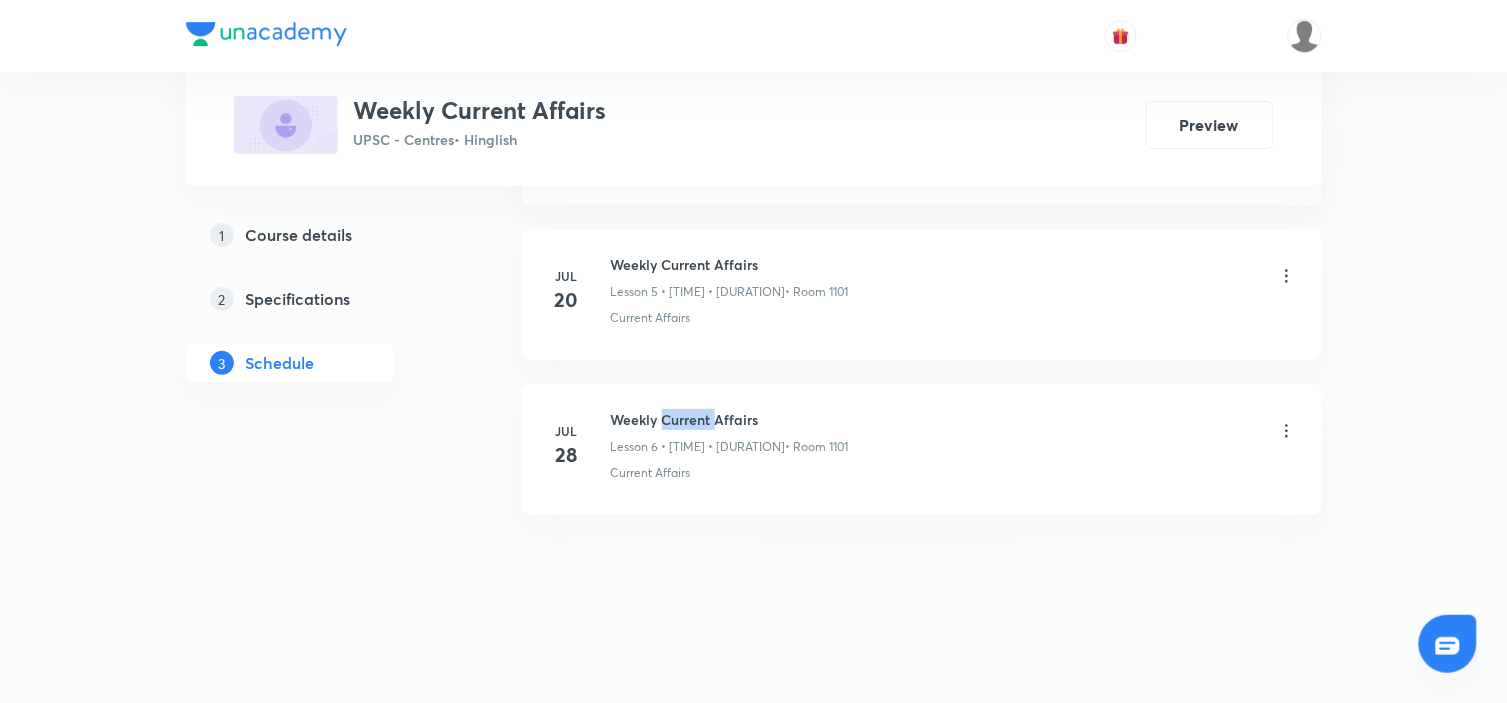 click on "Weekly Current Affairs" at bounding box center [730, 419] 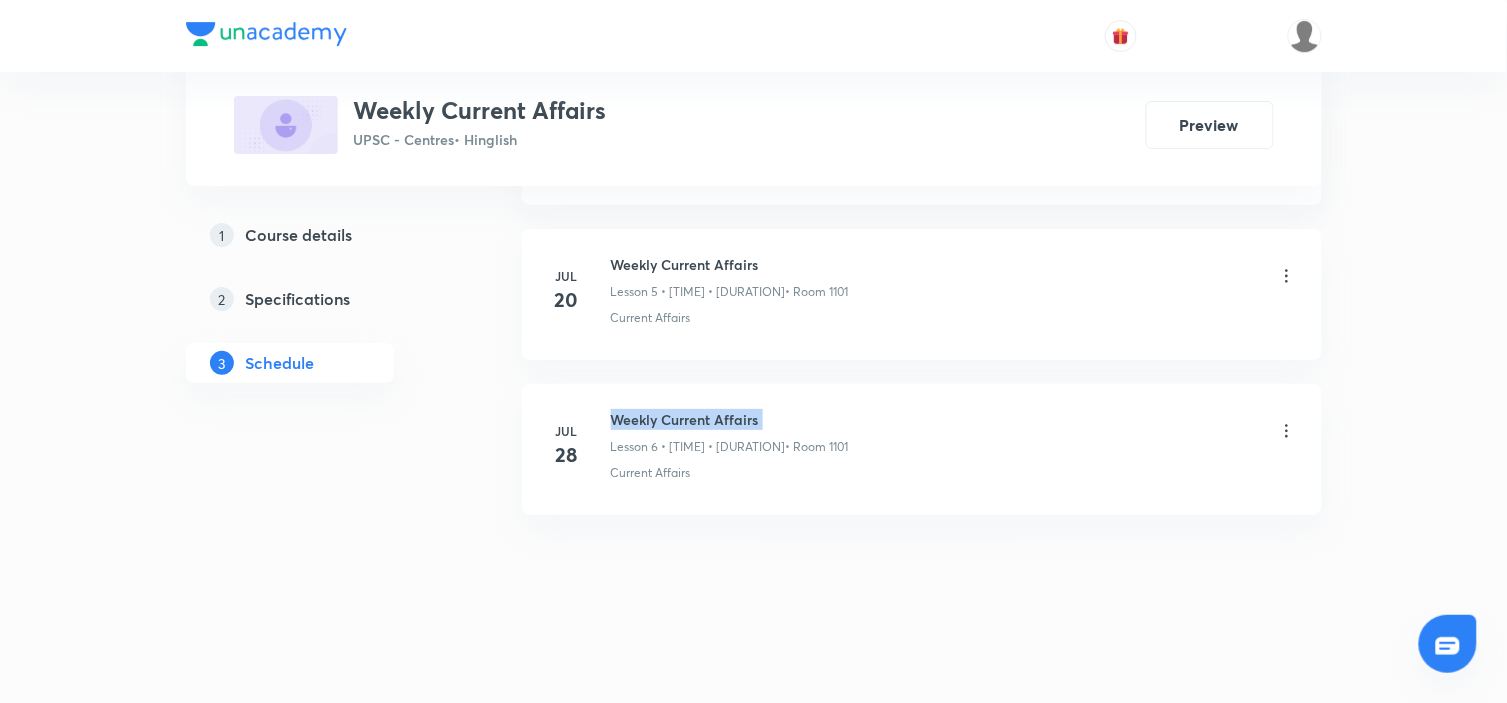 click on "Weekly Current Affairs" at bounding box center [730, 419] 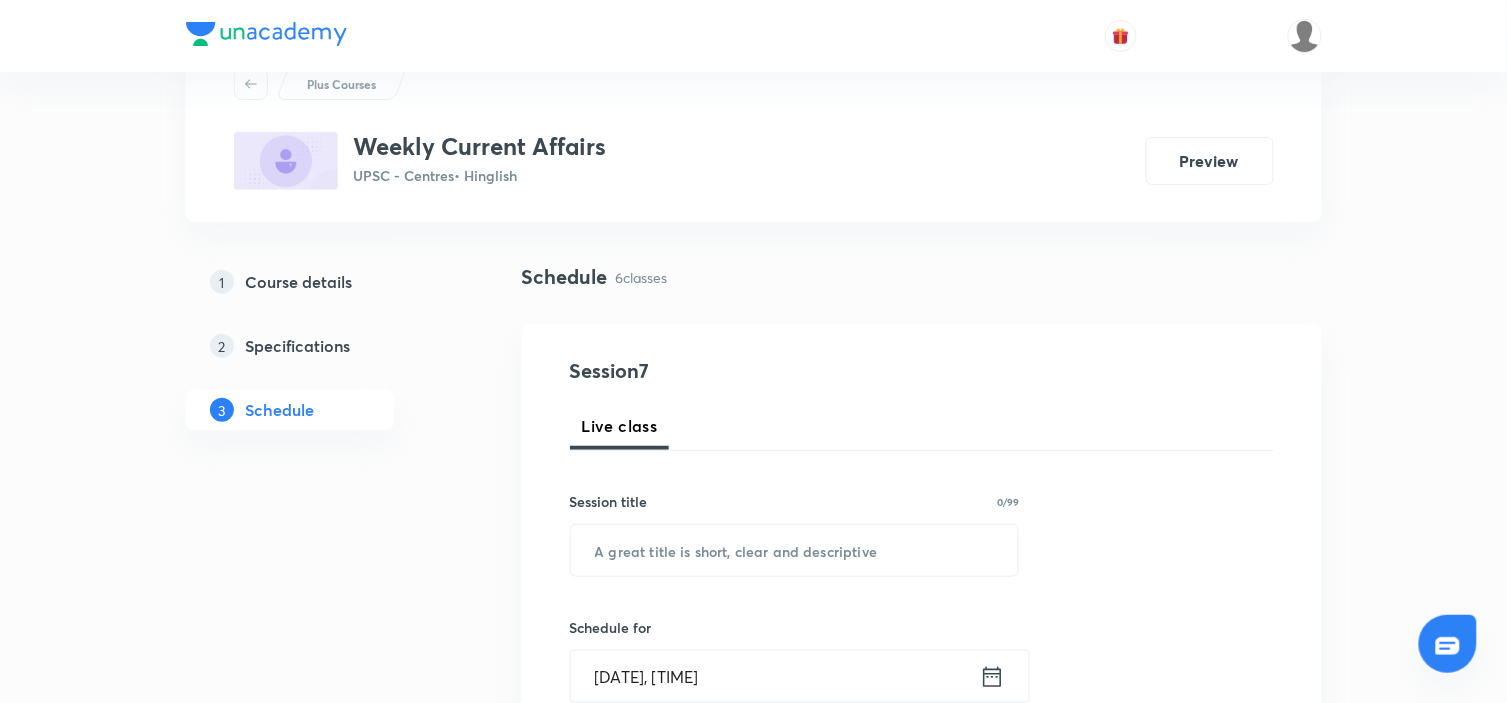 scroll, scrollTop: 111, scrollLeft: 0, axis: vertical 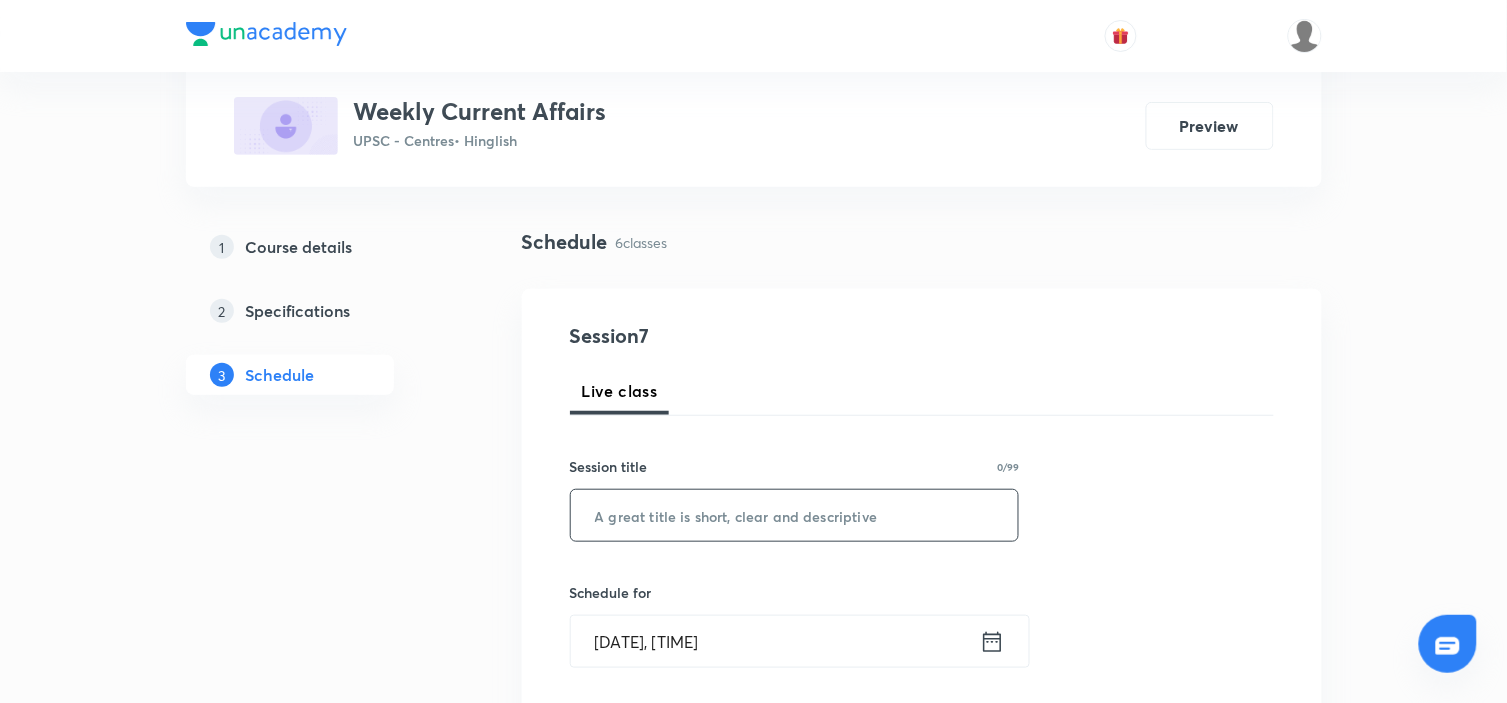 click at bounding box center [795, 515] 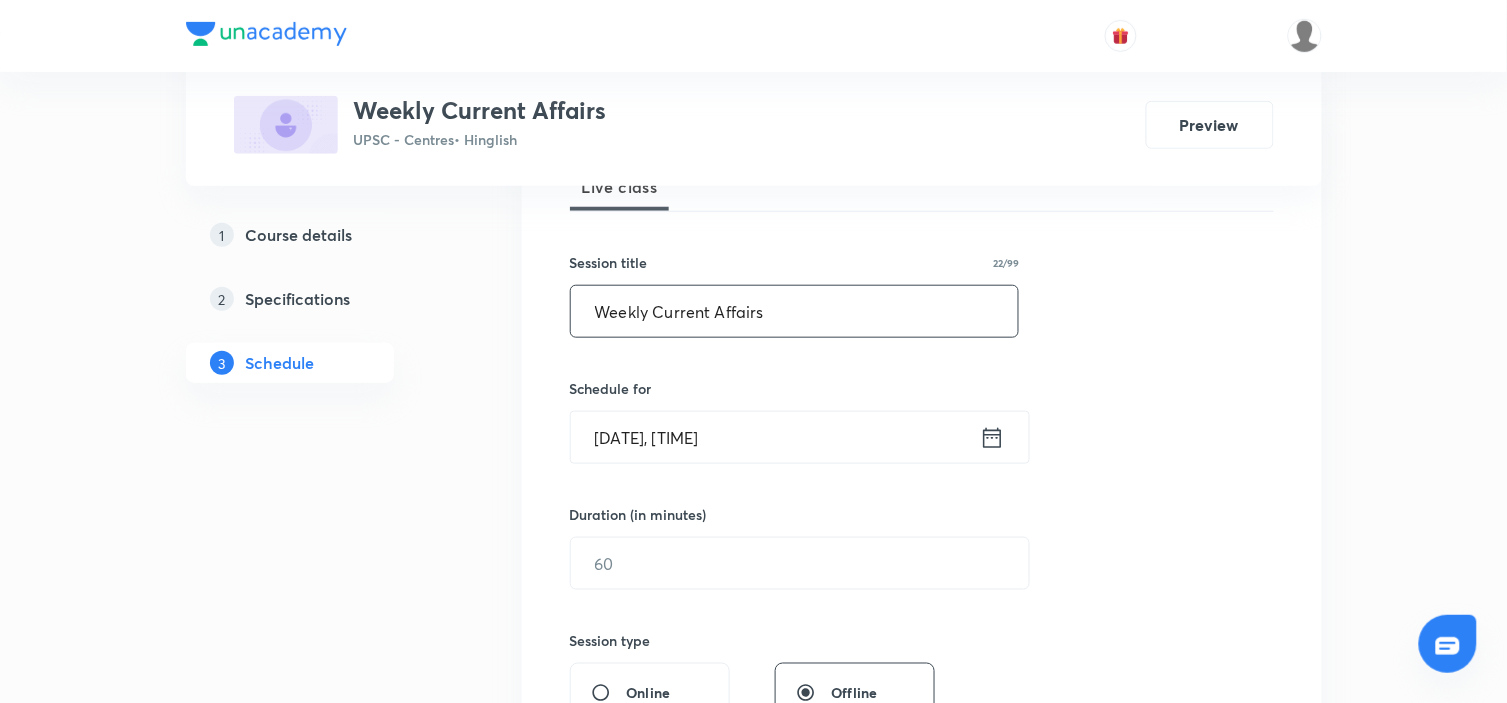 scroll, scrollTop: 333, scrollLeft: 0, axis: vertical 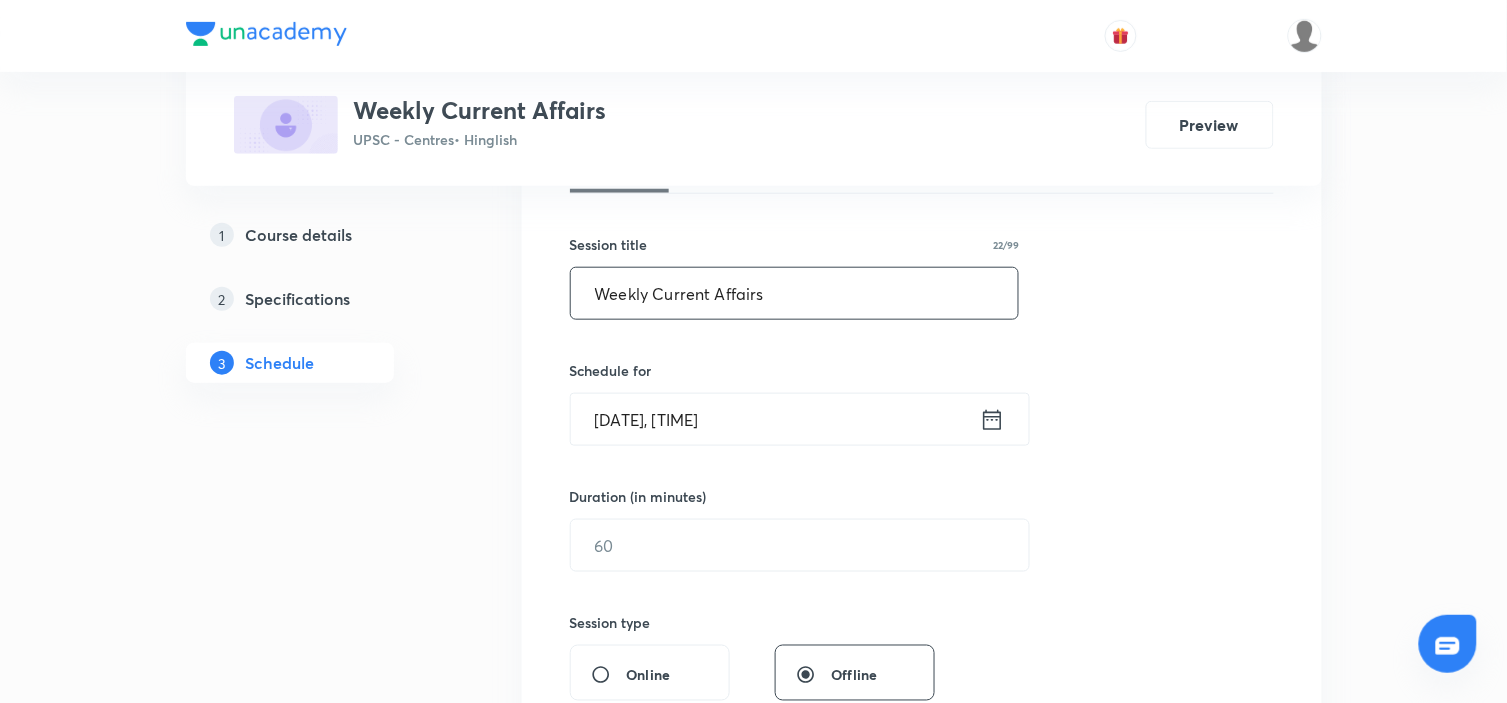 type on "Weekly Current Affairs" 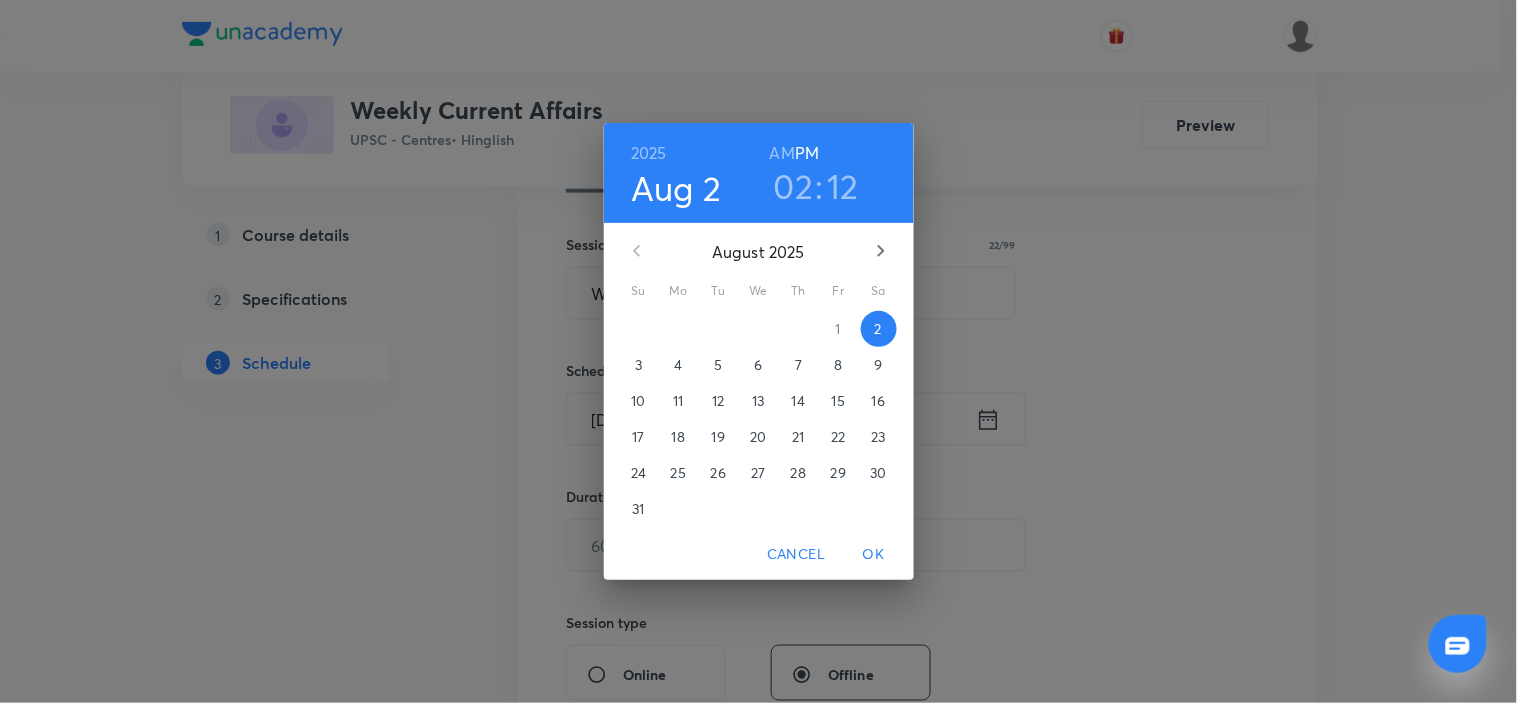 click on "3" at bounding box center [638, 365] 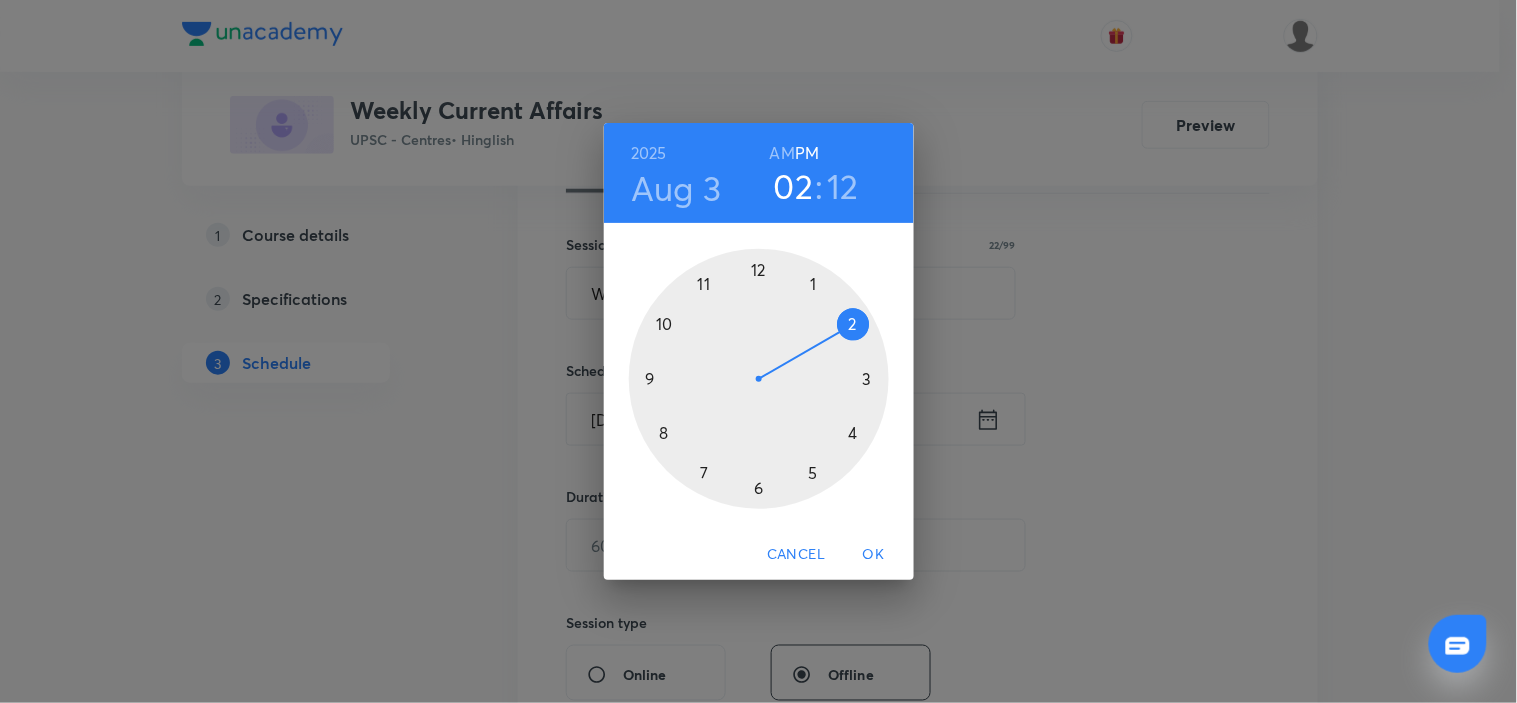 click at bounding box center (759, 379) 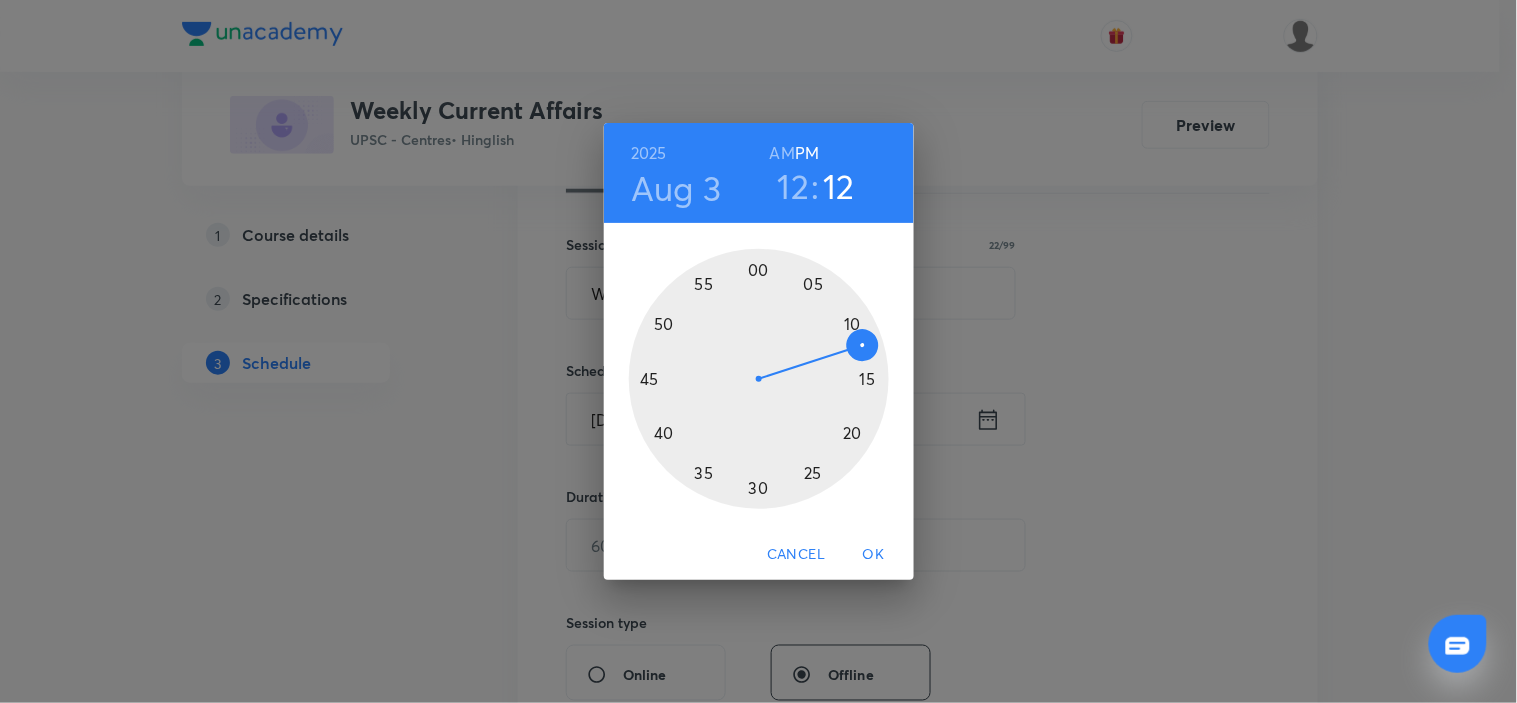 click at bounding box center (759, 379) 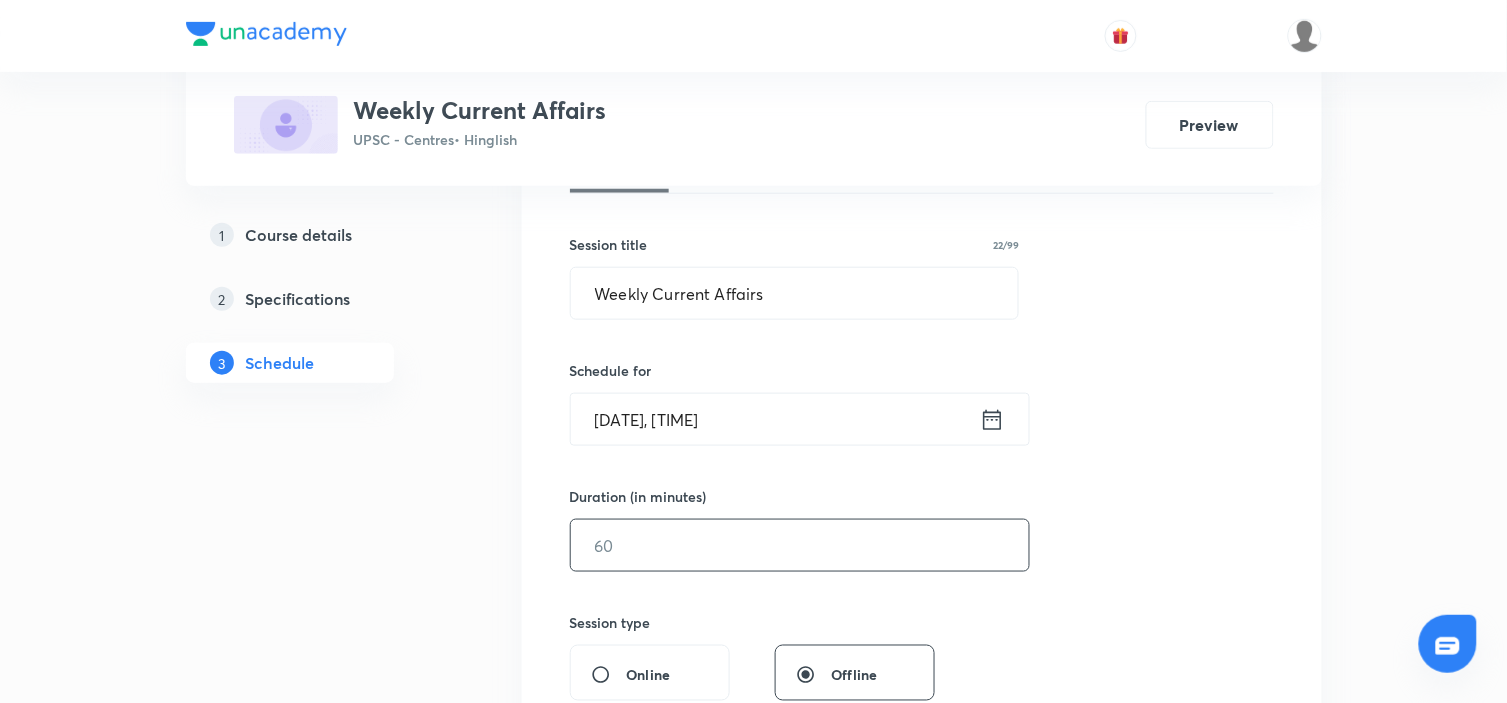click at bounding box center (800, 545) 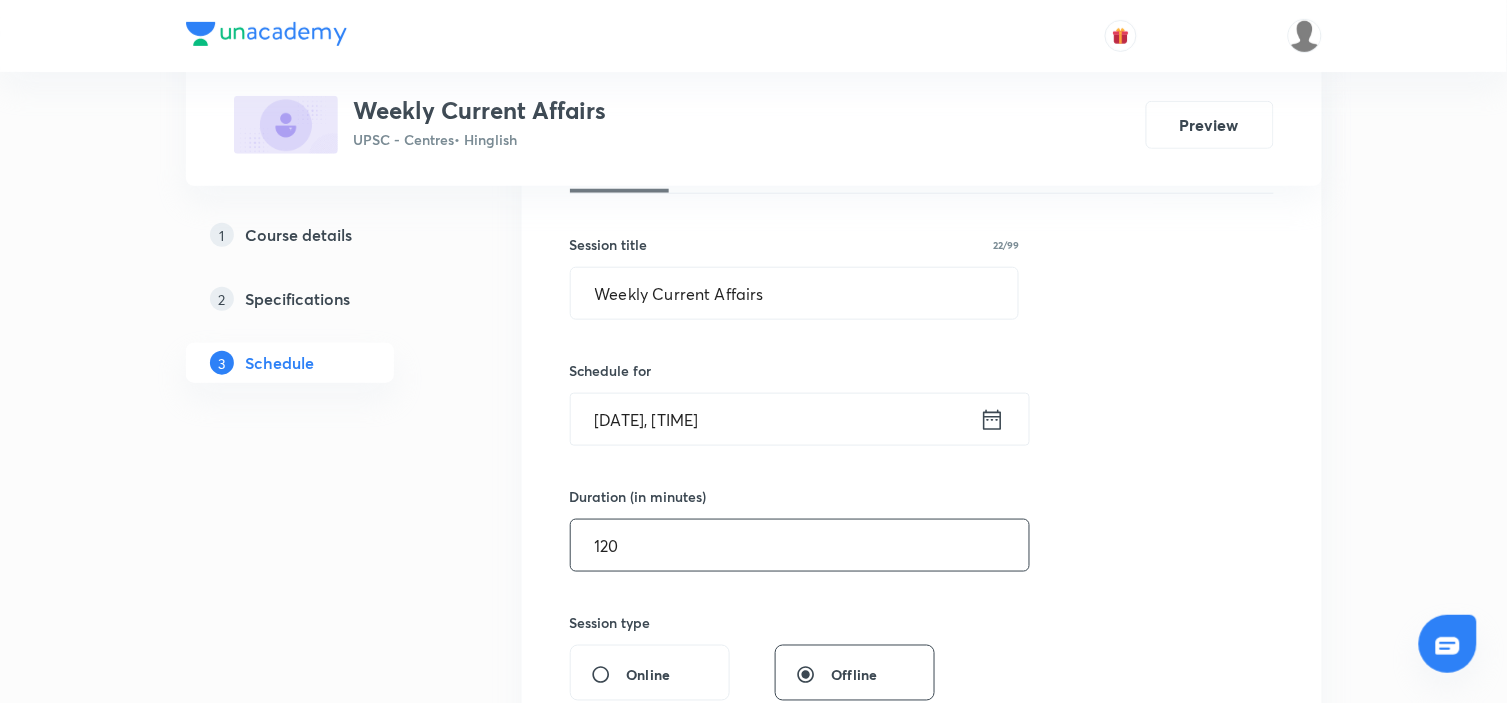 type on "120" 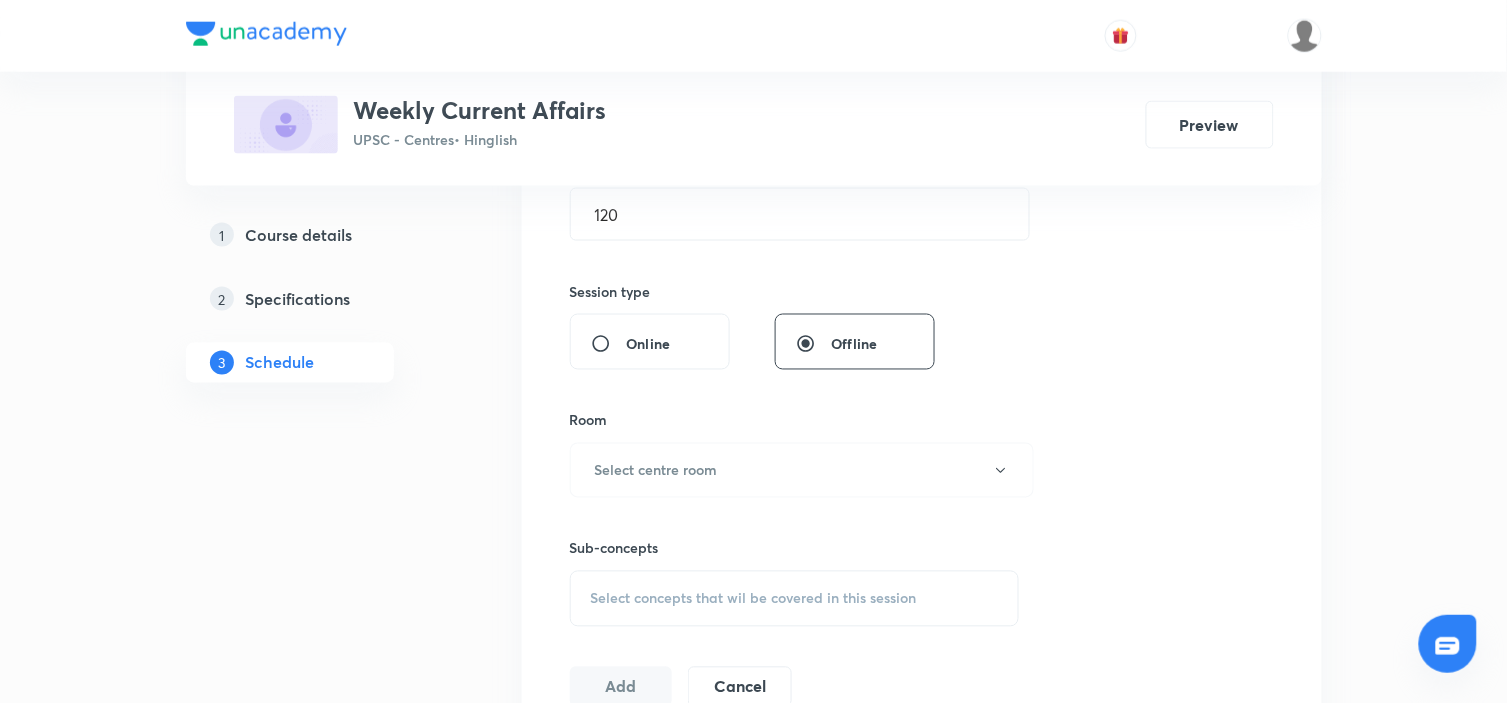 scroll, scrollTop: 666, scrollLeft: 0, axis: vertical 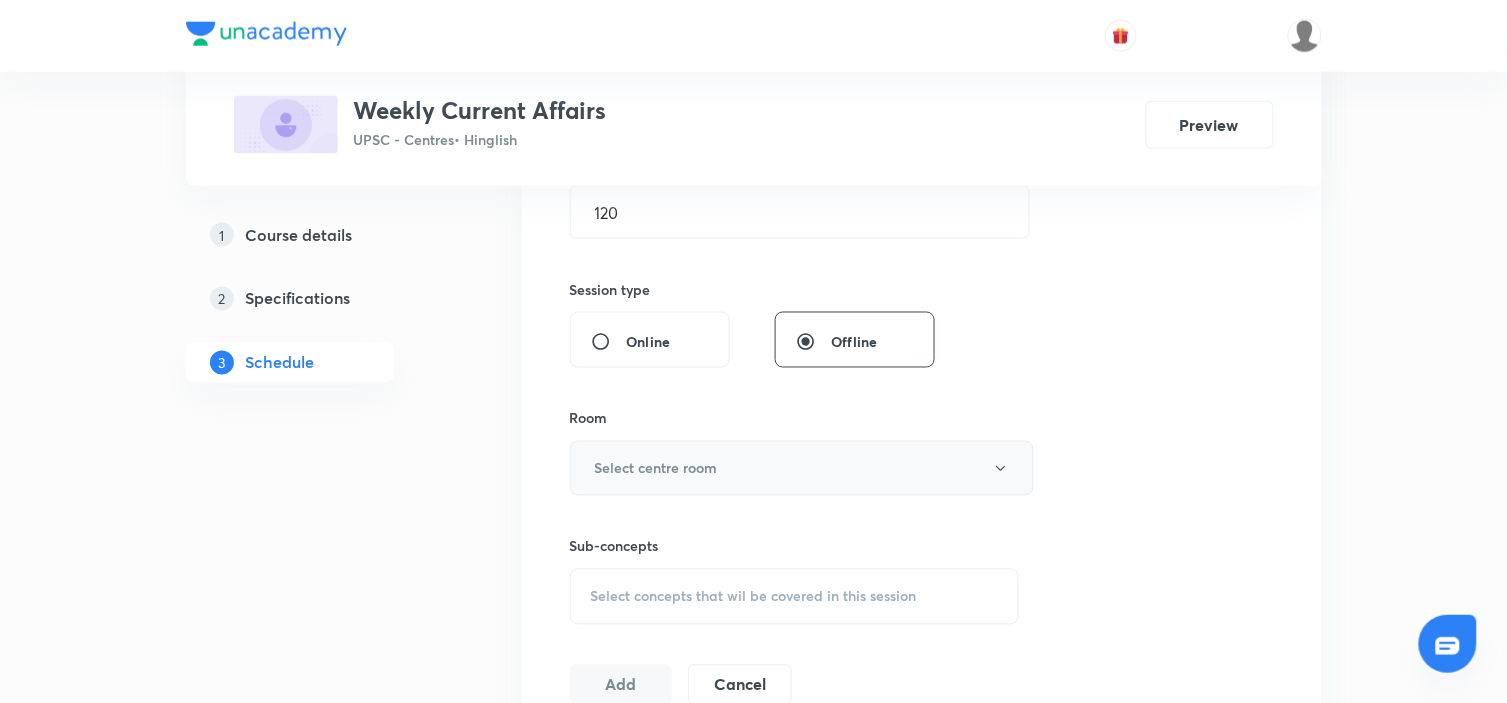 click on "Select centre room" at bounding box center [802, 468] 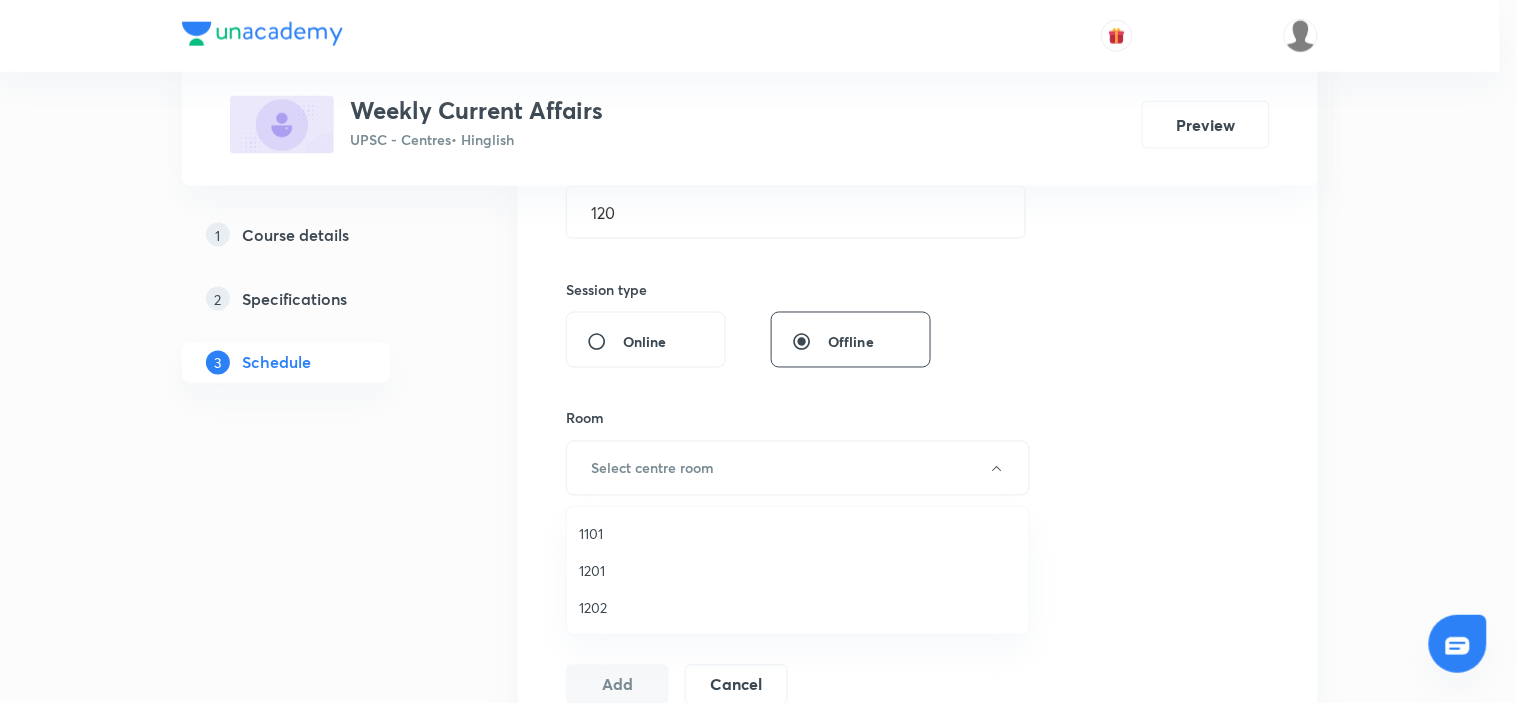 click on "1101" at bounding box center [798, 533] 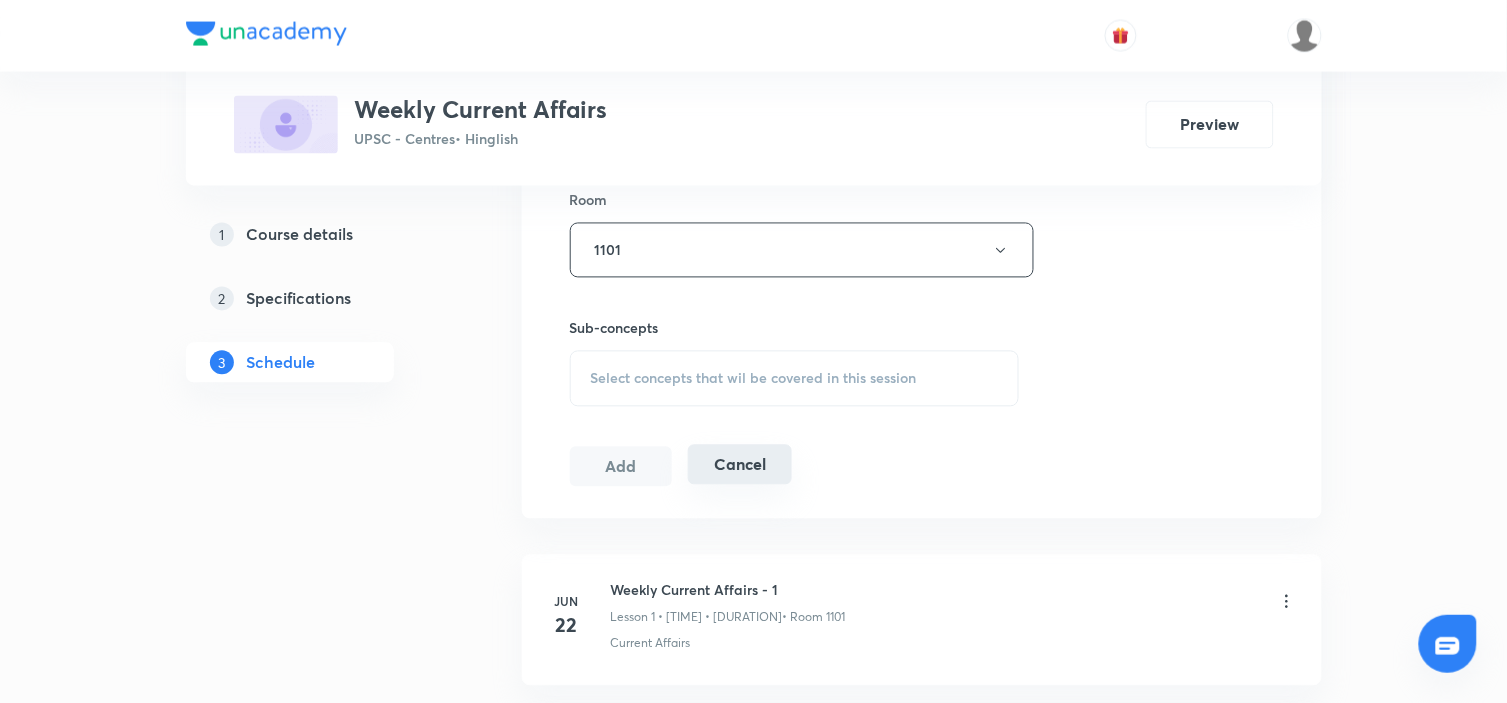 scroll, scrollTop: 888, scrollLeft: 0, axis: vertical 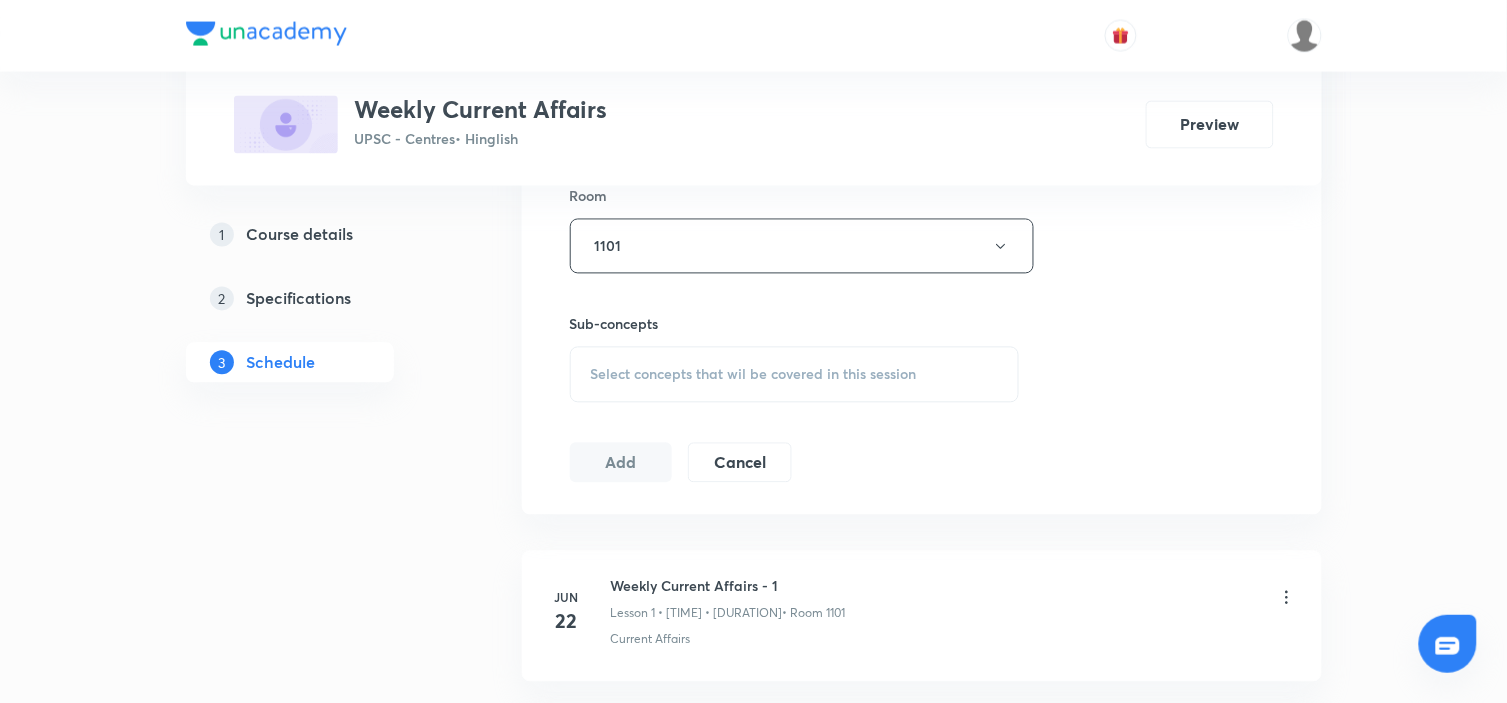 click on "Select concepts that wil be covered in this session" at bounding box center (795, 375) 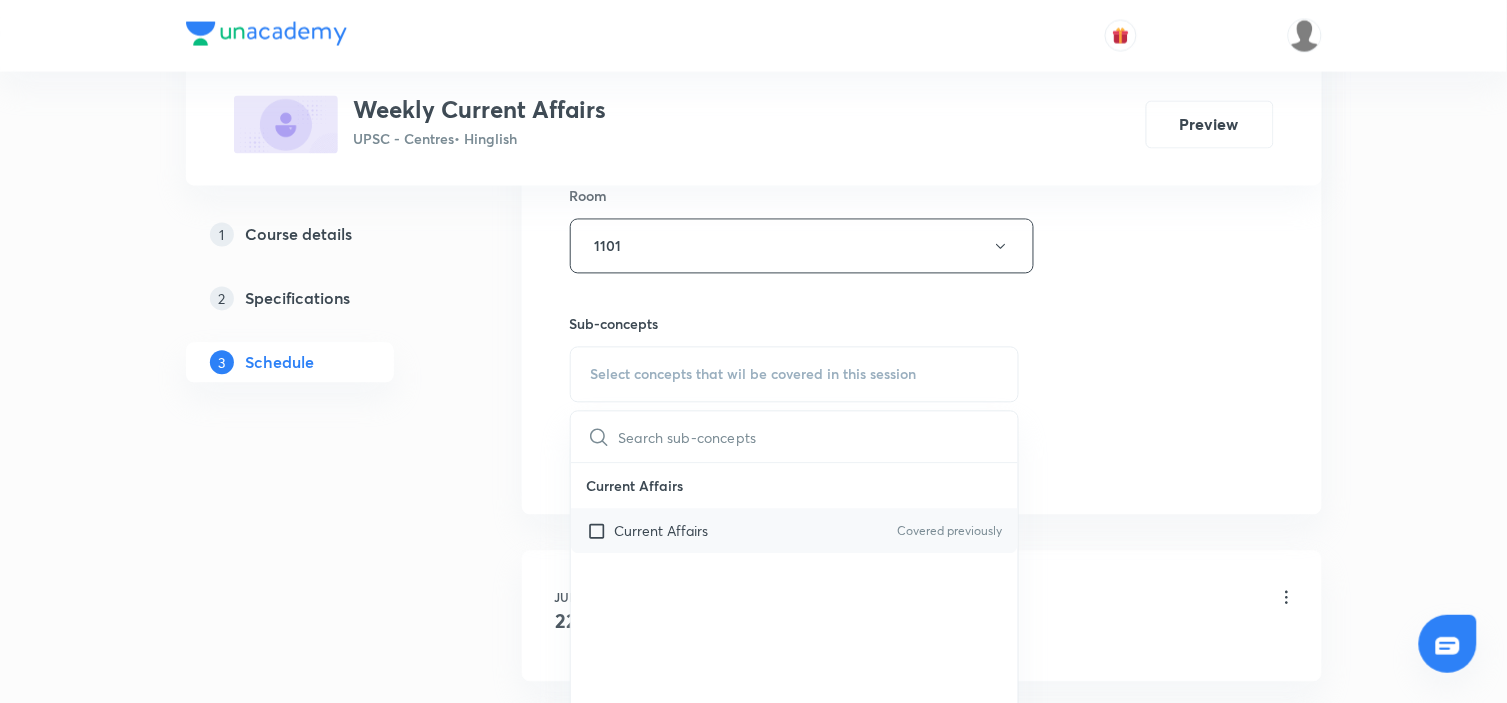 click on "Current Affairs Covered previously" at bounding box center [795, 531] 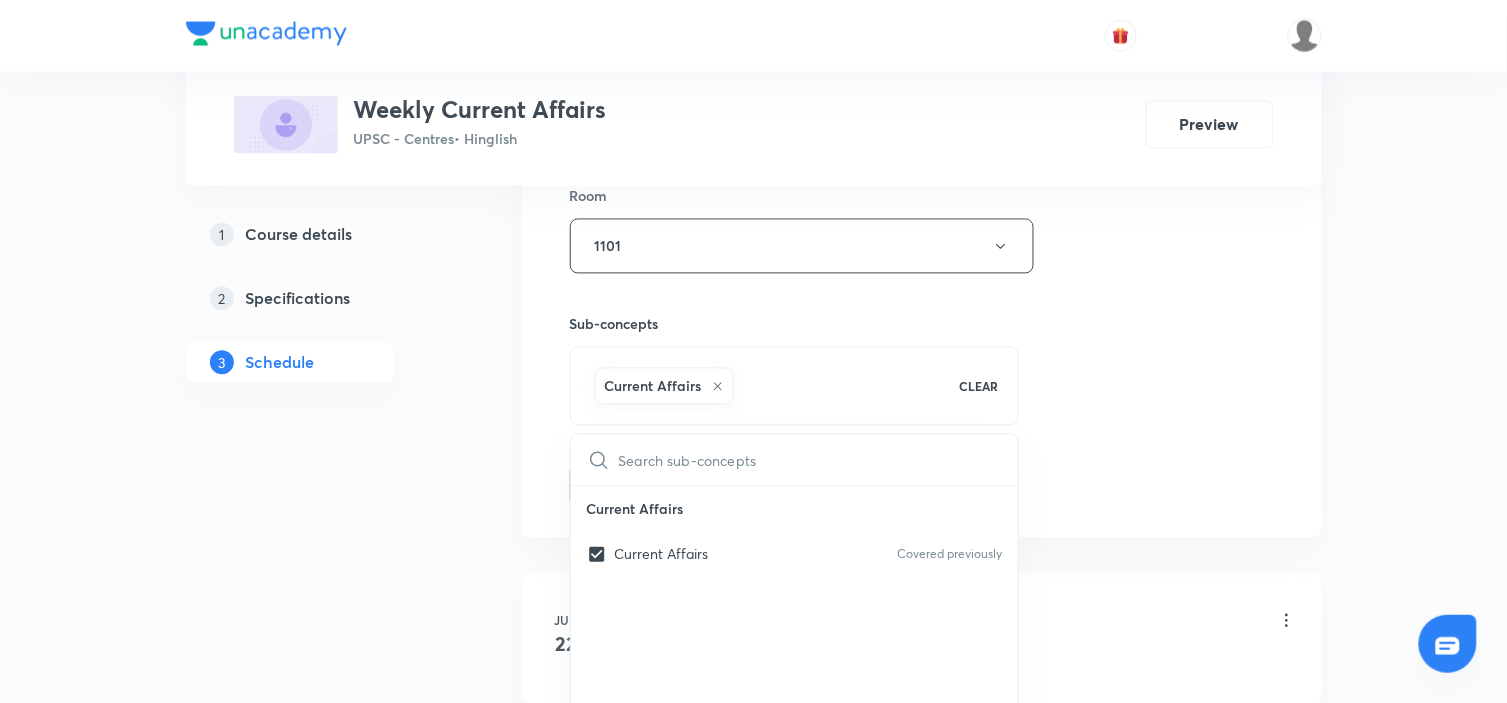click on "Plus Courses Weekly Current Affairs UPSC - Hinglish Preview 1 Course details 2 Specifications 3 Schedule Schedule 6  classes Session  7 Live class Session title 22/99 Weekly Current Affairs ​ Schedule for [DATE], [TIME] ​ Duration (in minutes) [DURATION] ​   Session type Online Offline Room 1101 Sub-concepts Current Affairs CLEAR ​ Current Affairs Current Affairs Covered previously Add Cancel Jun 22 Weekly Current Affairs - 1 Lesson 1 • [TIME] • [DURATION]  • Room 1101 Current Affairs Jun 29 Weekly Current Affairs Lesson 2 • [TIME] • [DURATION]  • Room 1101 Current Affairs Jul 6 Weekly Current Affairs Lesson 3 • [TIME] • [DURATION]  • Room 1101 Current Affairs Jul 13 Weekly Current Affairs Lesson 4 • [TIME] • [DURATION]  • Room 1101 Current Affairs Jul 20 Weekly Current Affairs Lesson 5 • [TIME] • [DURATION]  • Room 1101 Current Affairs Jul 28 Weekly Current Affairs Lesson 6 • [TIME] • [DURATION]  • Room 1101 Current Affairs" at bounding box center [753, 390] 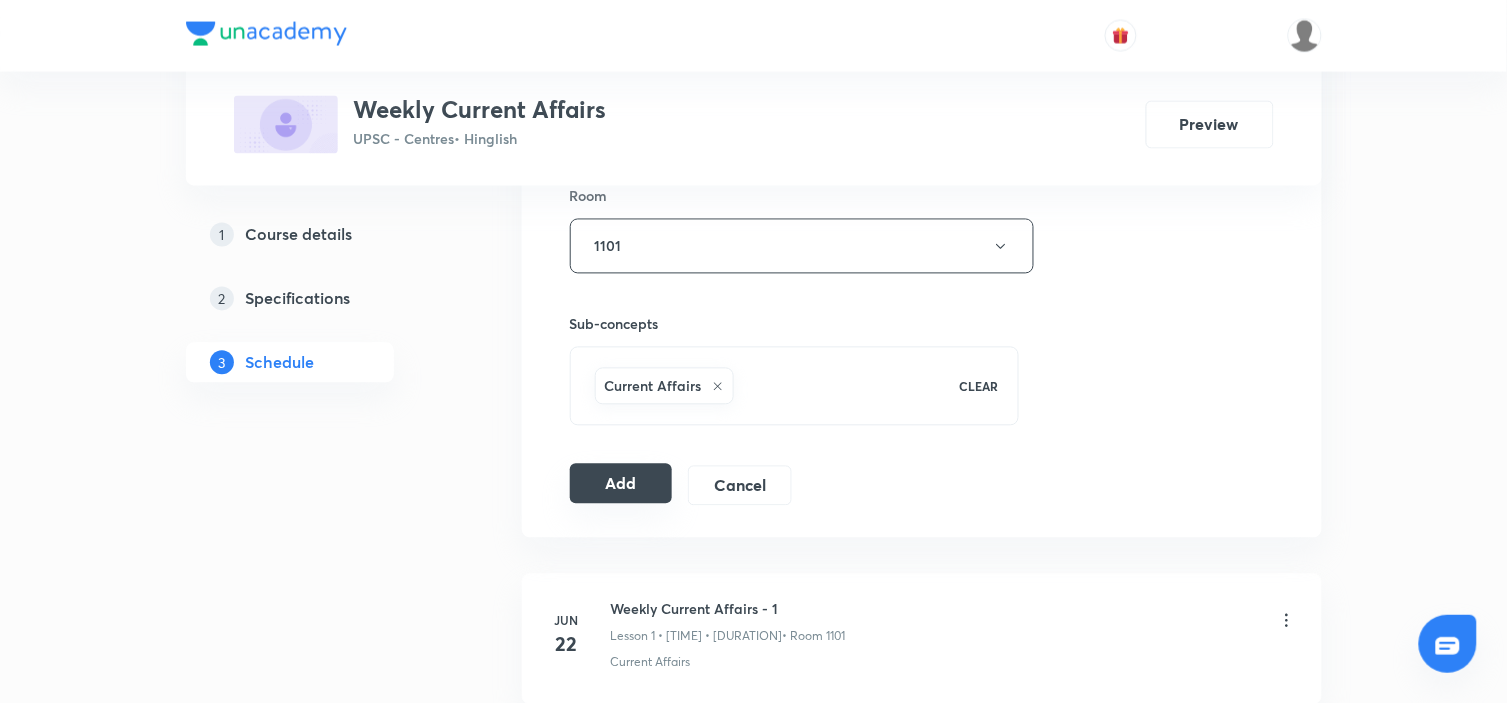 click on "Add" at bounding box center [621, 484] 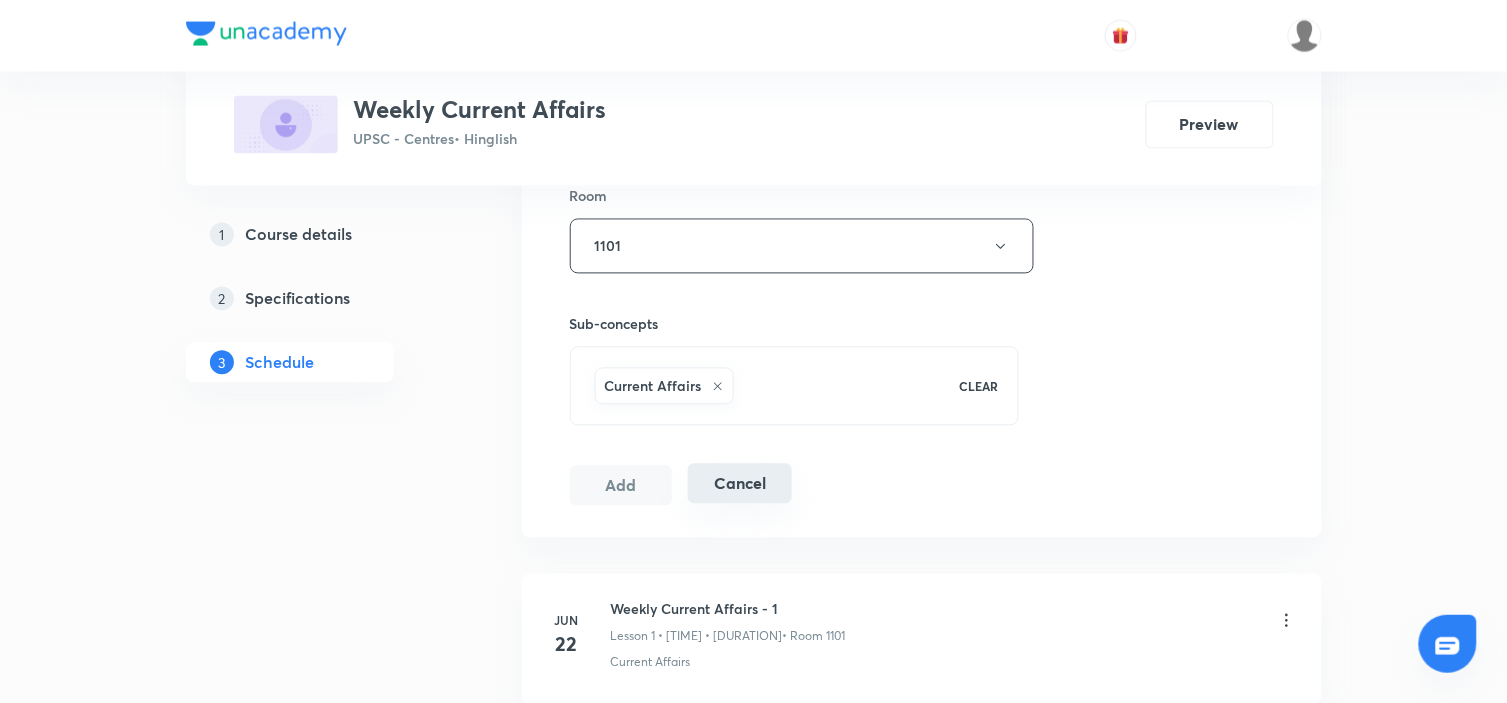 type 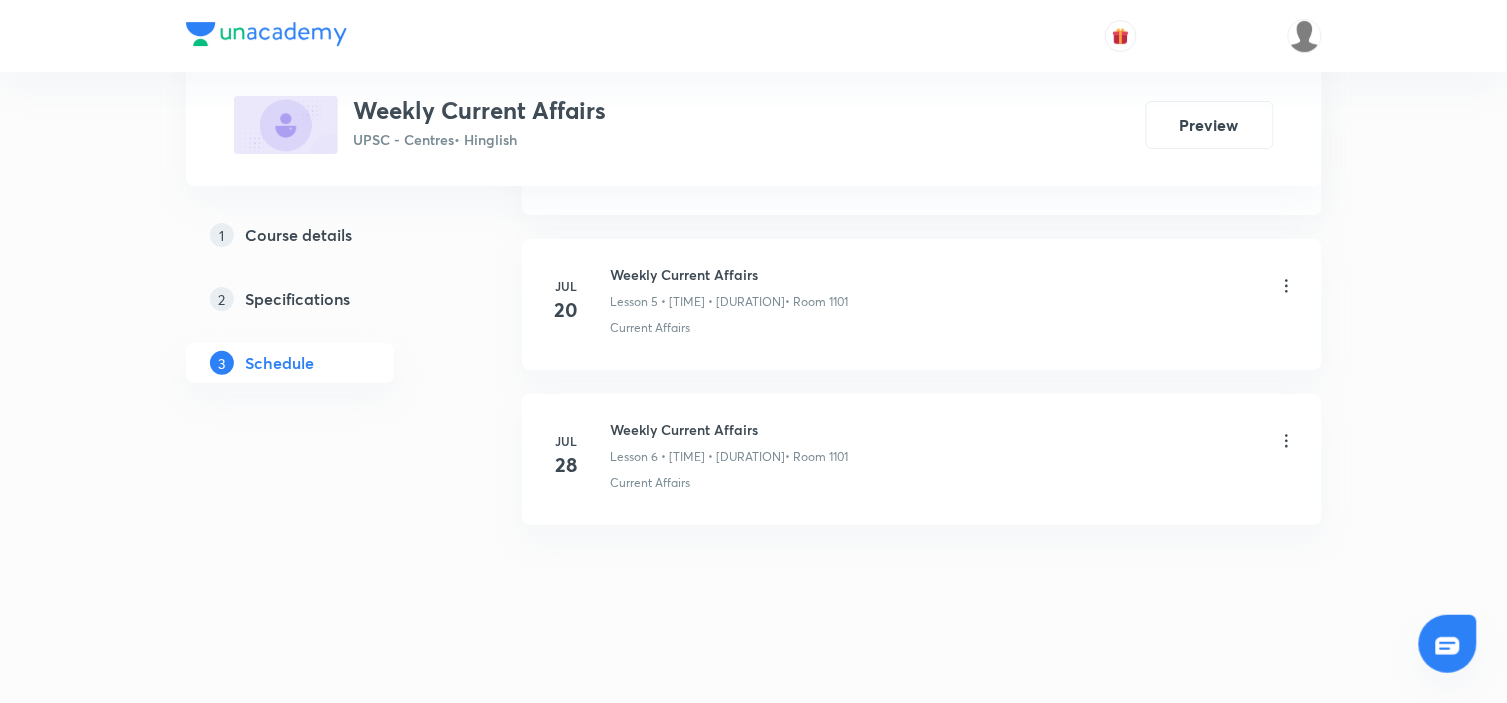 scroll, scrollTop: 1854, scrollLeft: 0, axis: vertical 